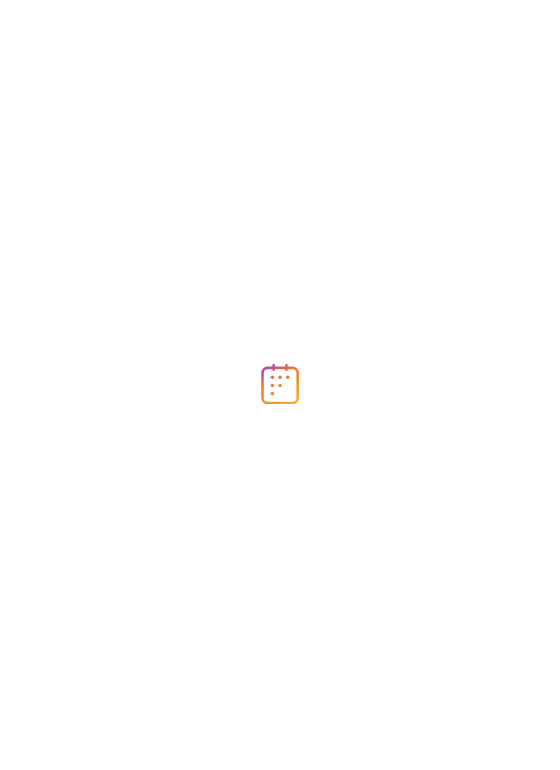 scroll, scrollTop: 0, scrollLeft: 0, axis: both 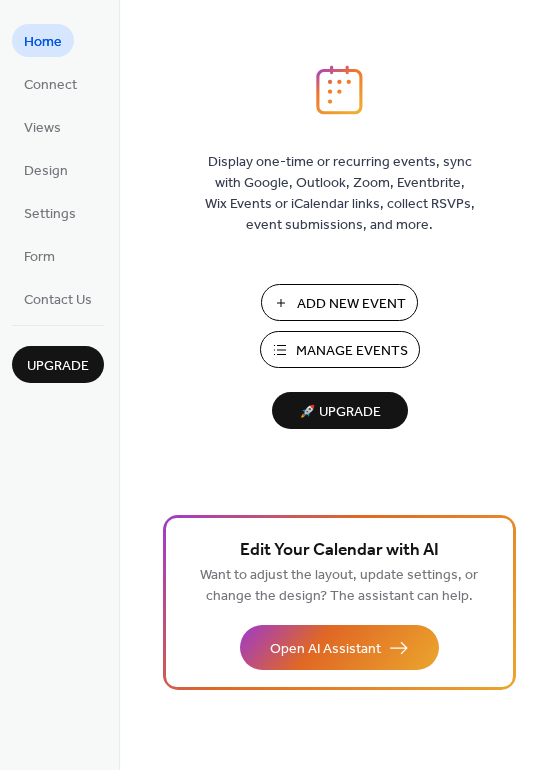 click on "Manage Events" at bounding box center [352, 351] 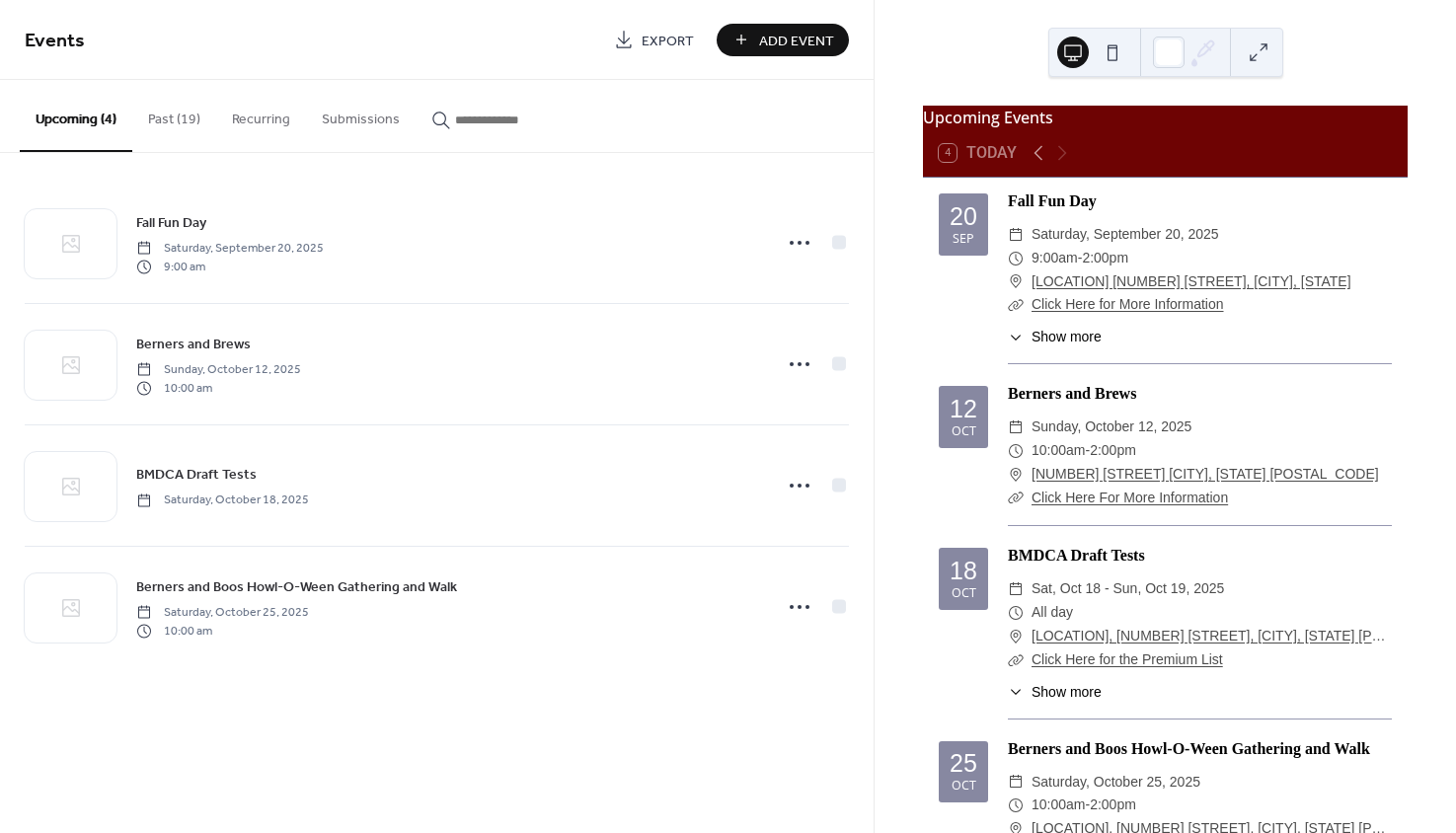 scroll, scrollTop: 0, scrollLeft: 0, axis: both 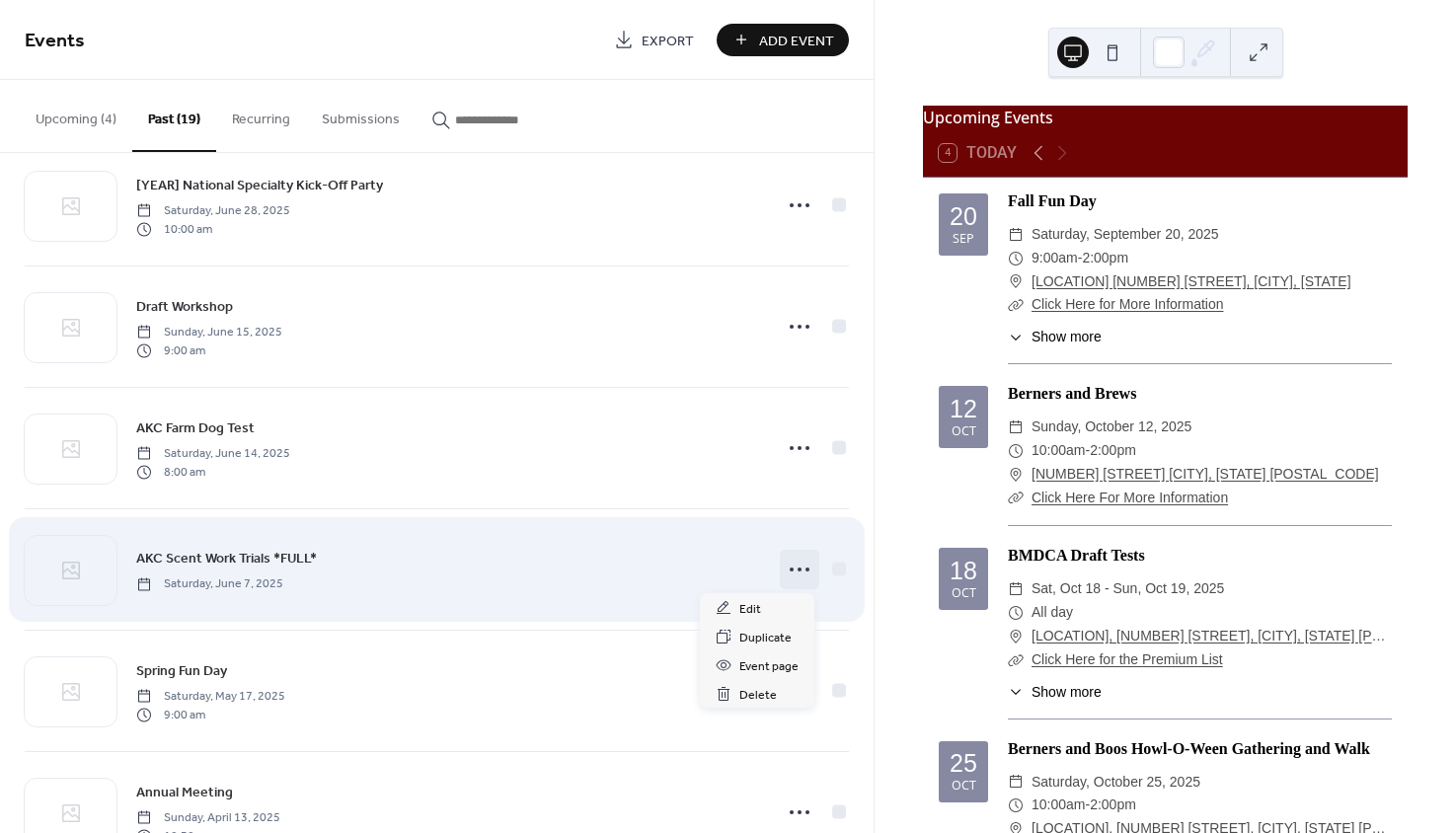click 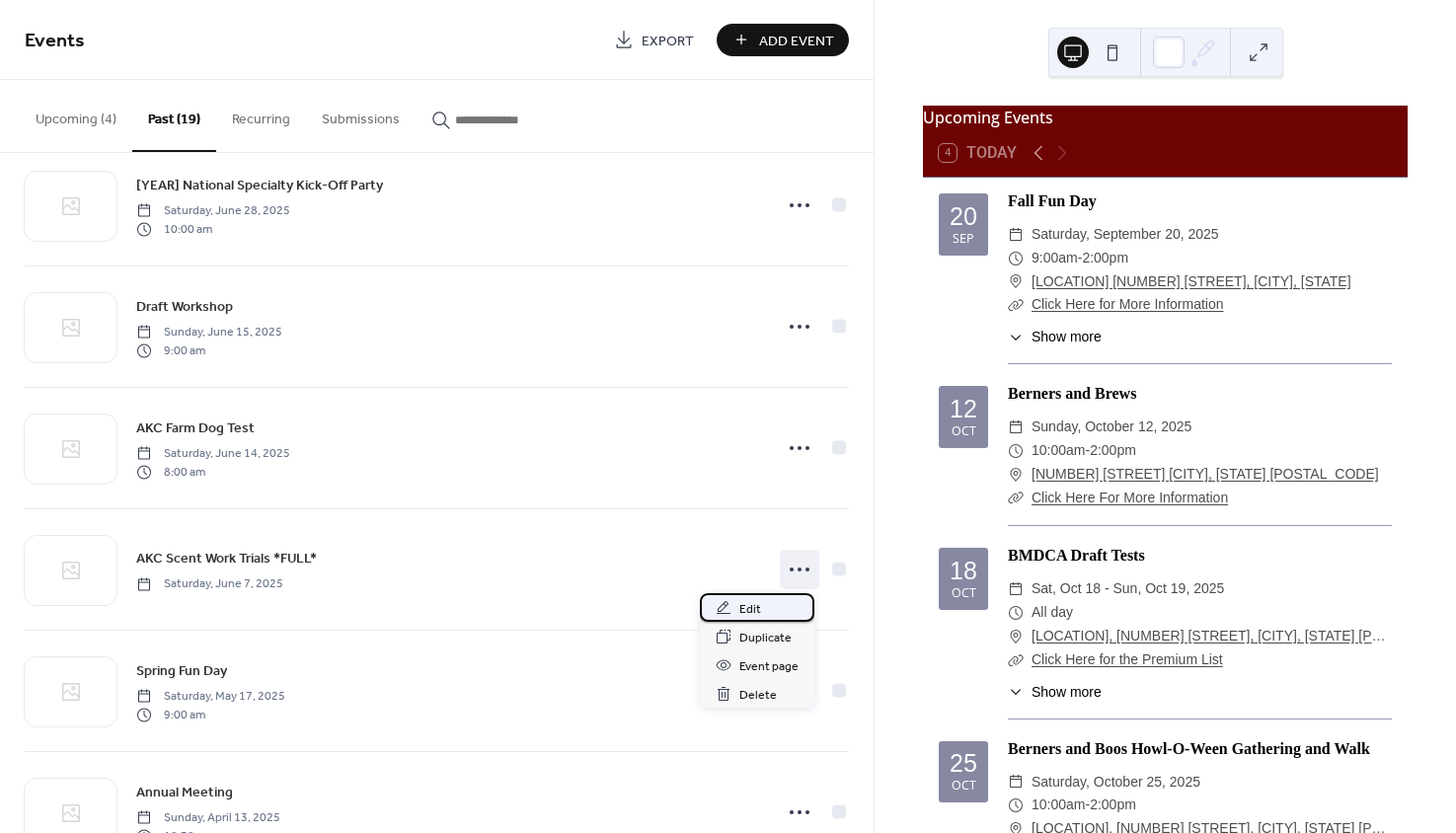 click on "Edit" at bounding box center [750, 609] 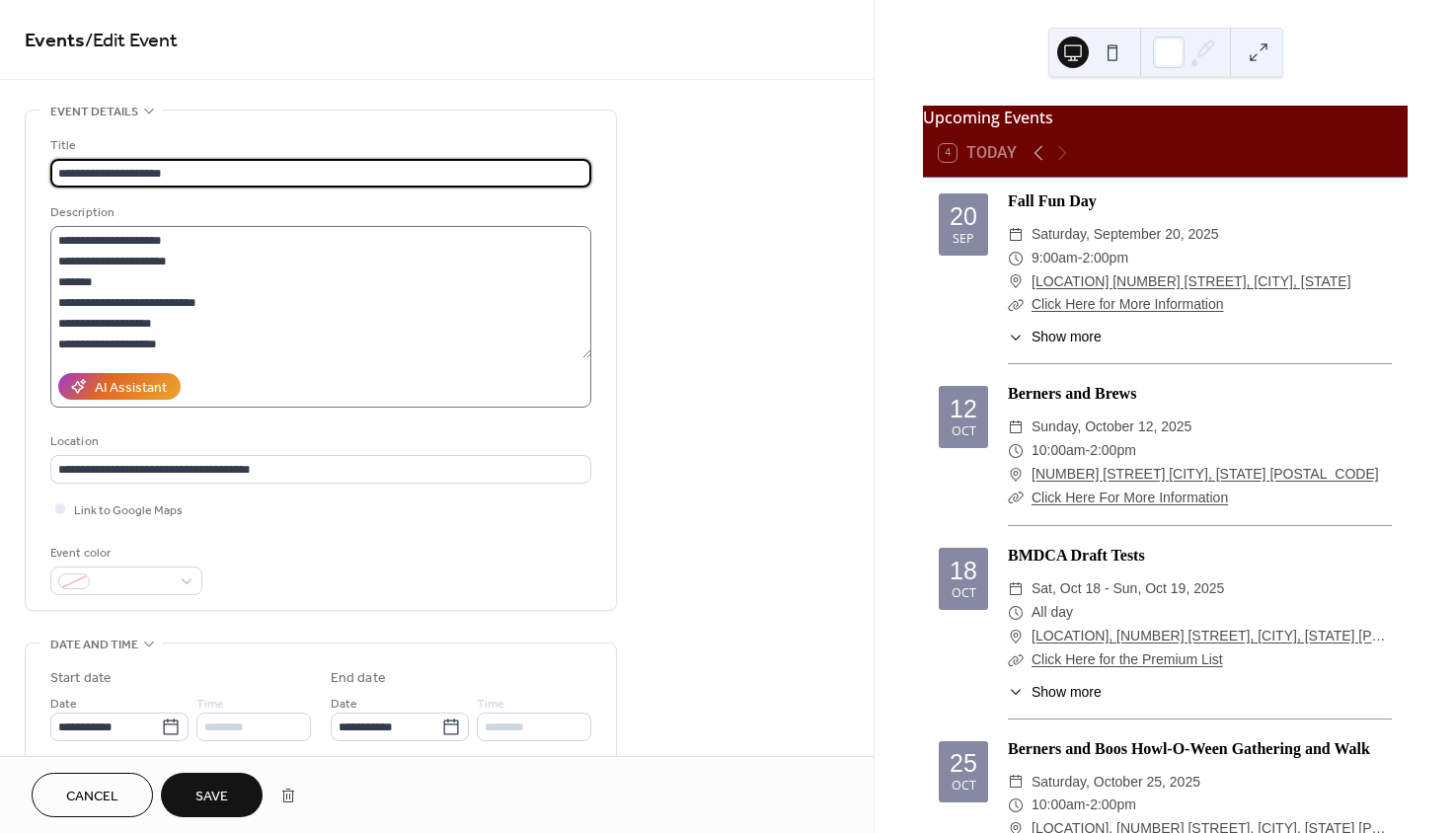 type on "**********" 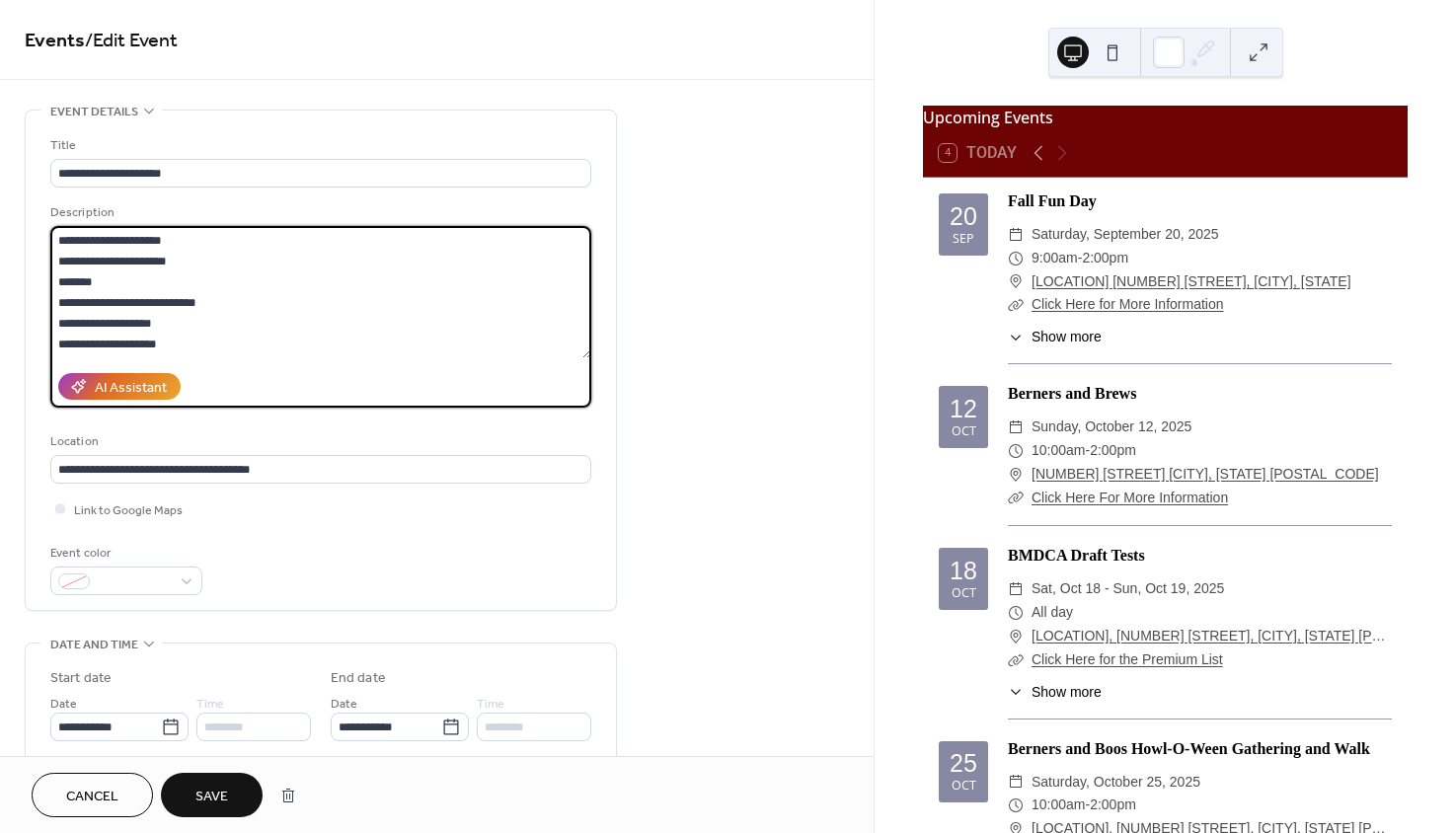 drag, startPoint x: 60, startPoint y: 241, endPoint x: 224, endPoint y: 342, distance: 192.60582 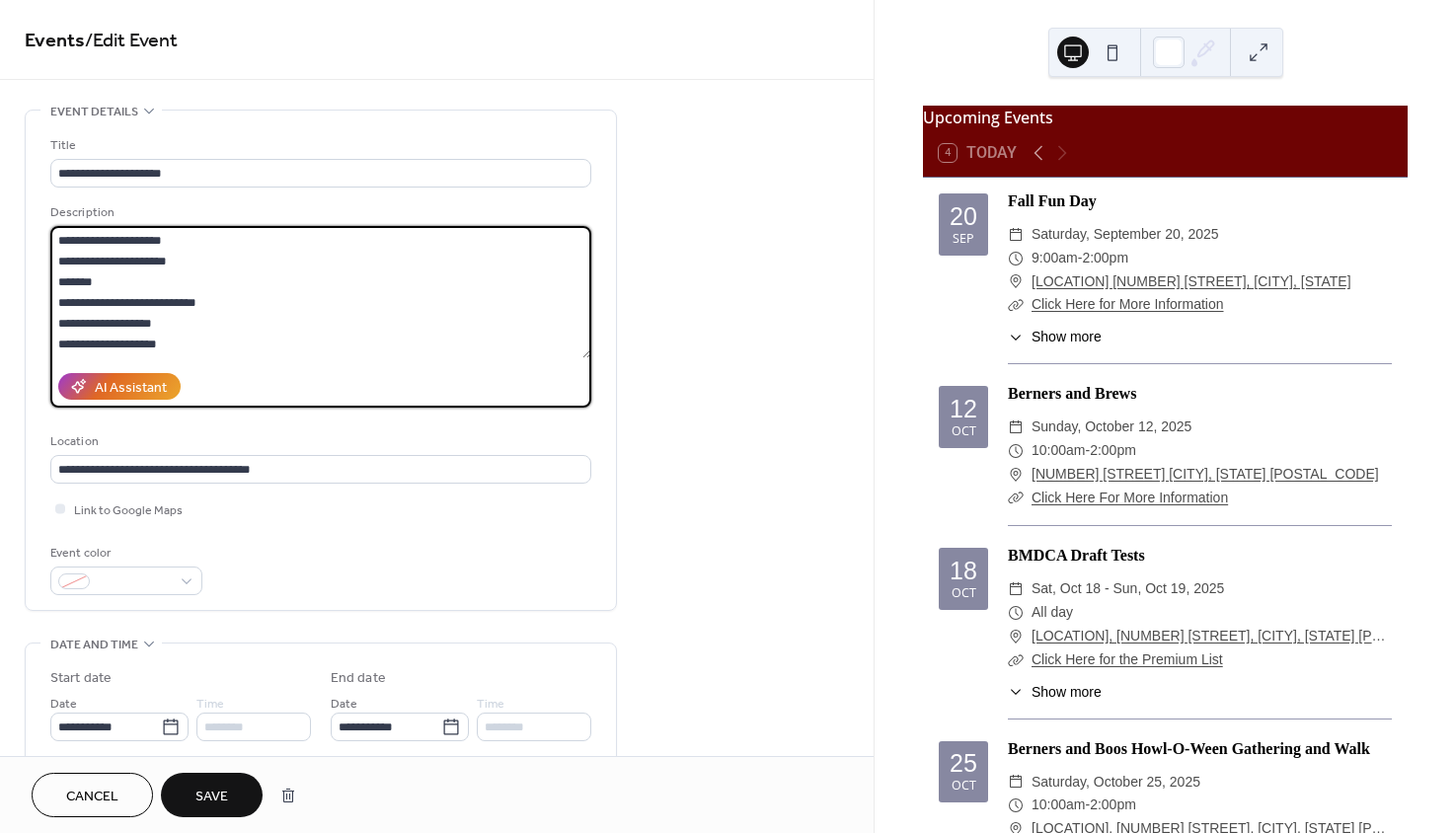 click on "**********" at bounding box center [321, 292] 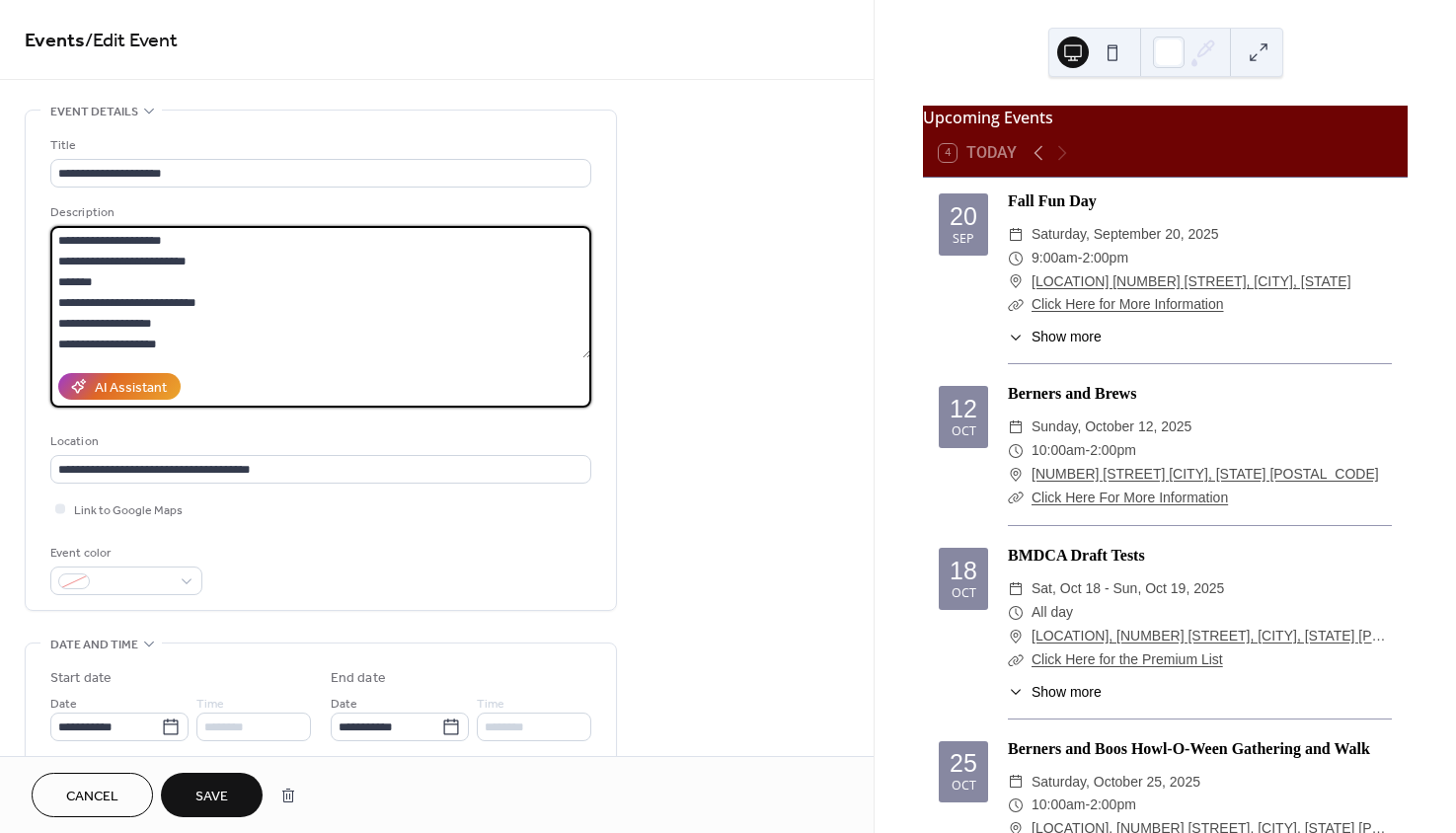click on "**********" at bounding box center (321, 292) 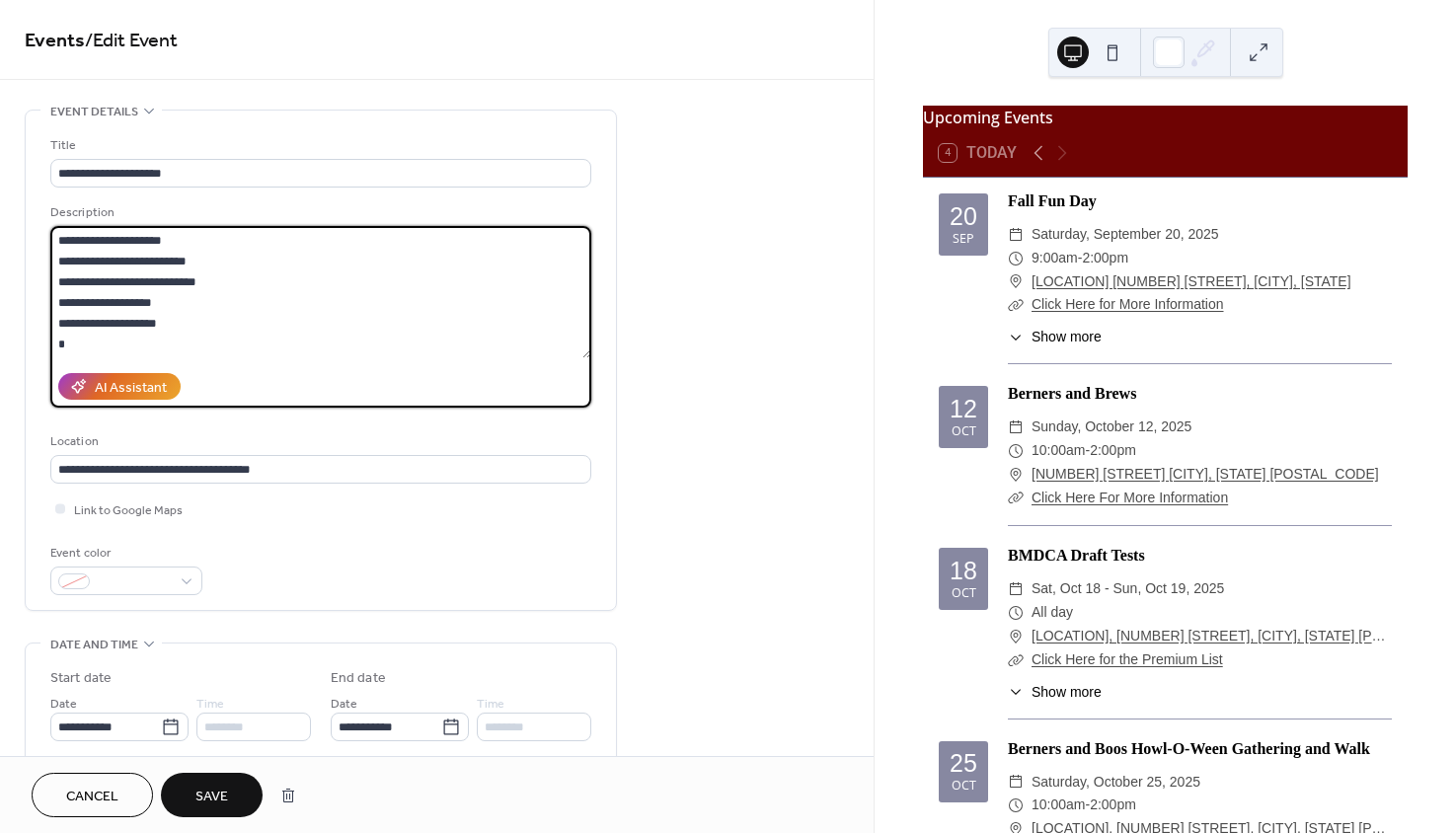 click on "**********" at bounding box center (321, 292) 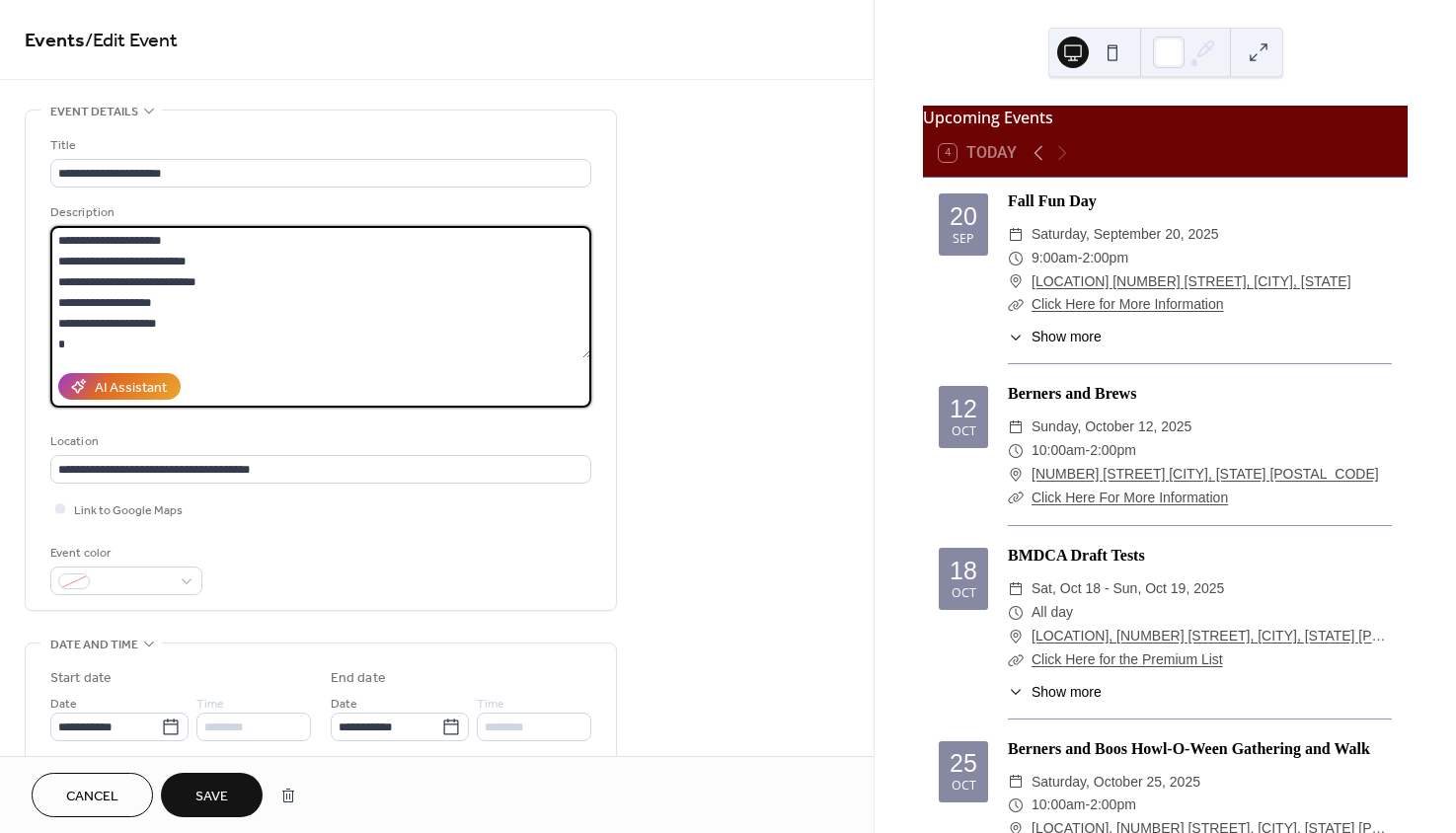 paste on "**********" 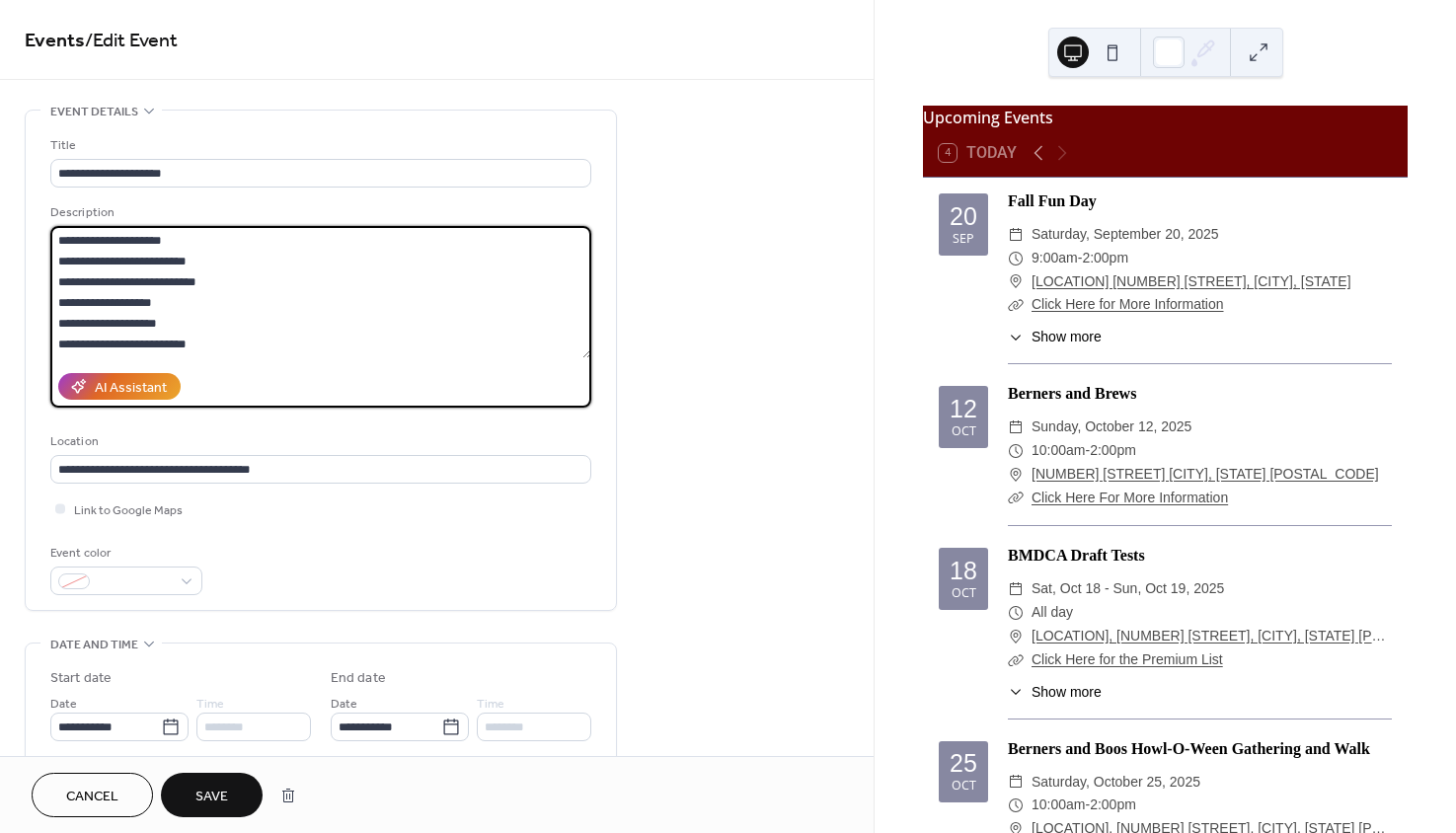 scroll, scrollTop: 385, scrollLeft: 0, axis: vertical 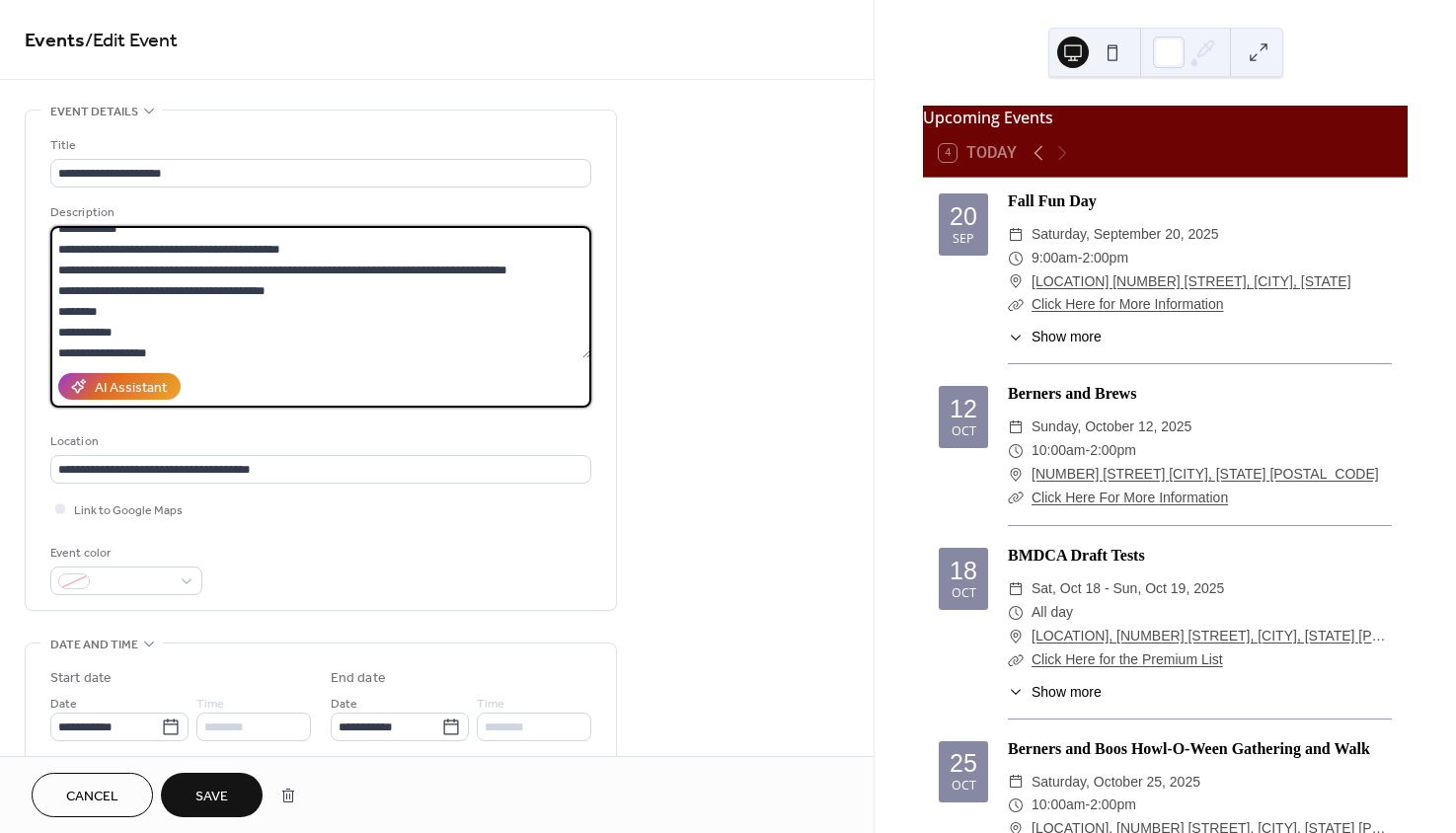 drag, startPoint x: 58, startPoint y: 271, endPoint x: 546, endPoint y: 267, distance: 488.0164 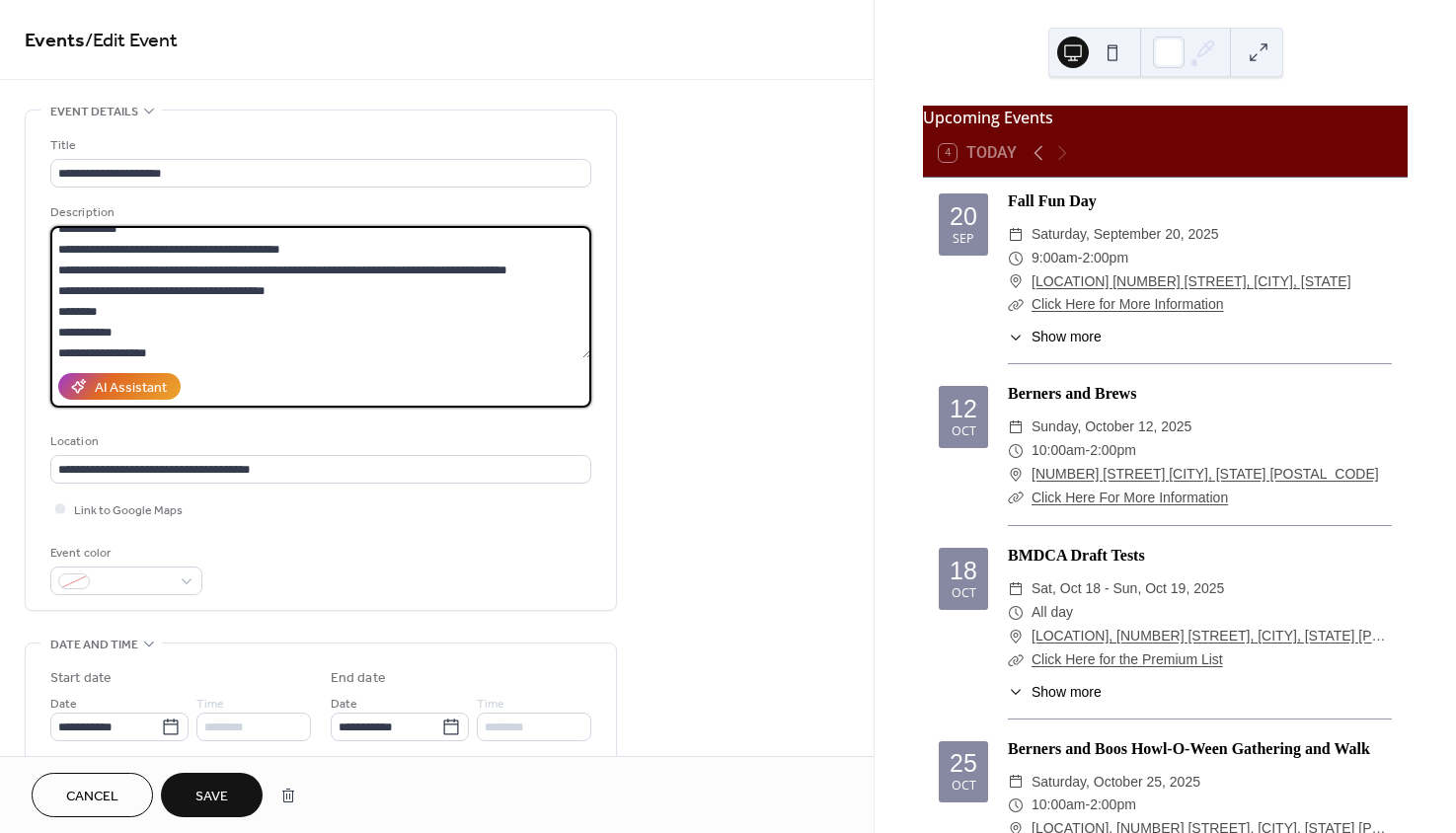 click at bounding box center (321, 292) 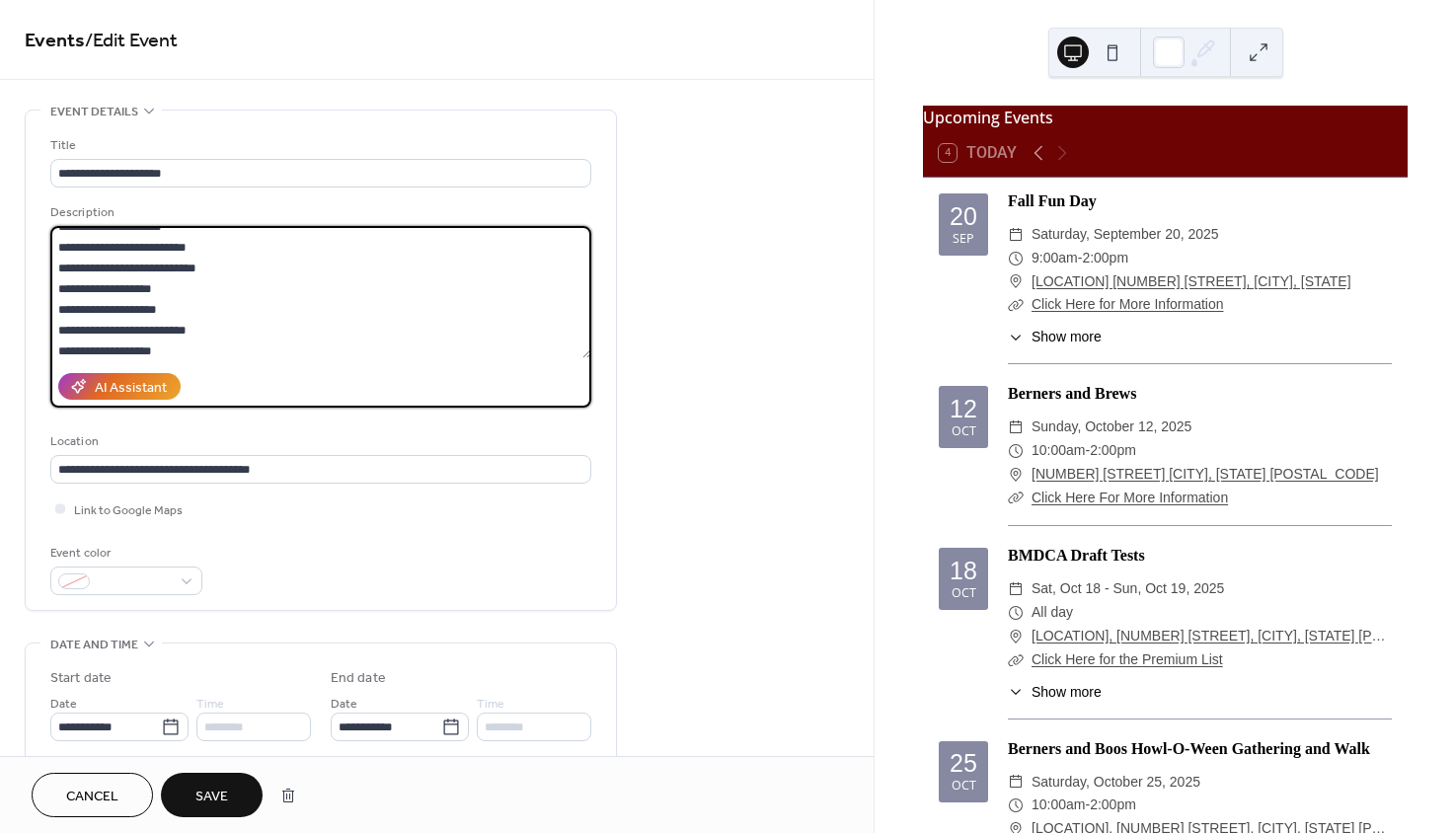 scroll, scrollTop: 0, scrollLeft: 0, axis: both 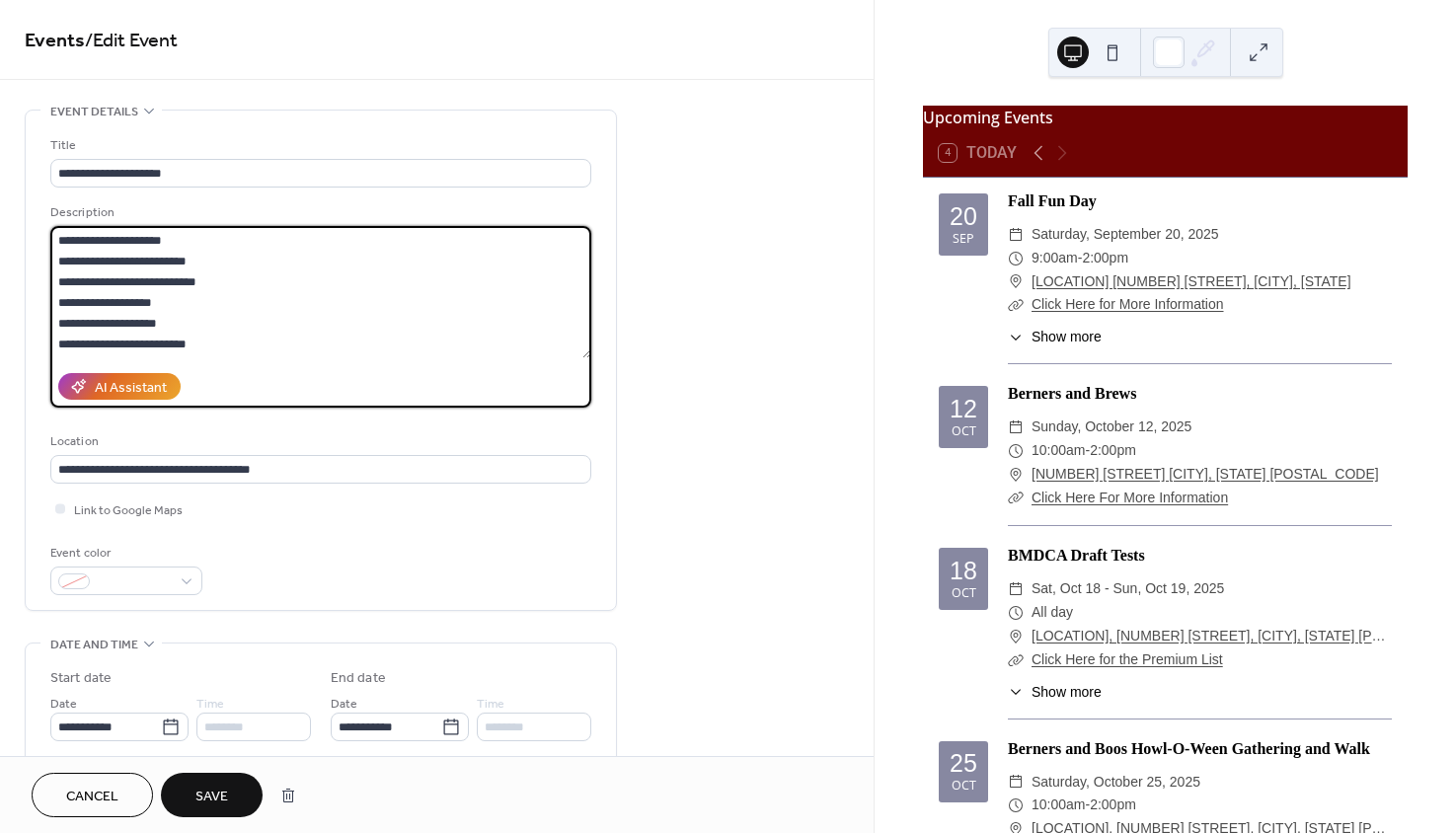 click at bounding box center (321, 292) 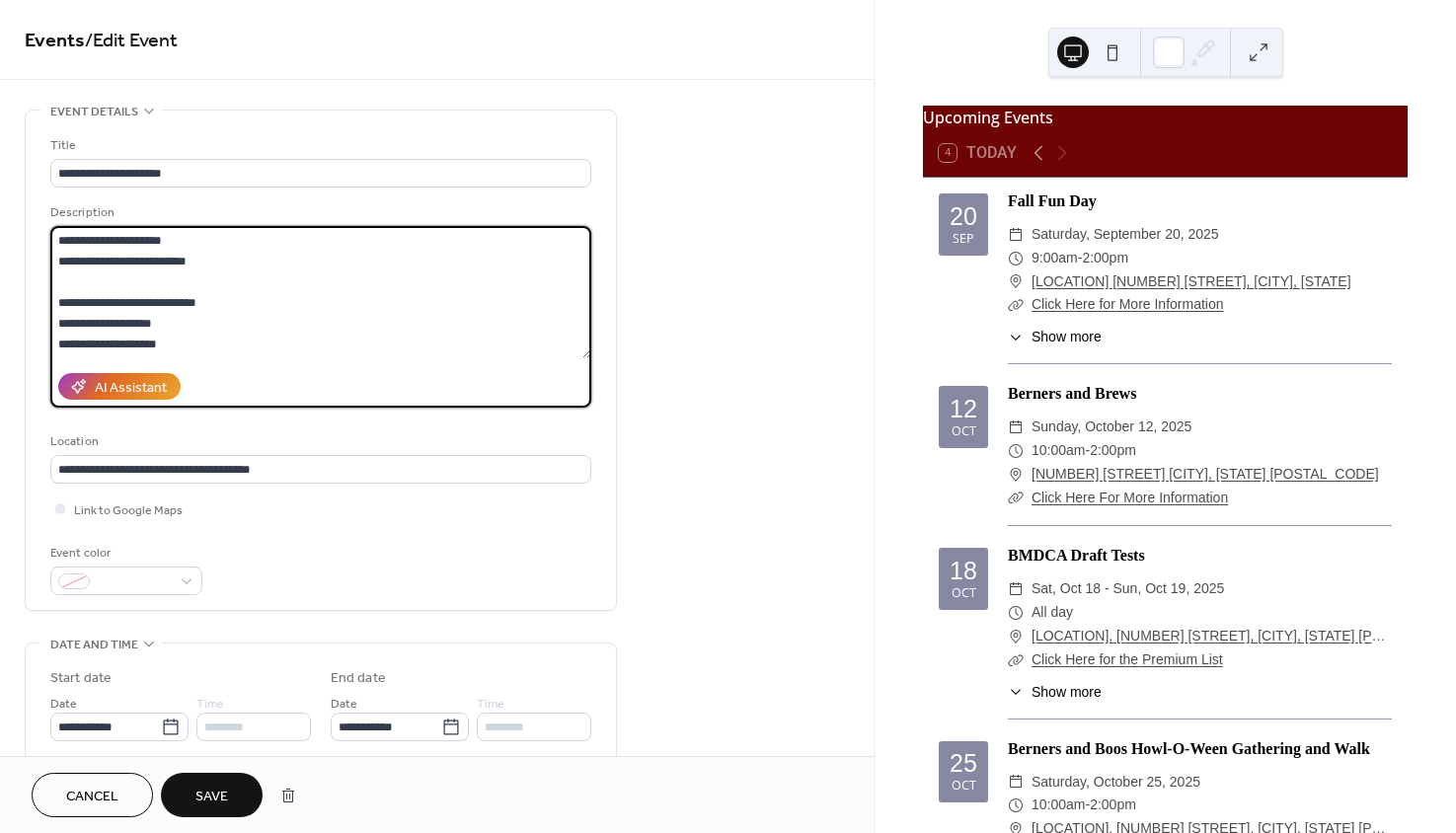 paste on "**********" 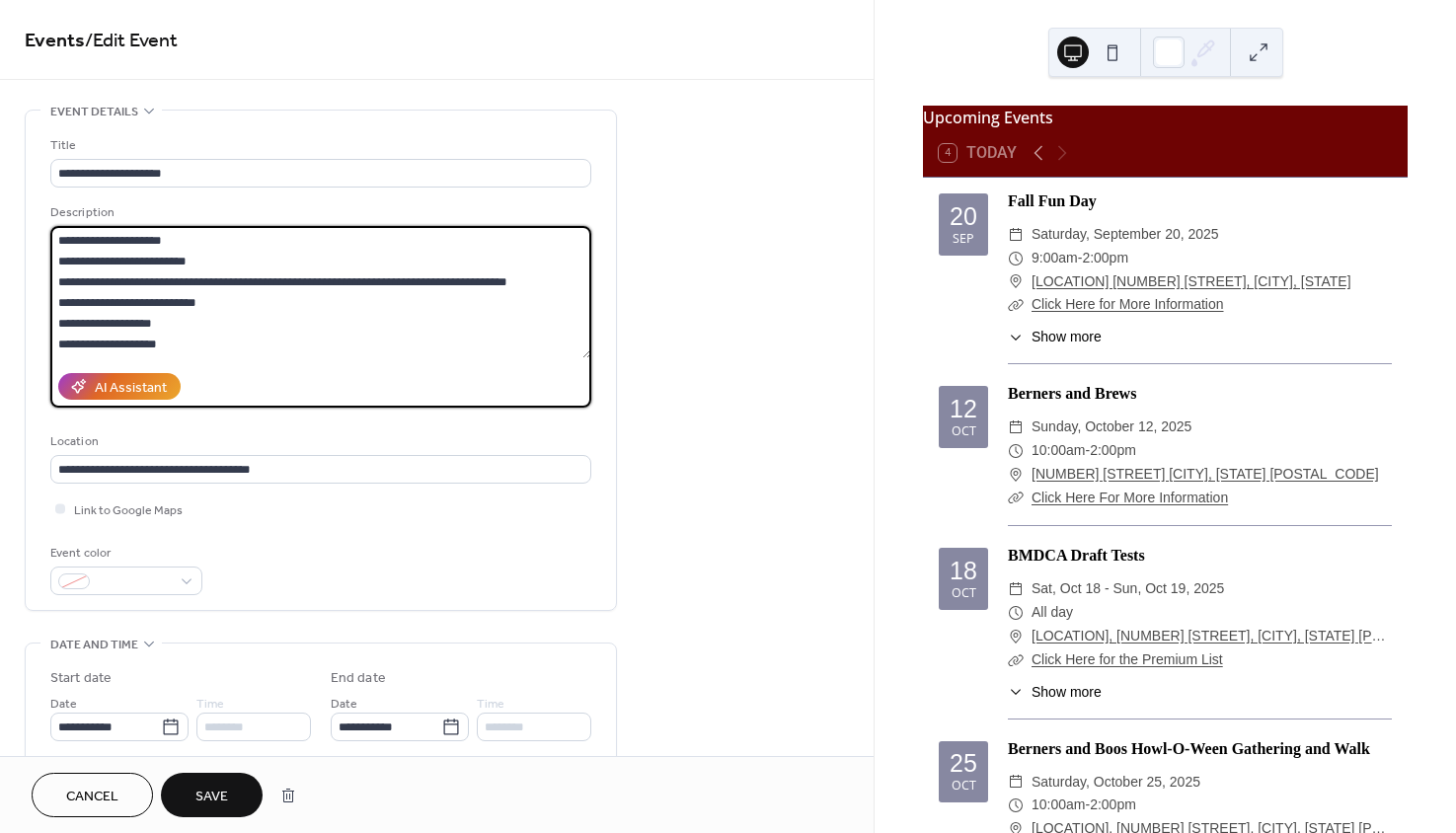 drag, startPoint x: 55, startPoint y: 282, endPoint x: 554, endPoint y: 289, distance: 499.0491 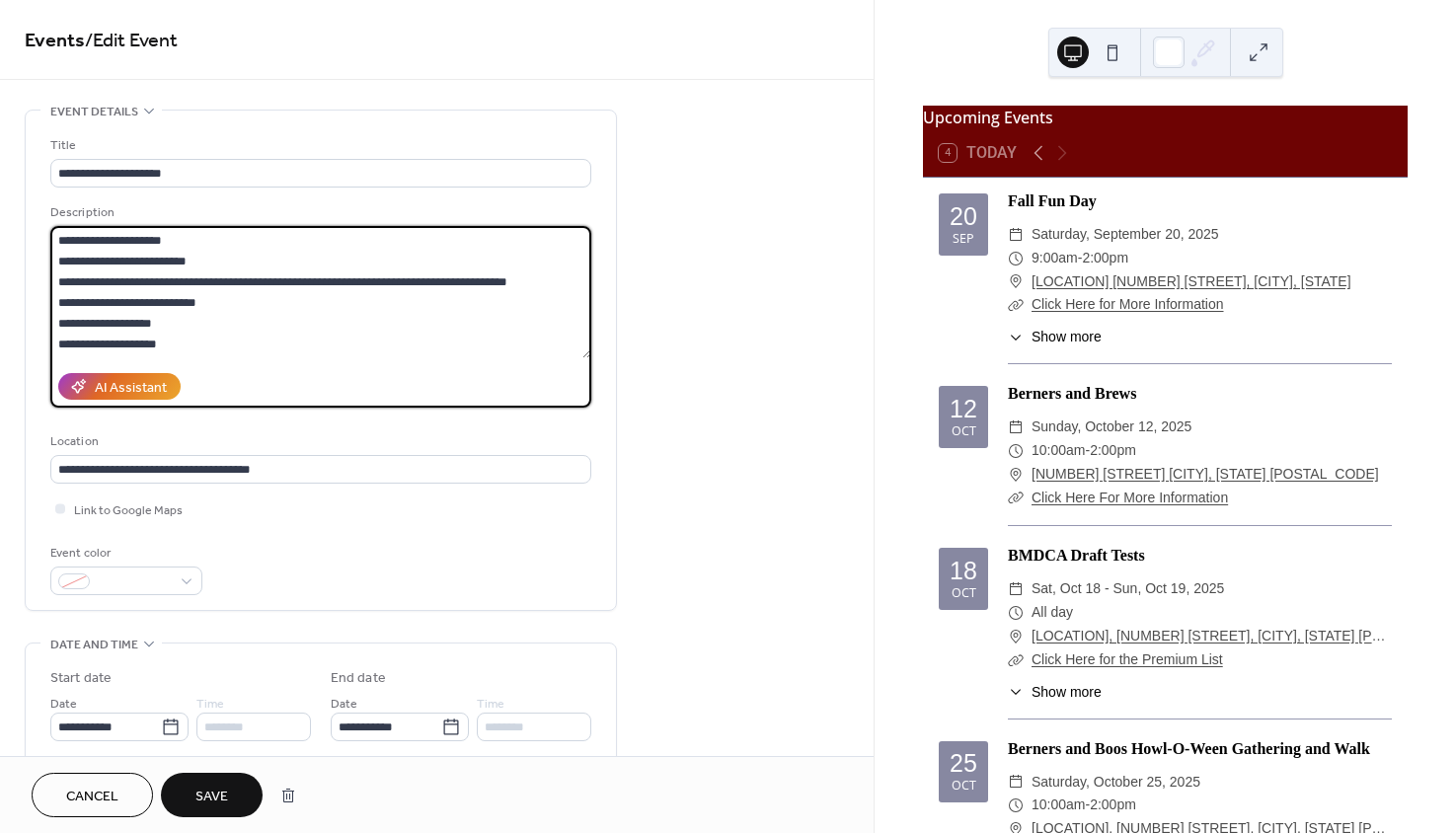 click at bounding box center [321, 292] 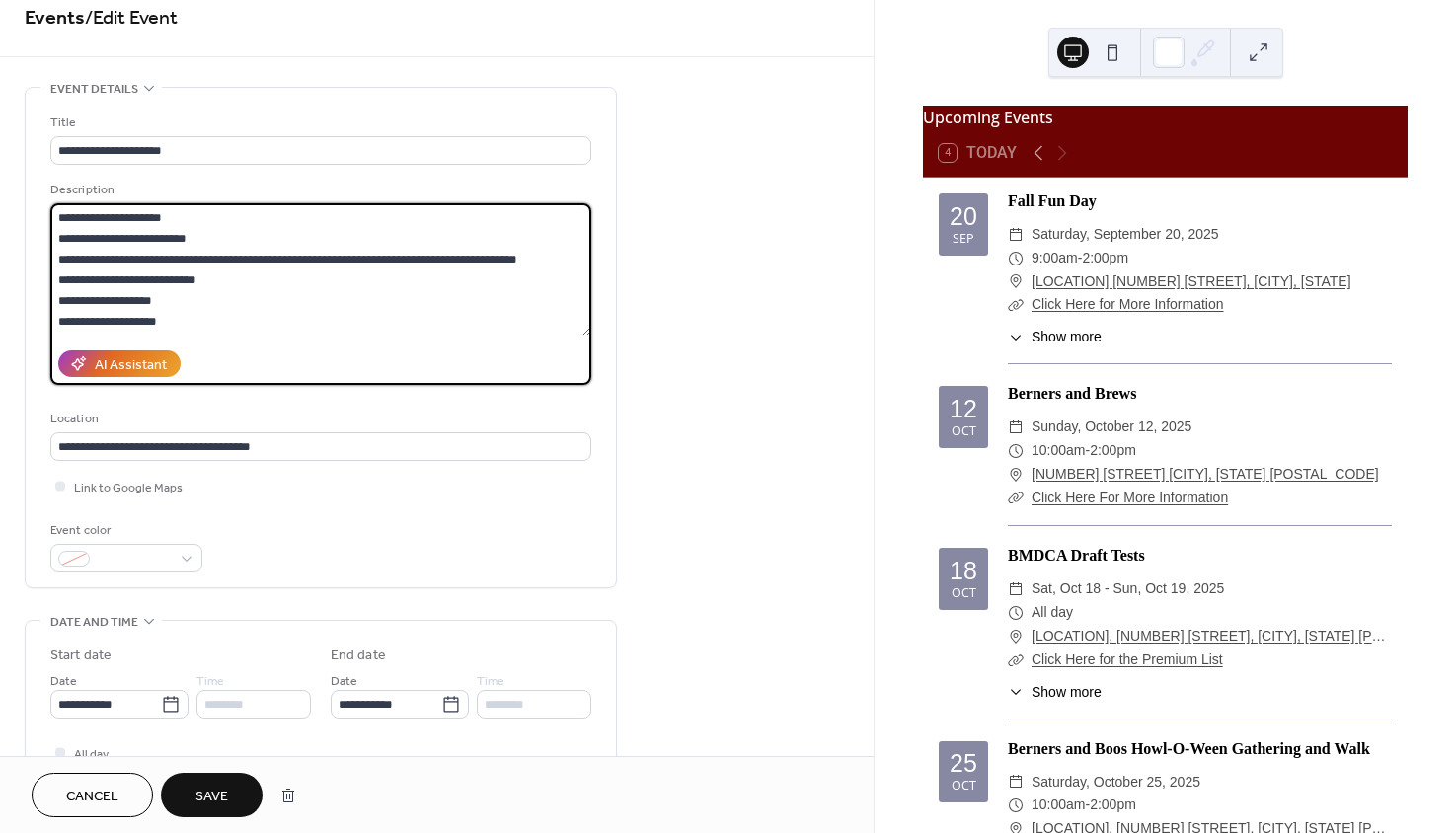 scroll, scrollTop: 408, scrollLeft: 0, axis: vertical 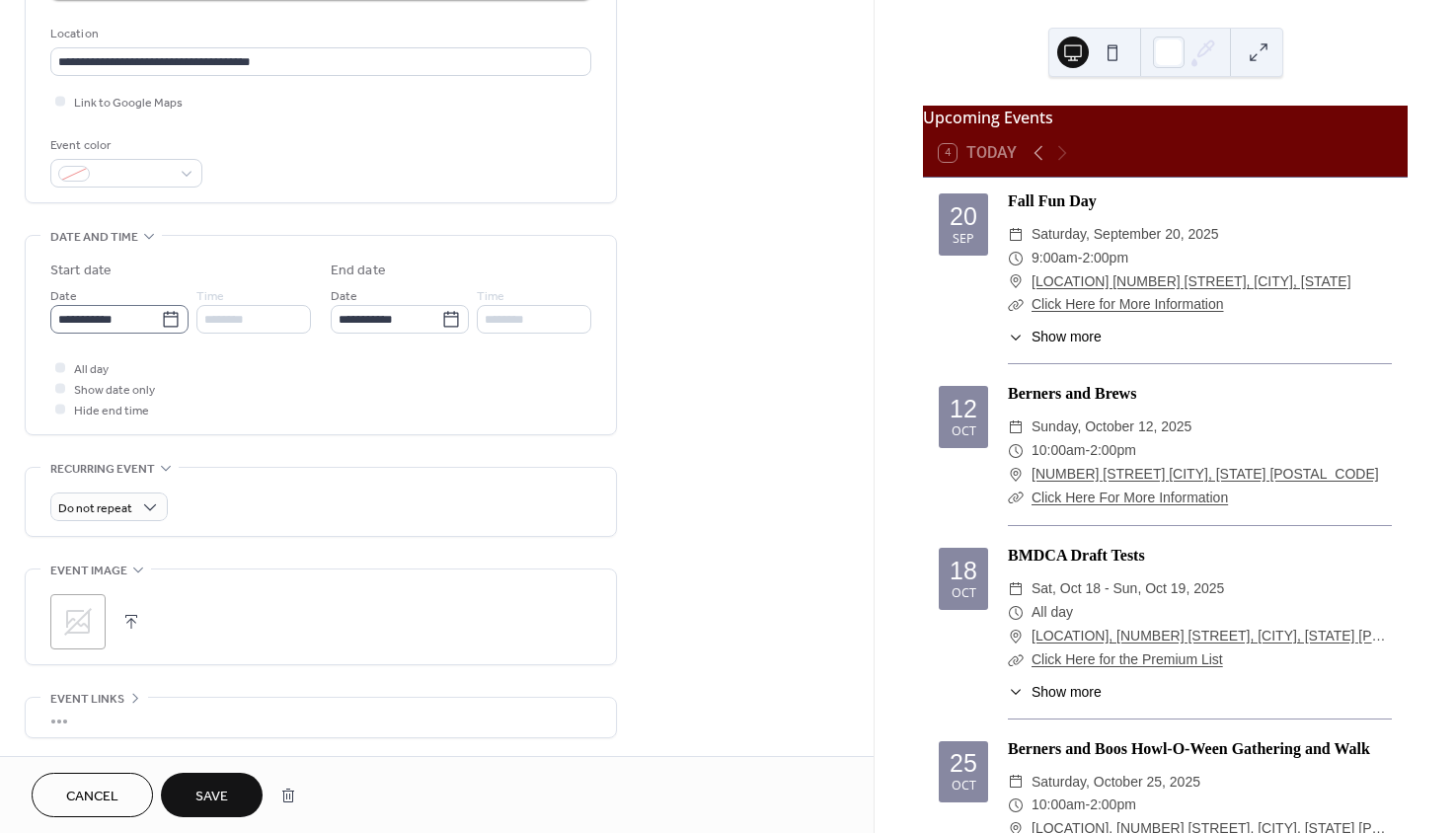 type on "**********" 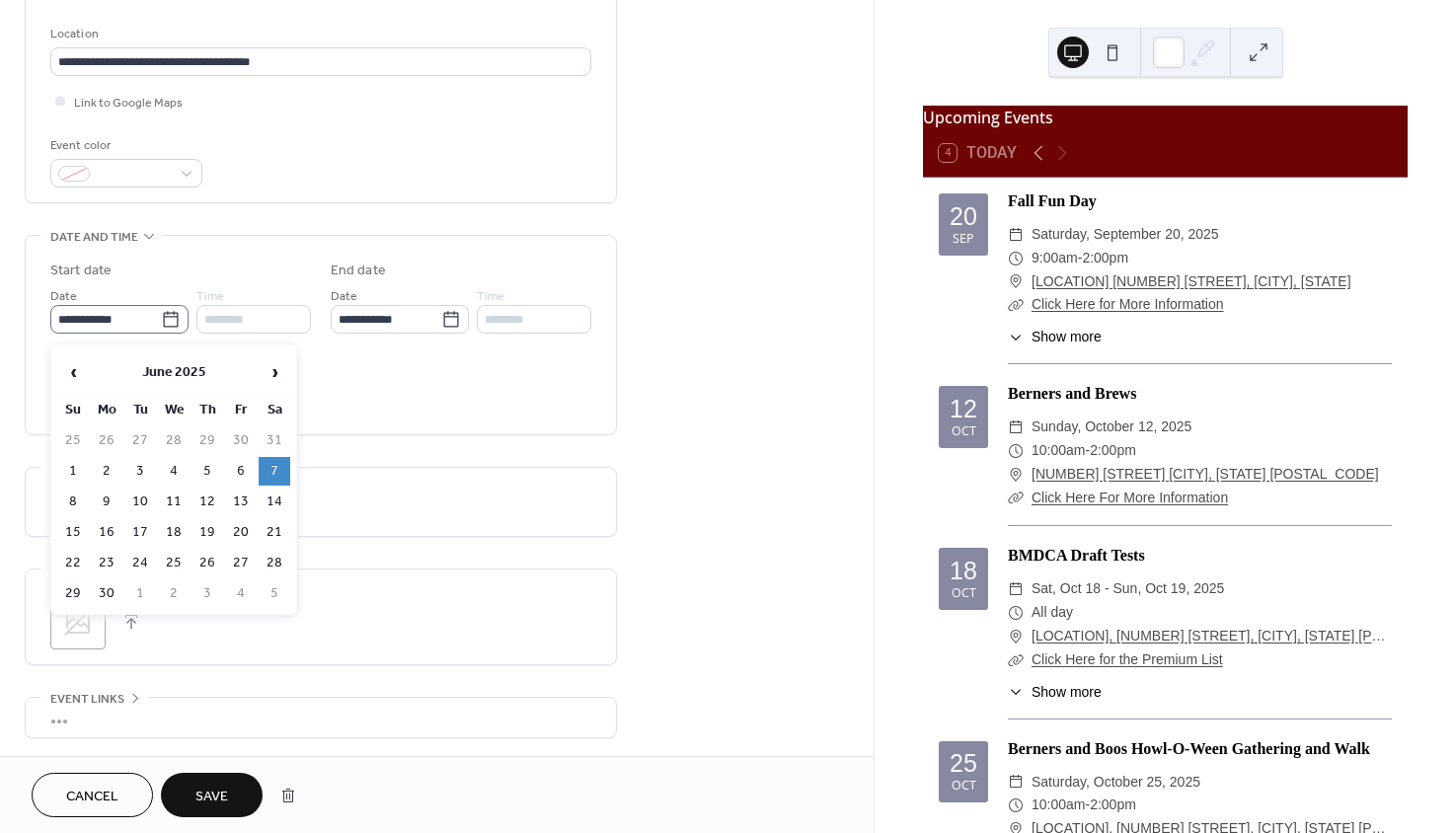 click 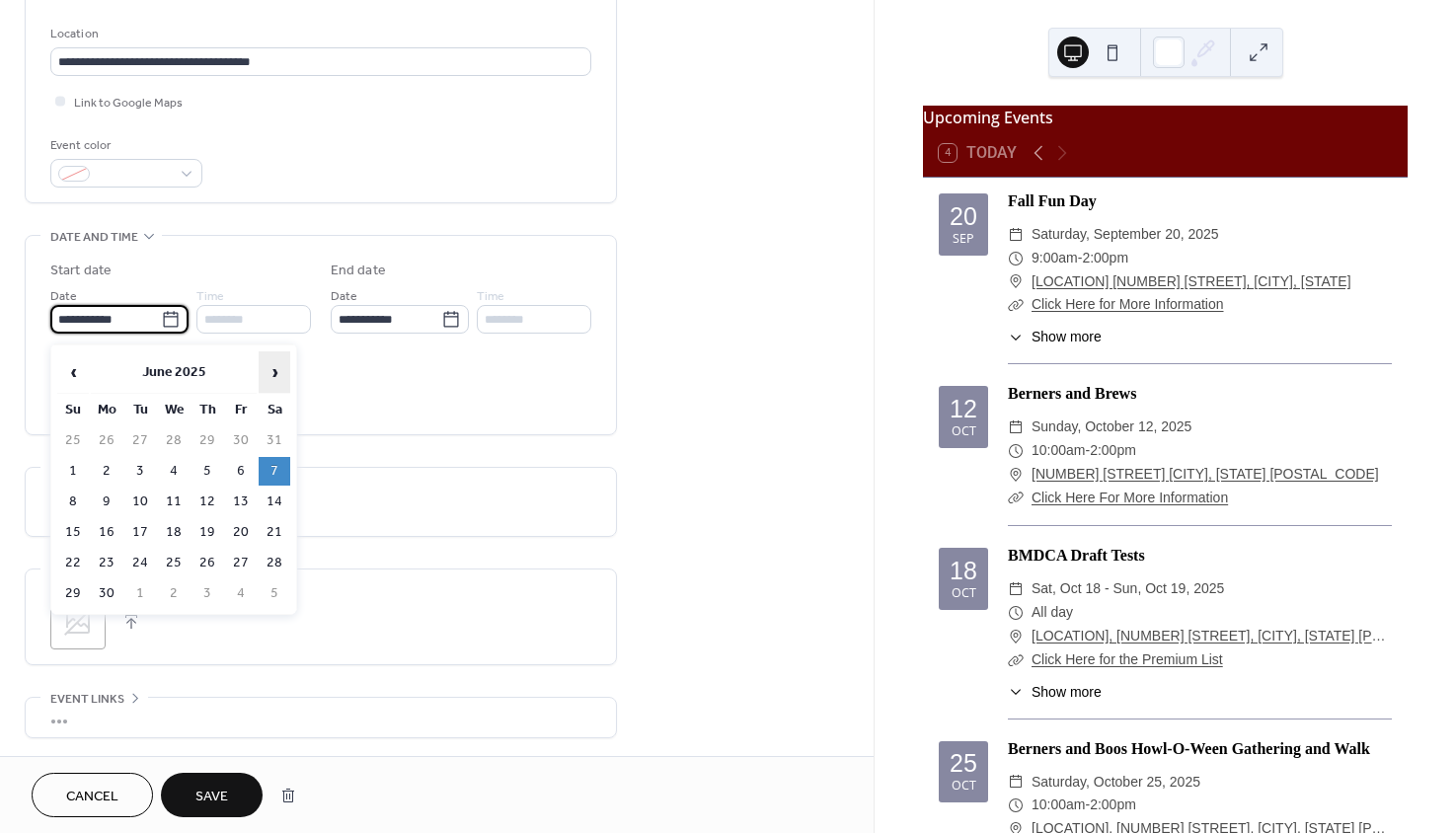 click on "›" at bounding box center [274, 372] 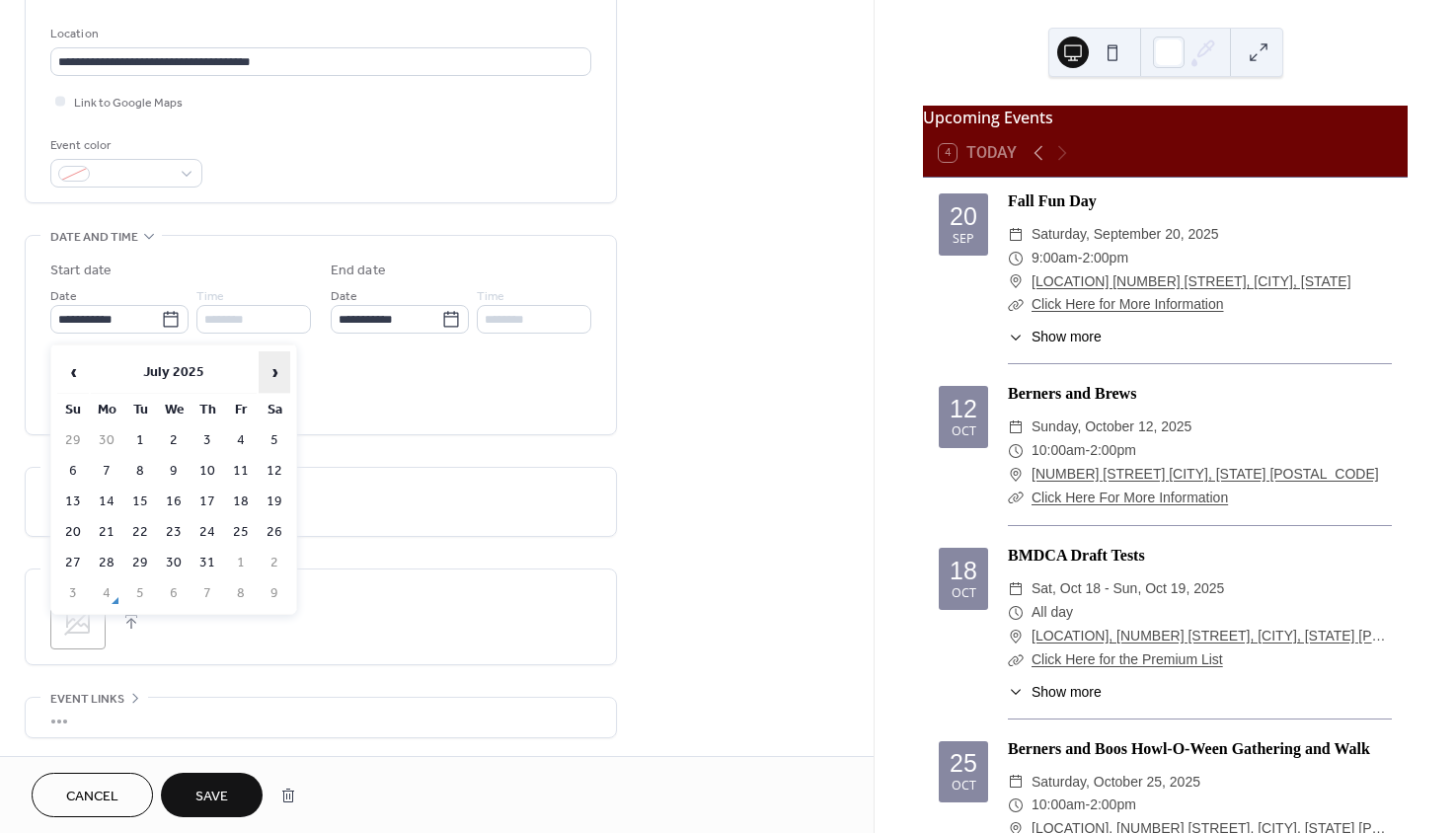 click on "›" at bounding box center [274, 372] 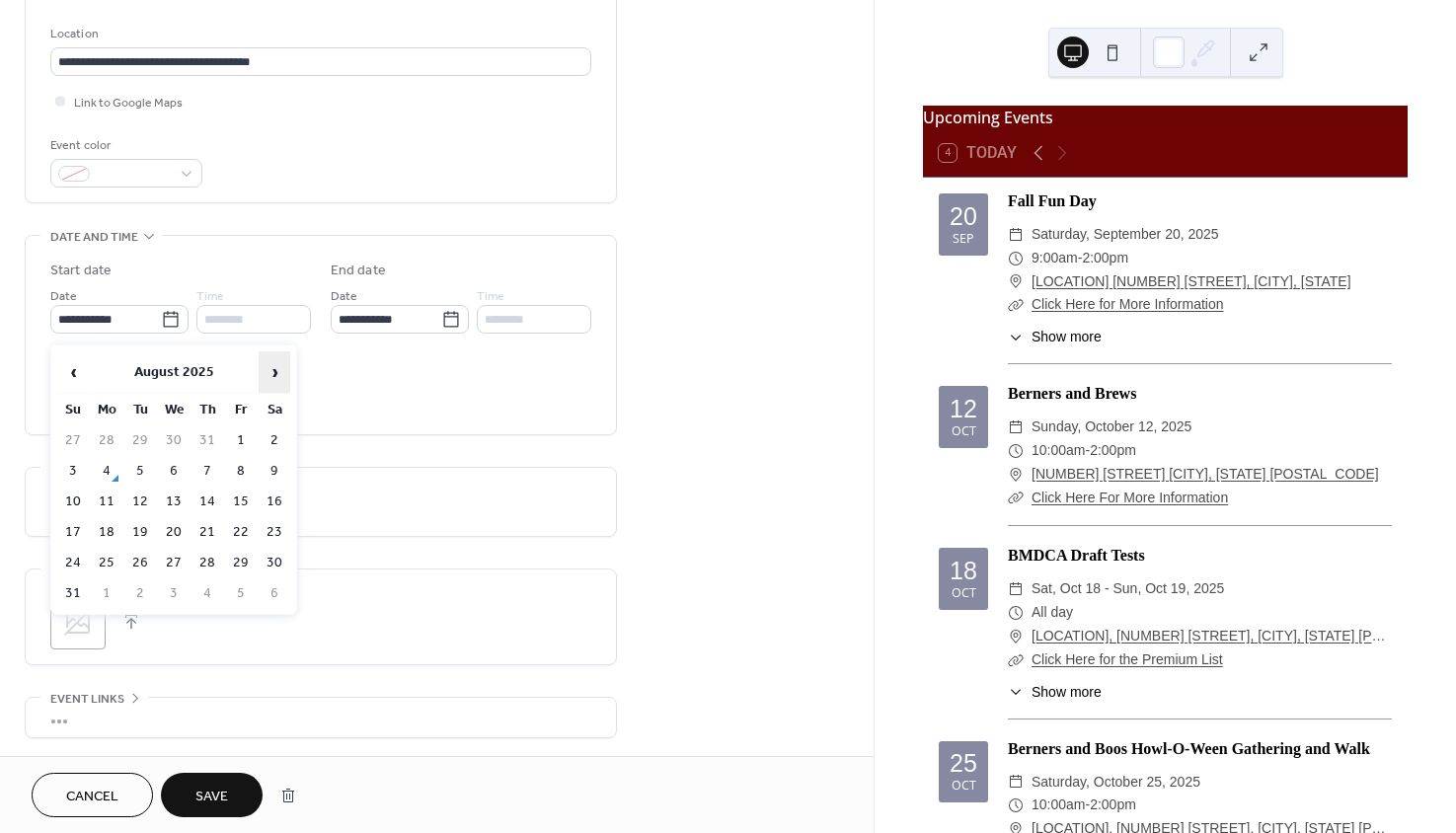 click on "›" at bounding box center (274, 372) 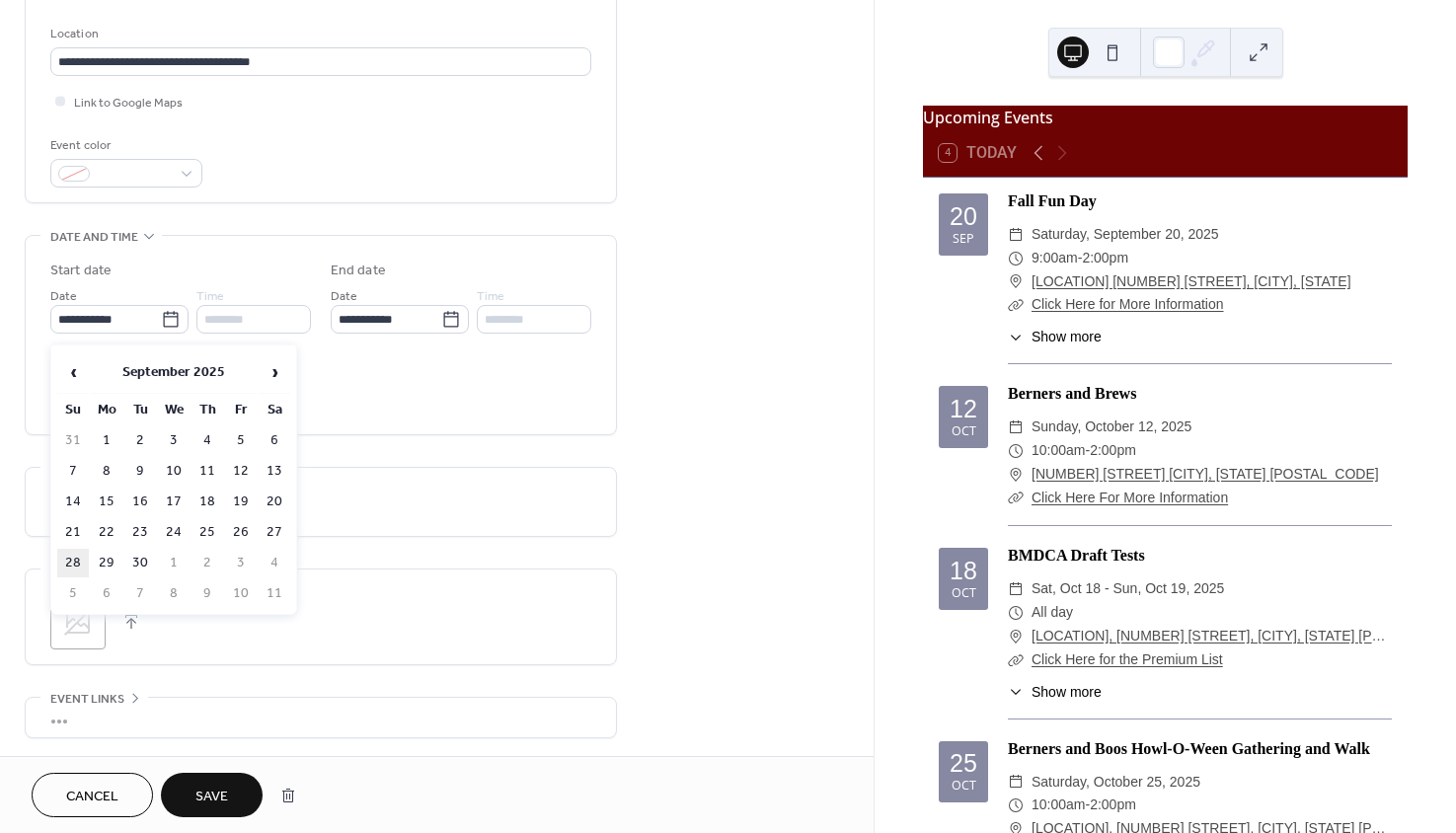 click on "28" at bounding box center (73, 563) 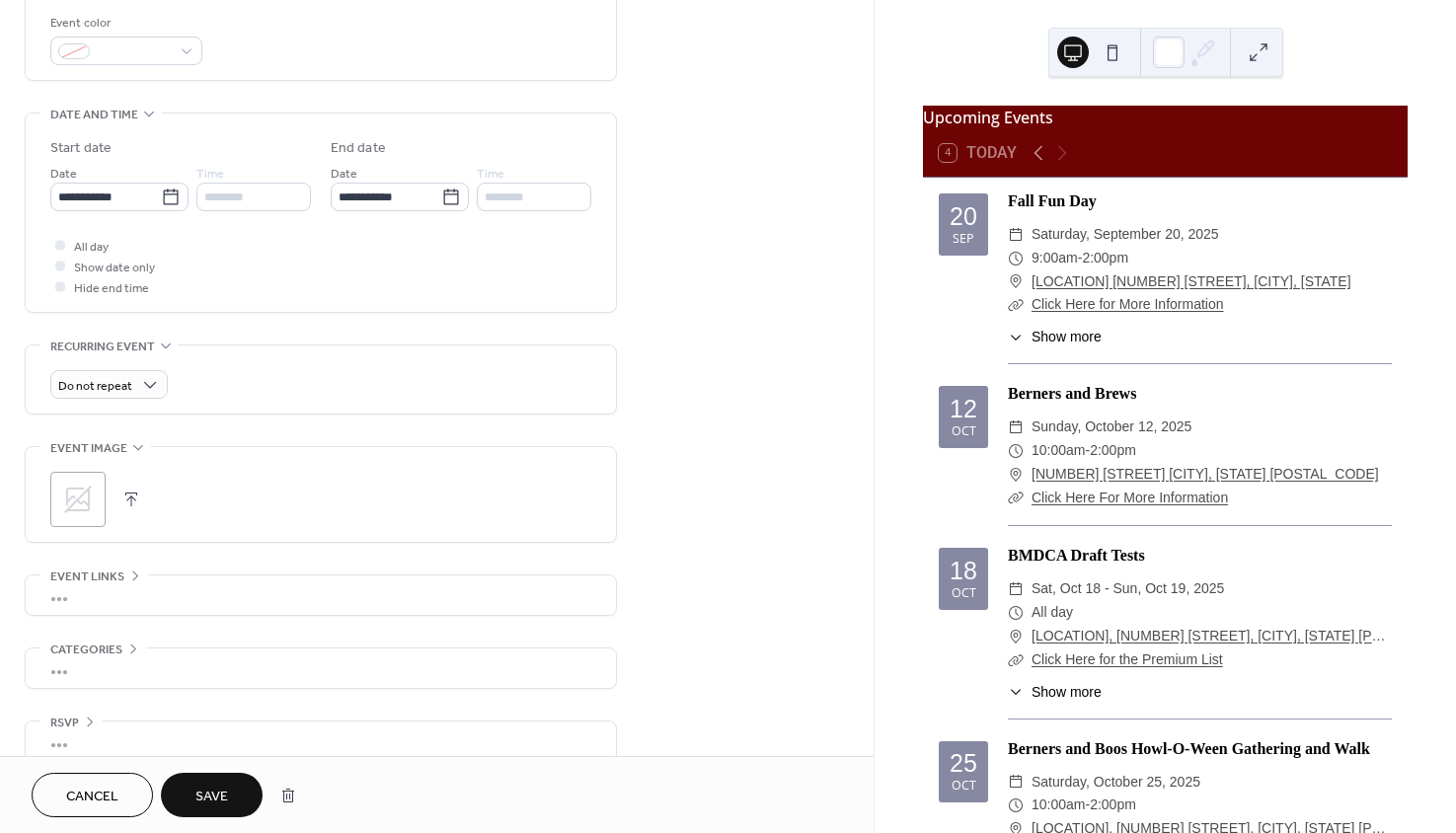 scroll, scrollTop: 562, scrollLeft: 0, axis: vertical 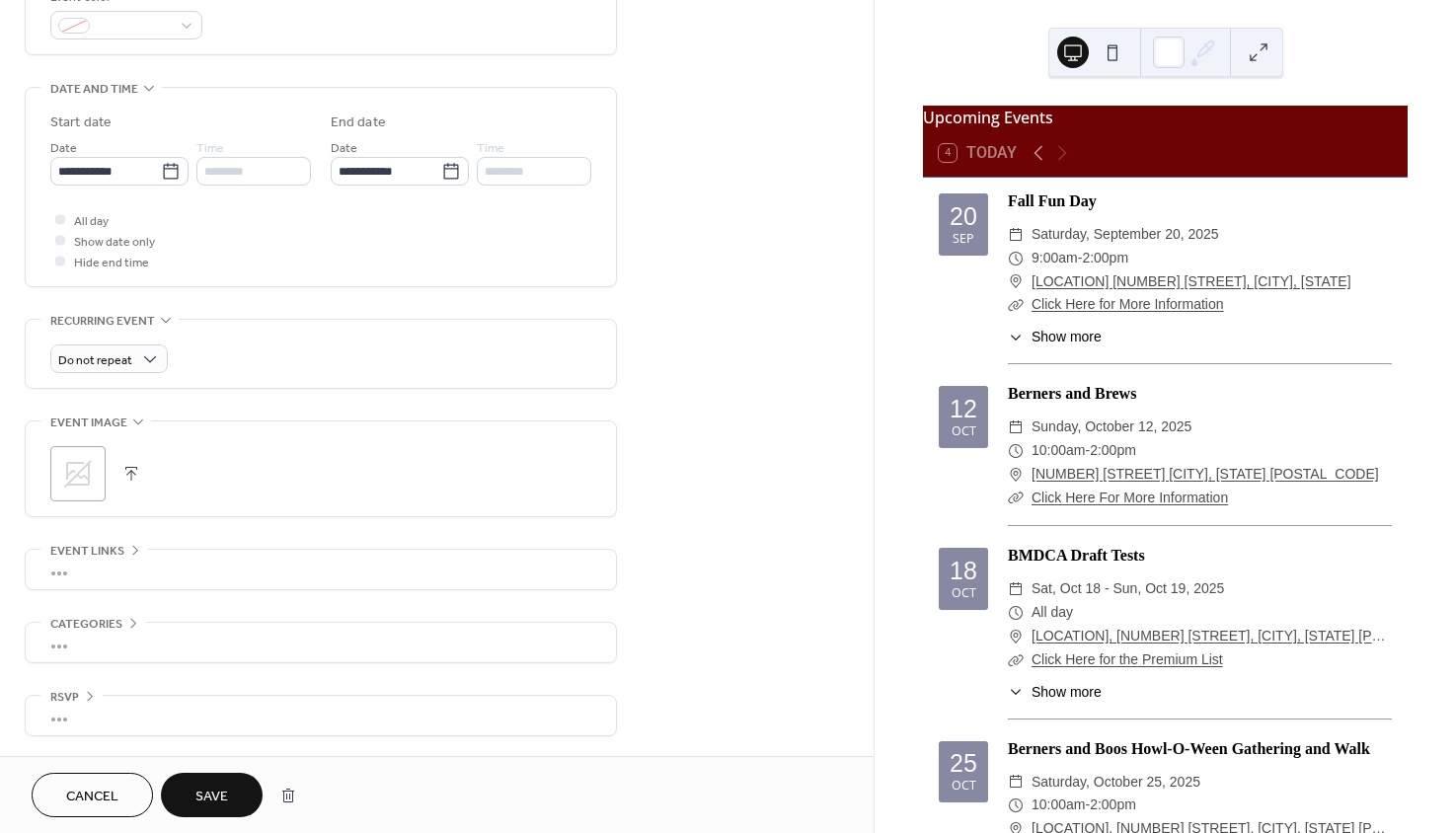 click on "Save" at bounding box center [211, 796] 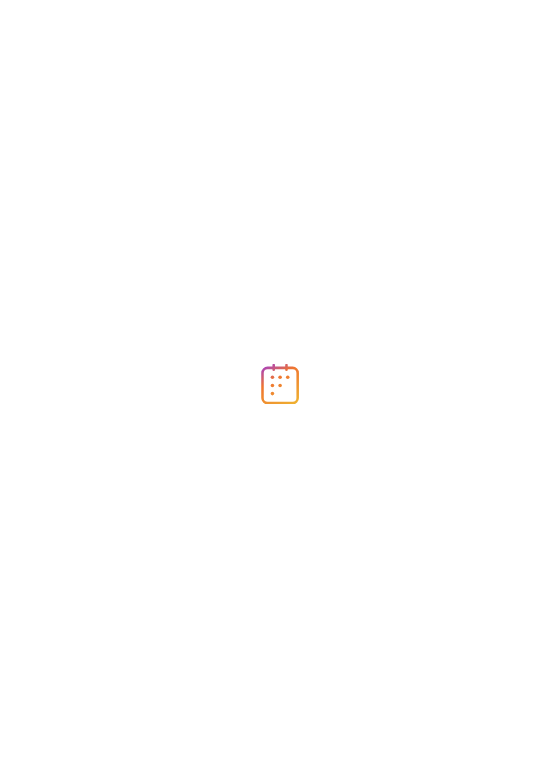 scroll, scrollTop: 0, scrollLeft: 0, axis: both 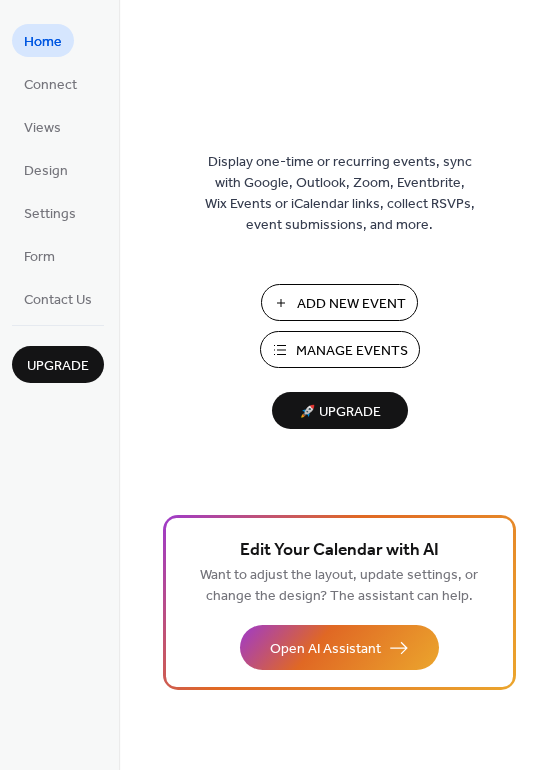 click on "Manage Events" at bounding box center [352, 351] 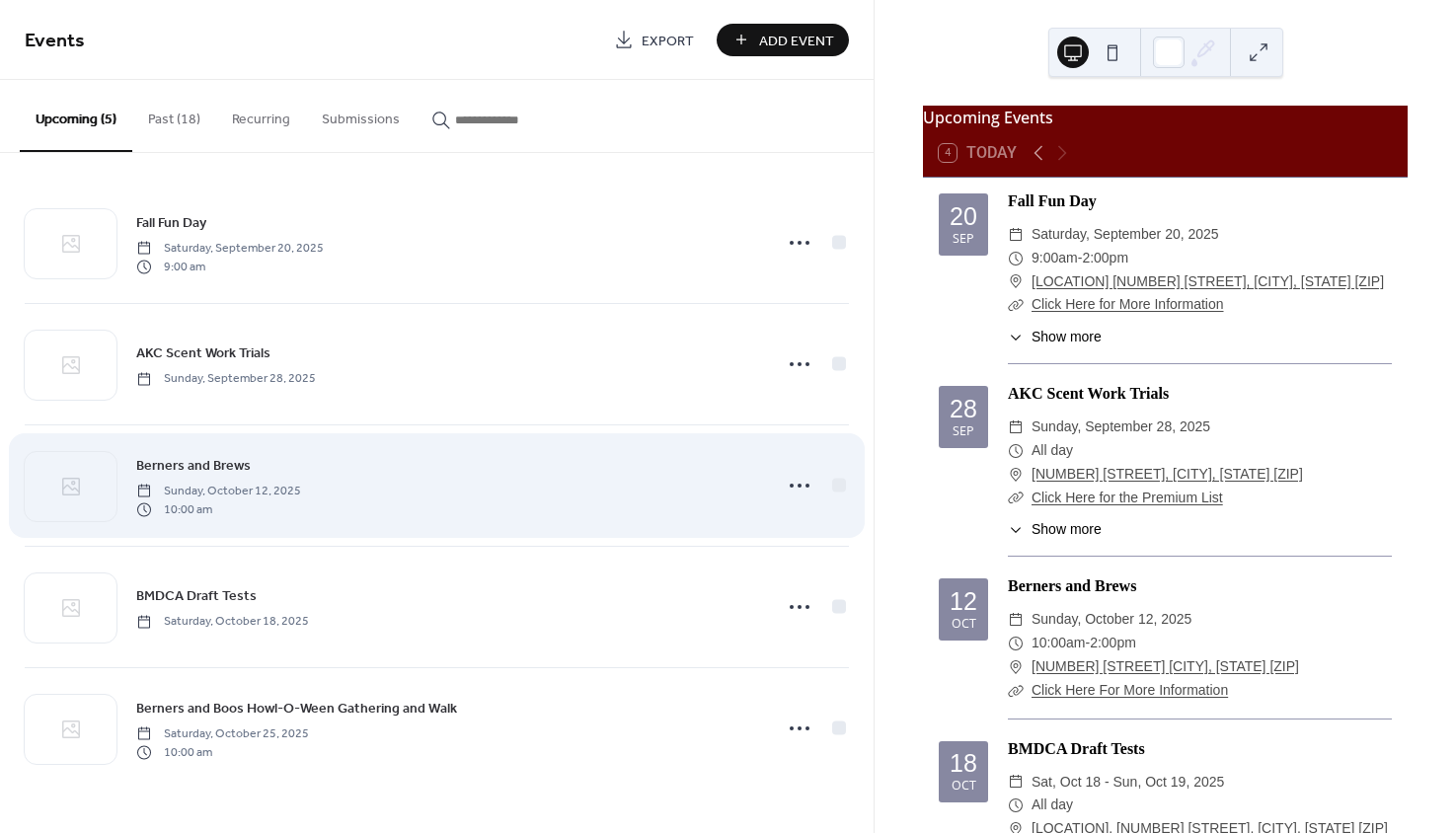 scroll, scrollTop: 0, scrollLeft: 0, axis: both 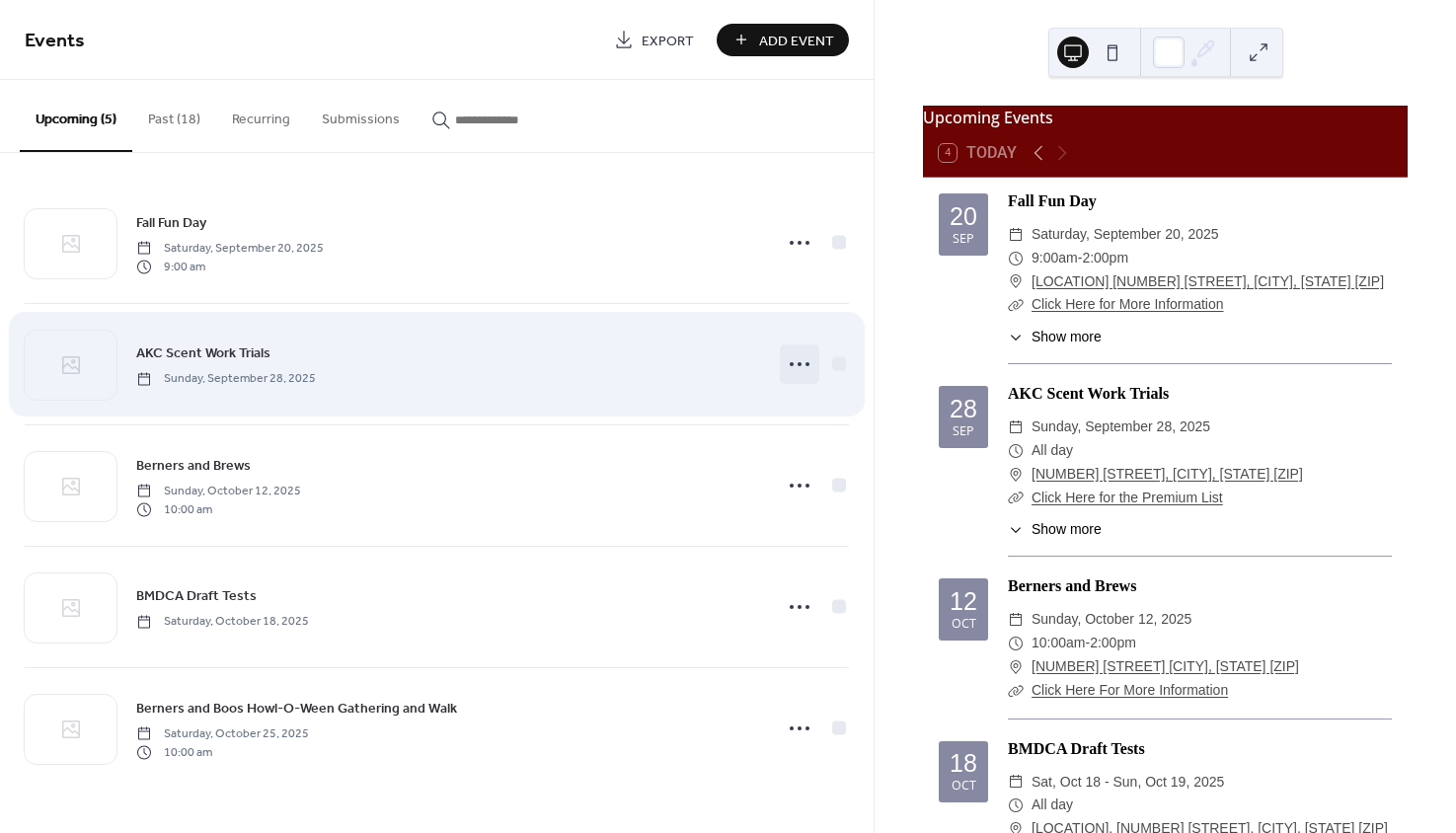 click 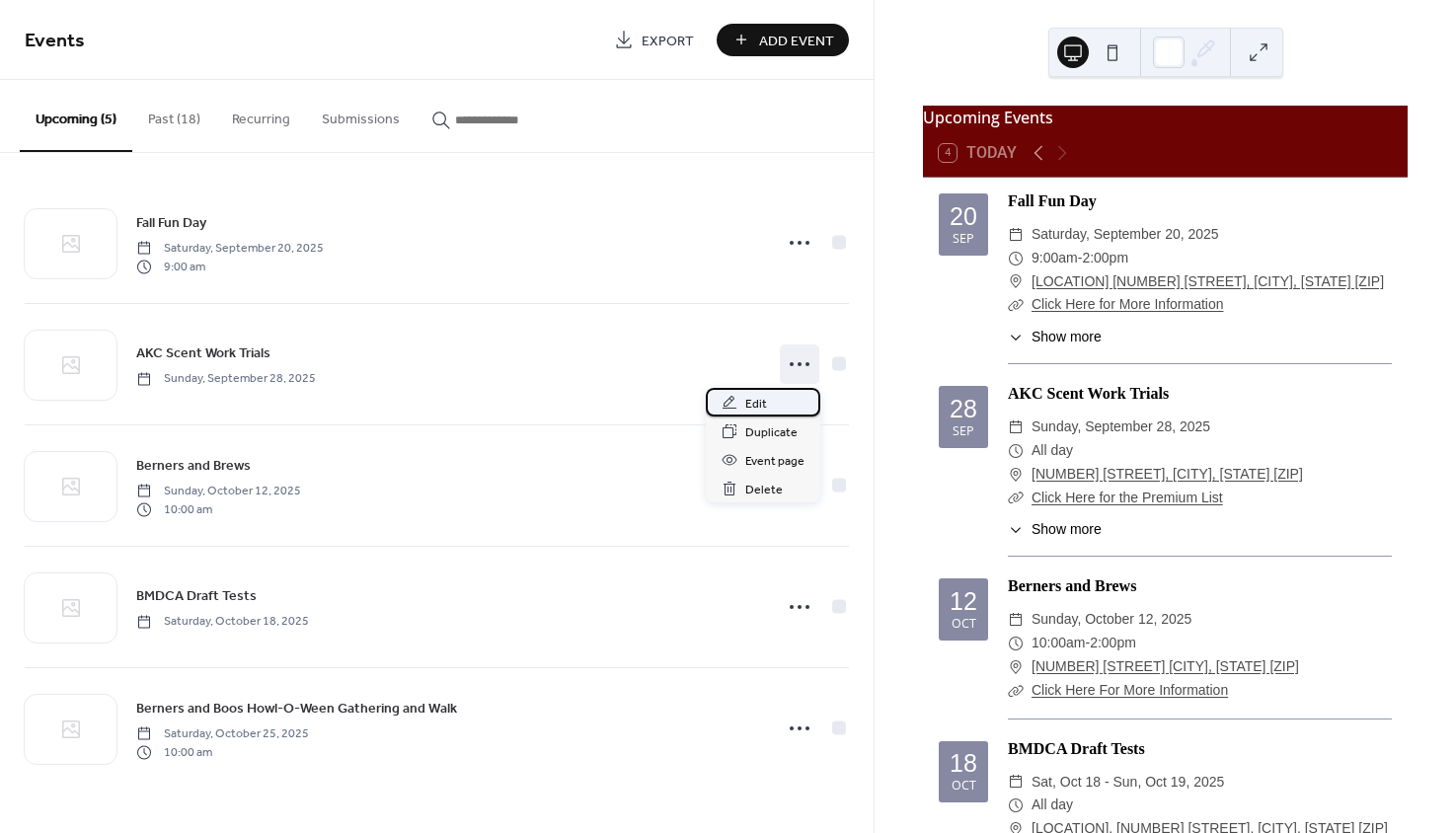 click on "Edit" at bounding box center [756, 404] 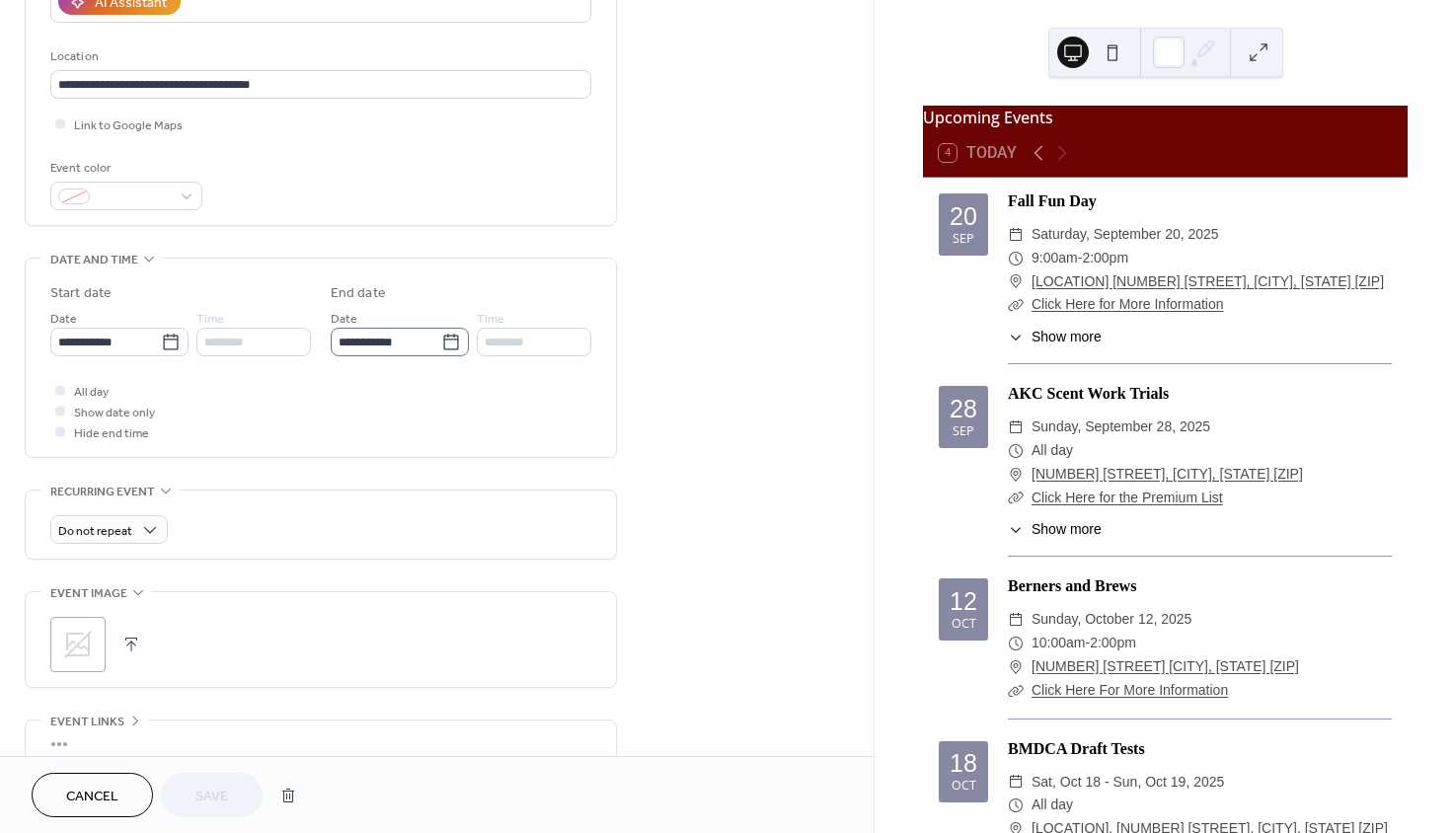 scroll, scrollTop: 562, scrollLeft: 0, axis: vertical 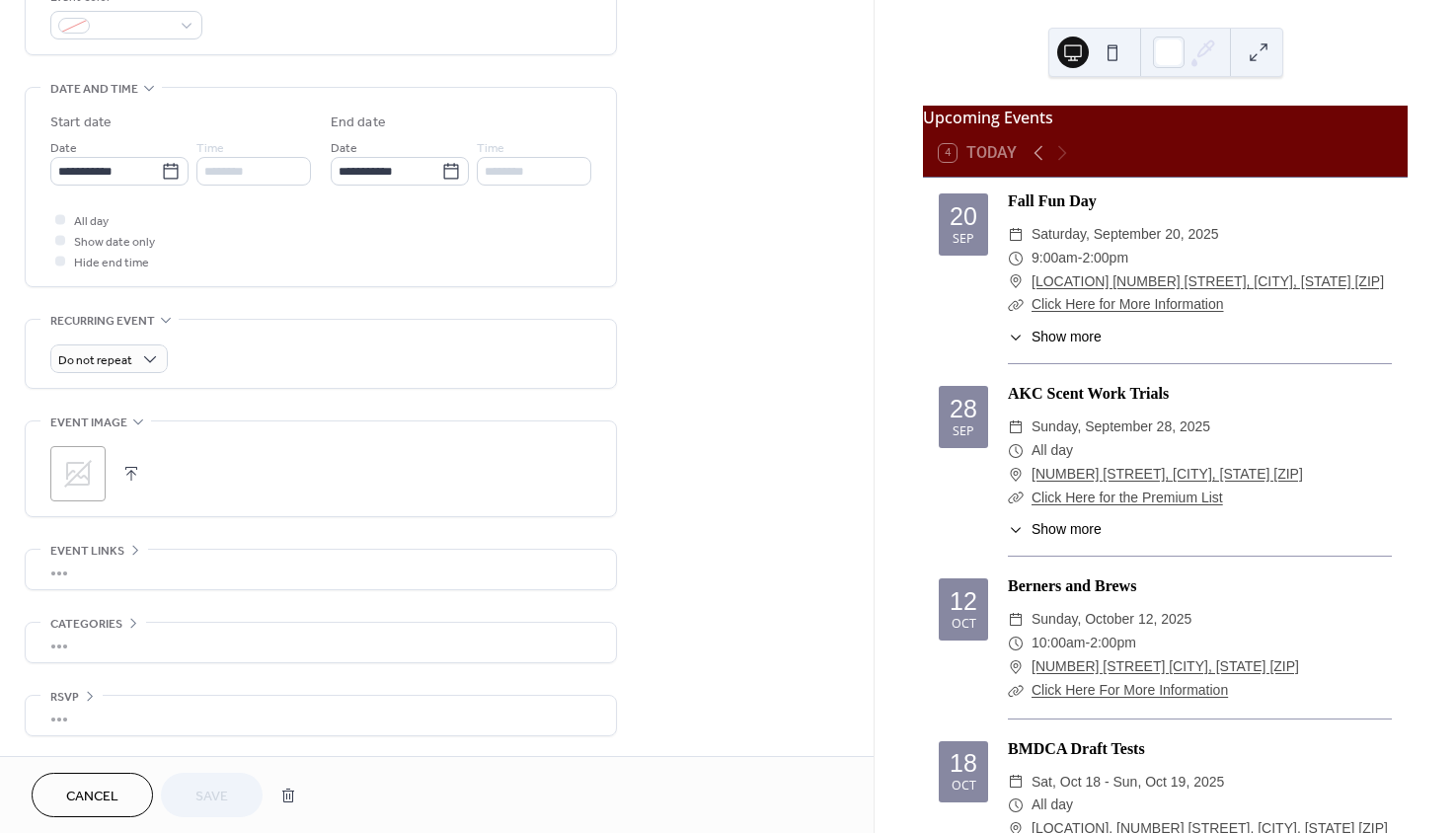 click on "•••" at bounding box center [321, 569] 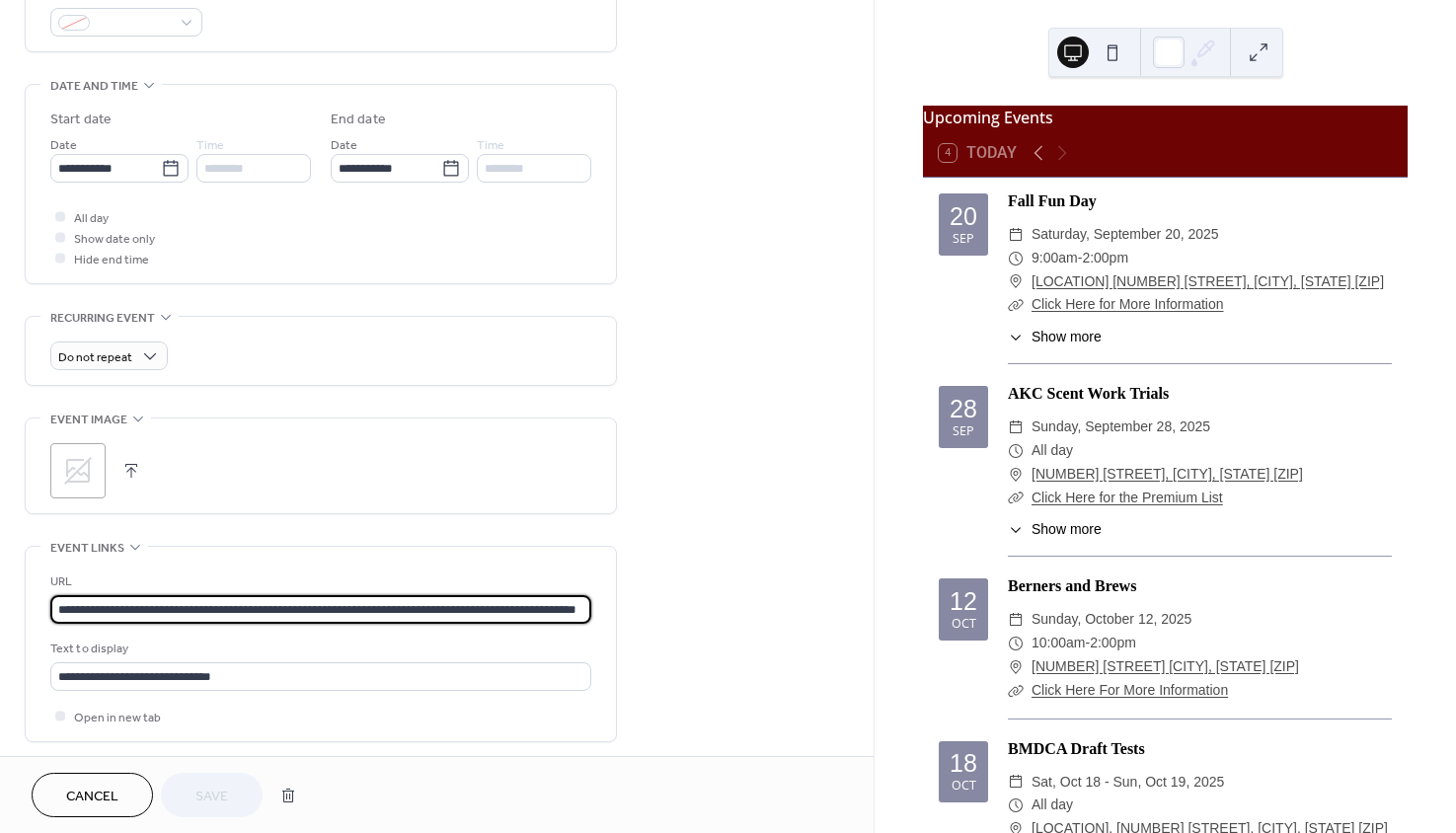 drag, startPoint x: 165, startPoint y: 621, endPoint x: 673, endPoint y: 648, distance: 508.717 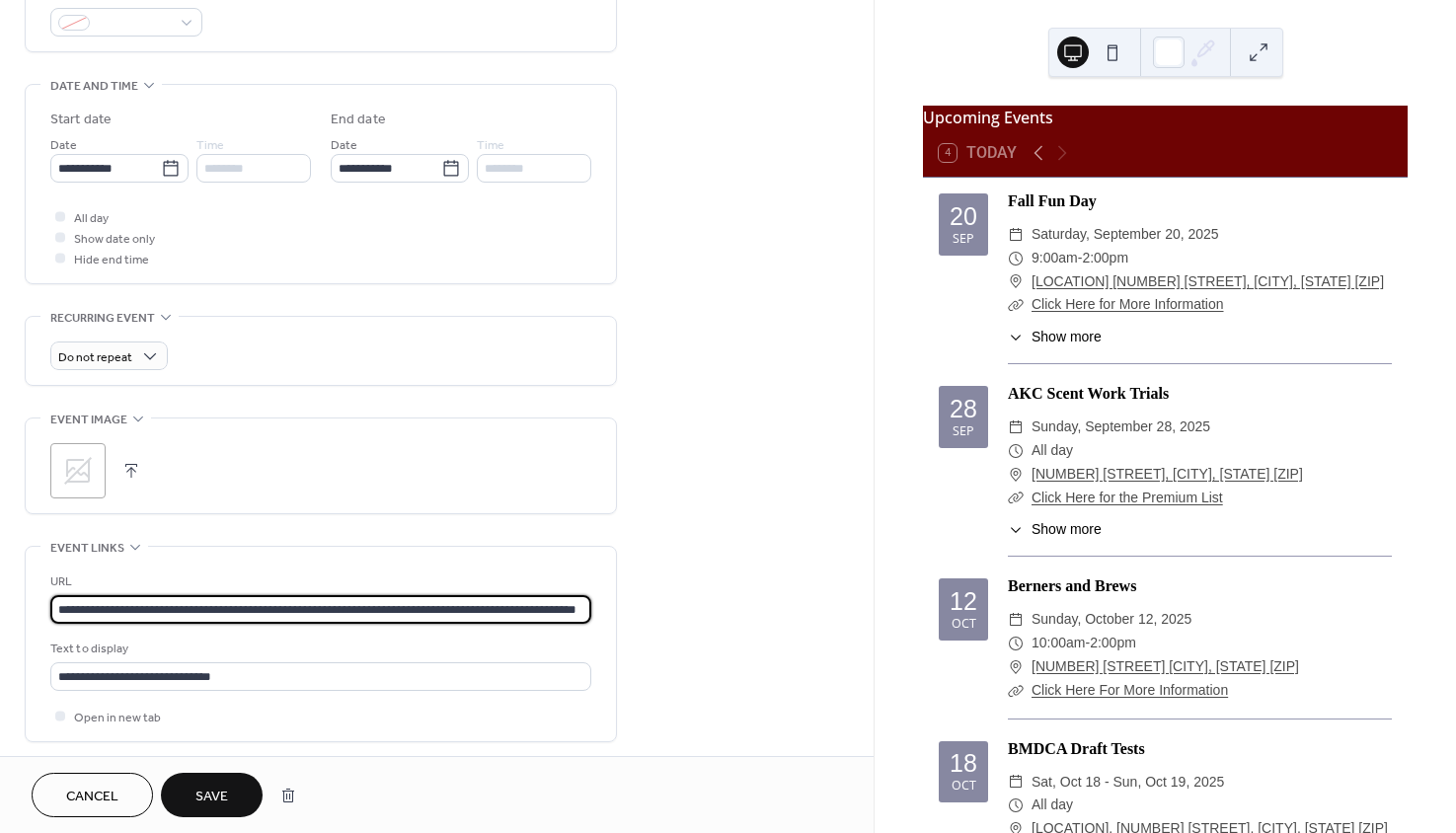 type on "**********" 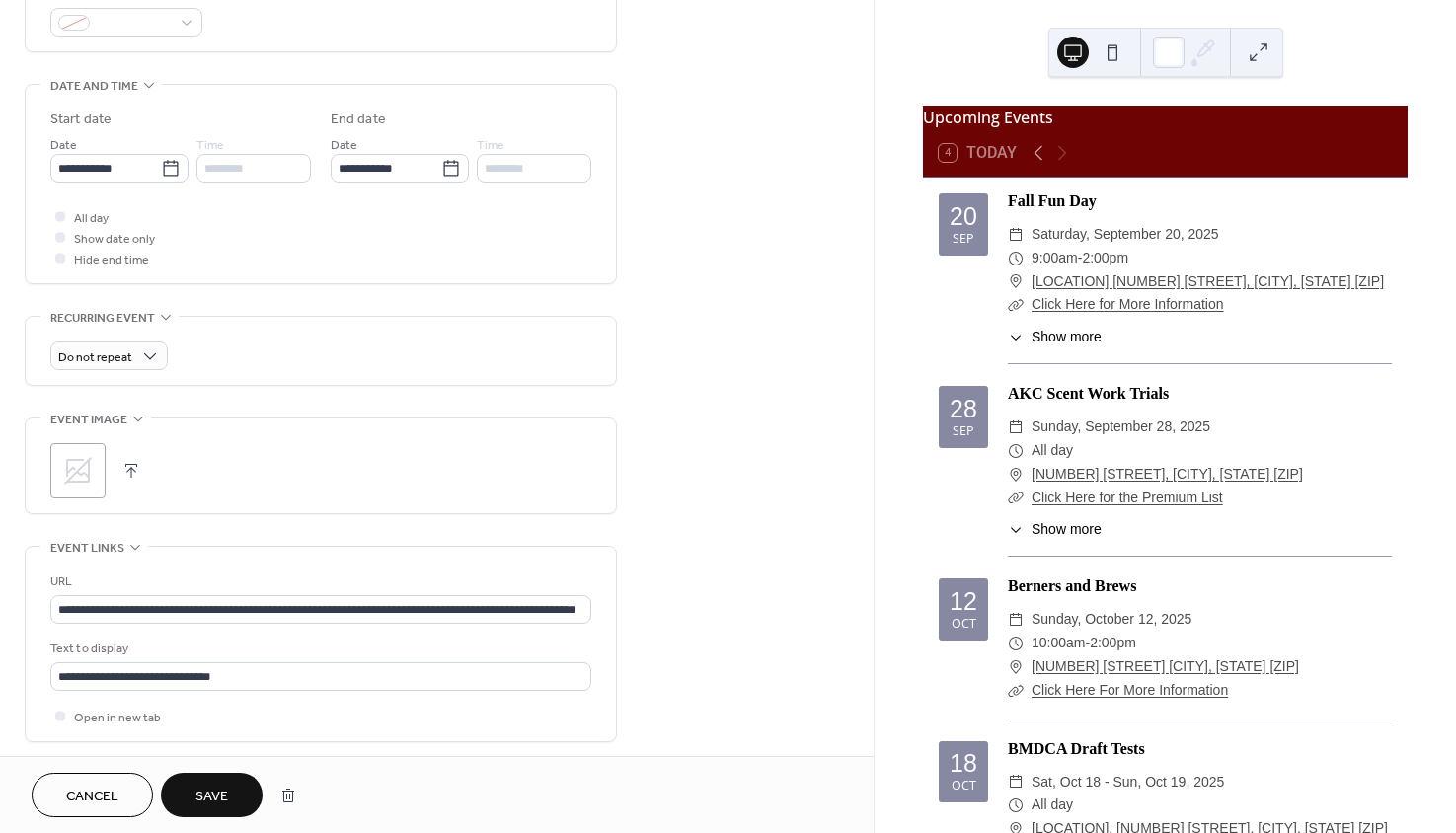 click on "Save" at bounding box center (211, 796) 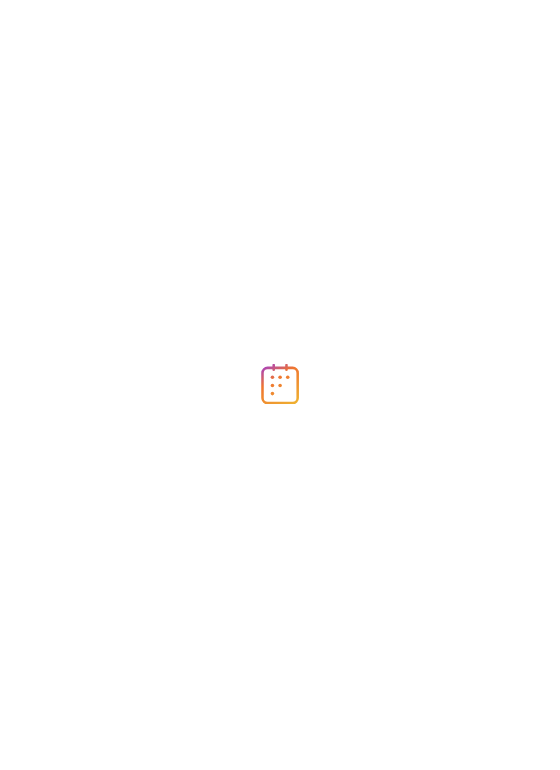 scroll, scrollTop: 0, scrollLeft: 0, axis: both 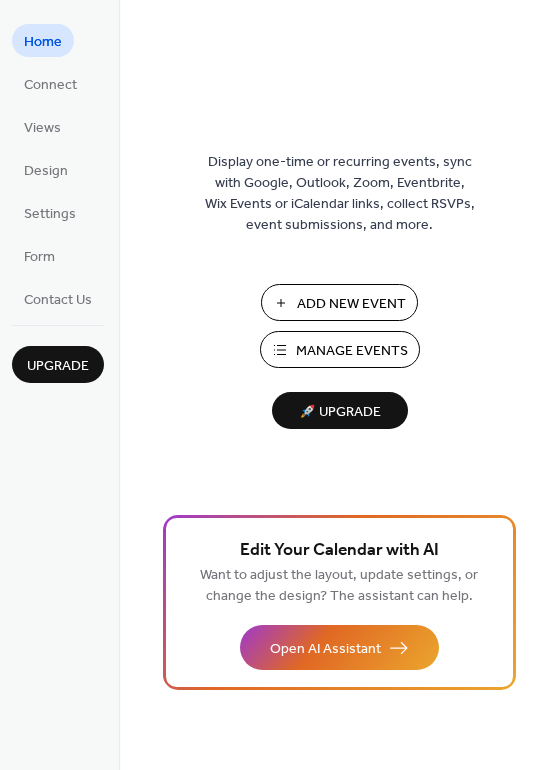 click on "Manage Events" at bounding box center (352, 351) 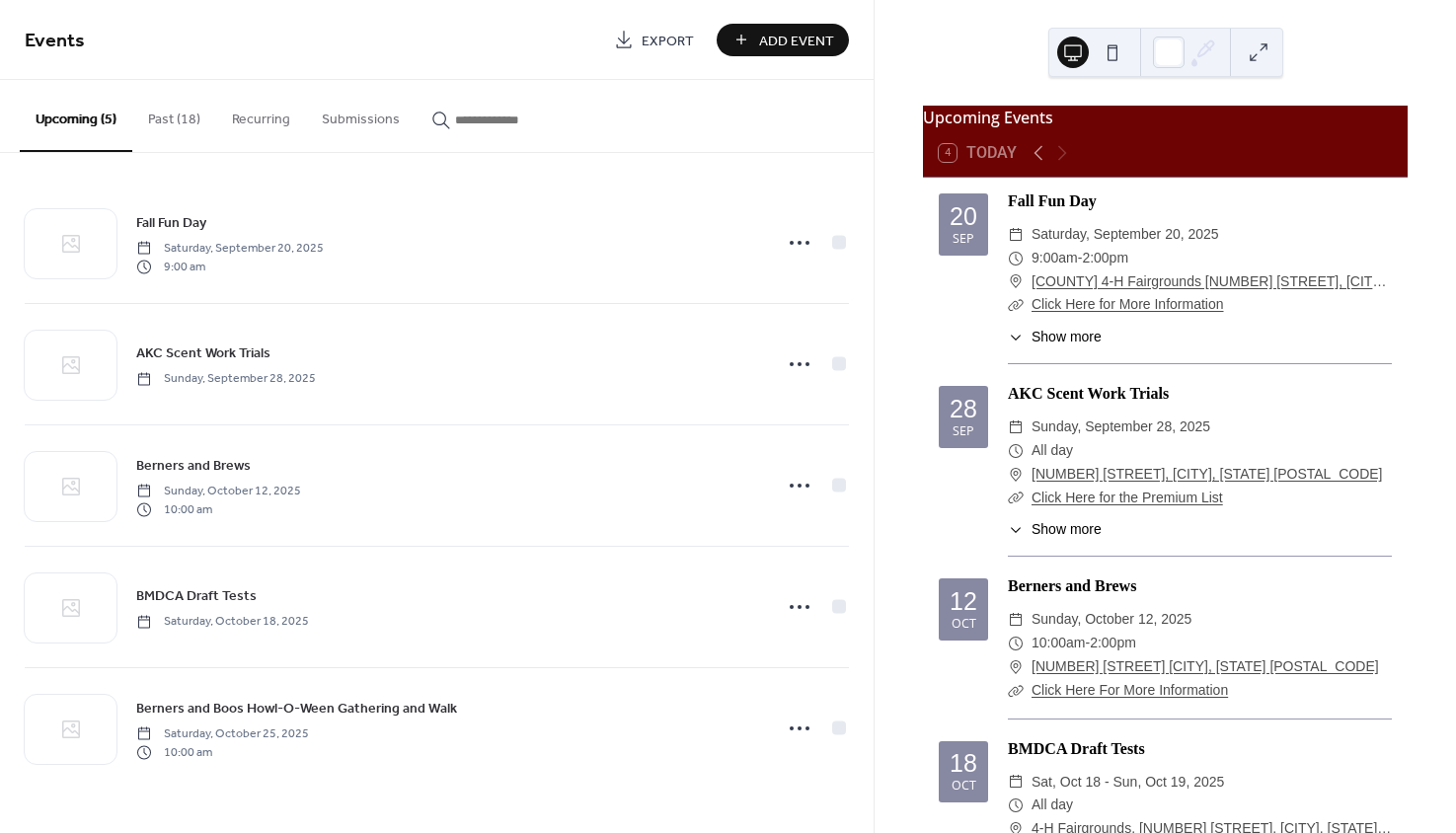scroll, scrollTop: 0, scrollLeft: 0, axis: both 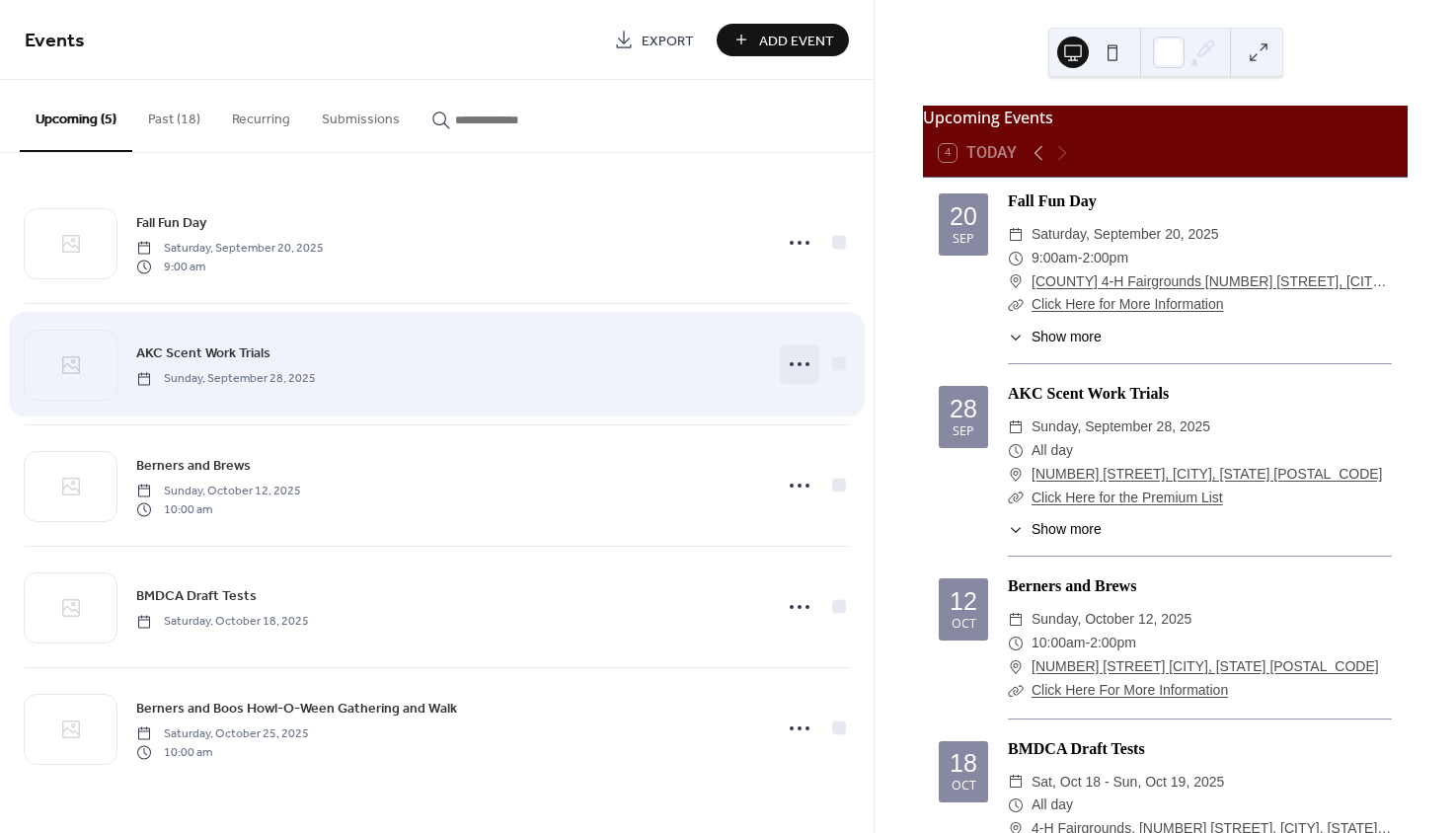 click 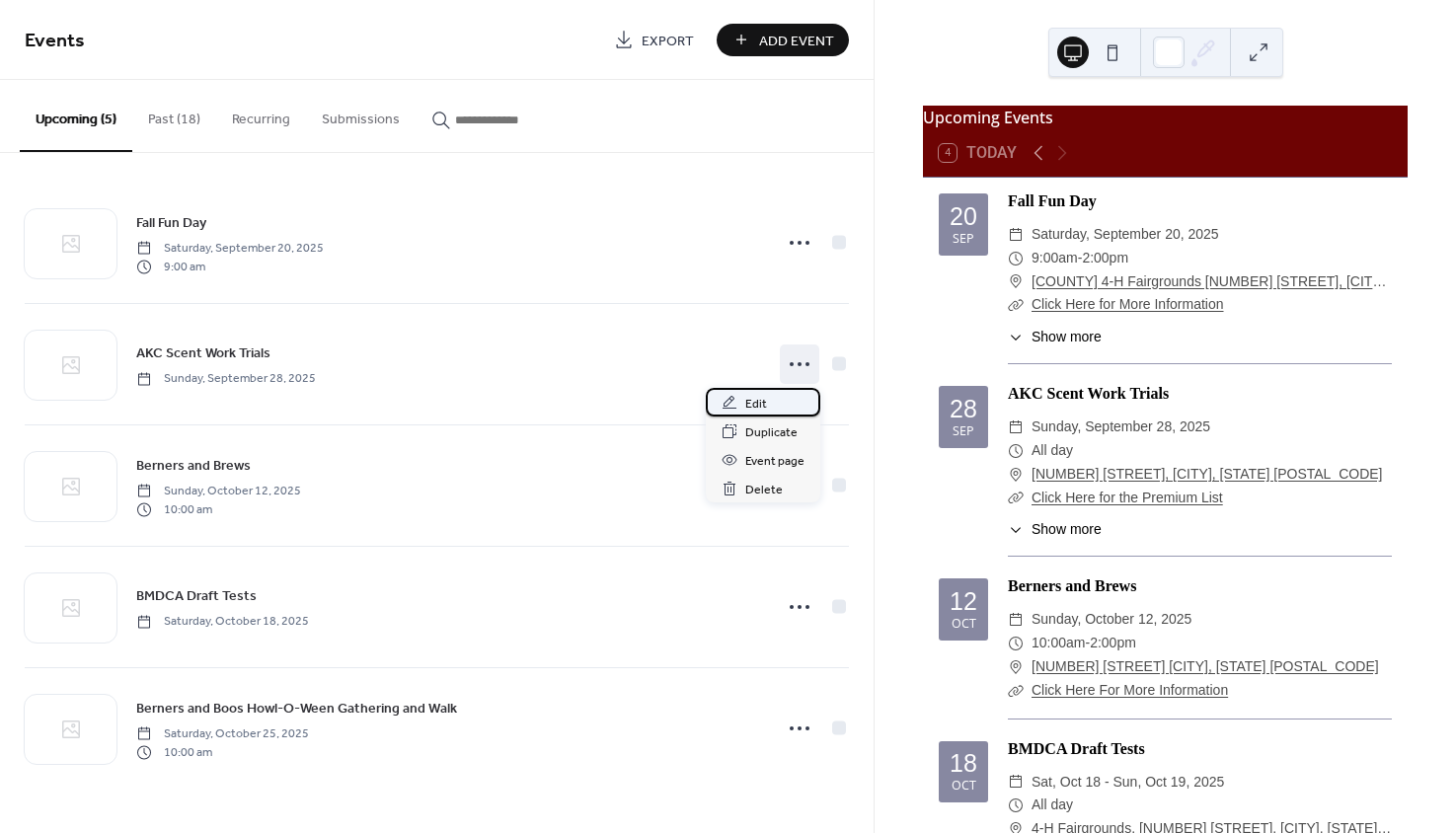 click on "Edit" at bounding box center [756, 404] 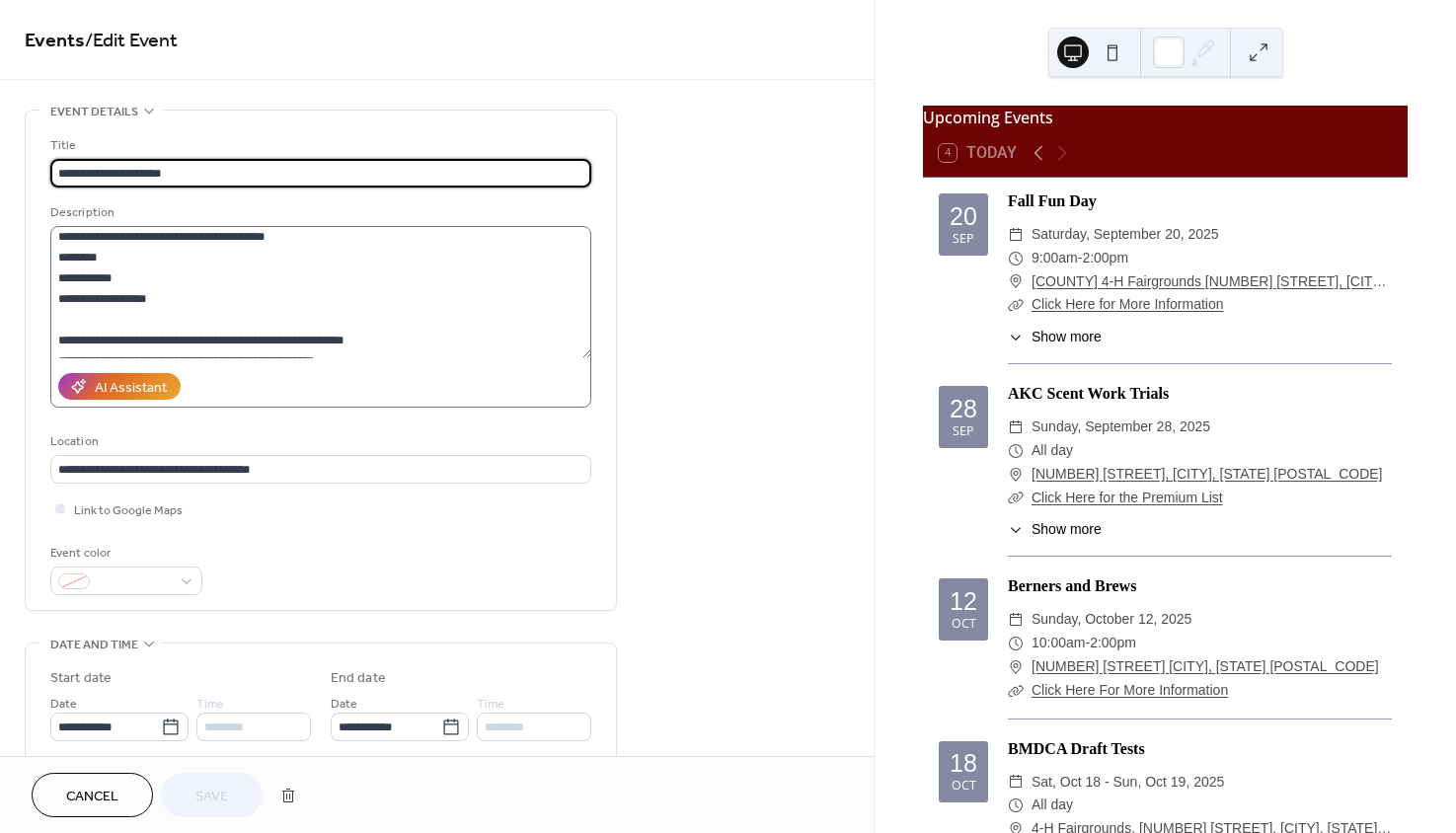 scroll, scrollTop: 489, scrollLeft: 0, axis: vertical 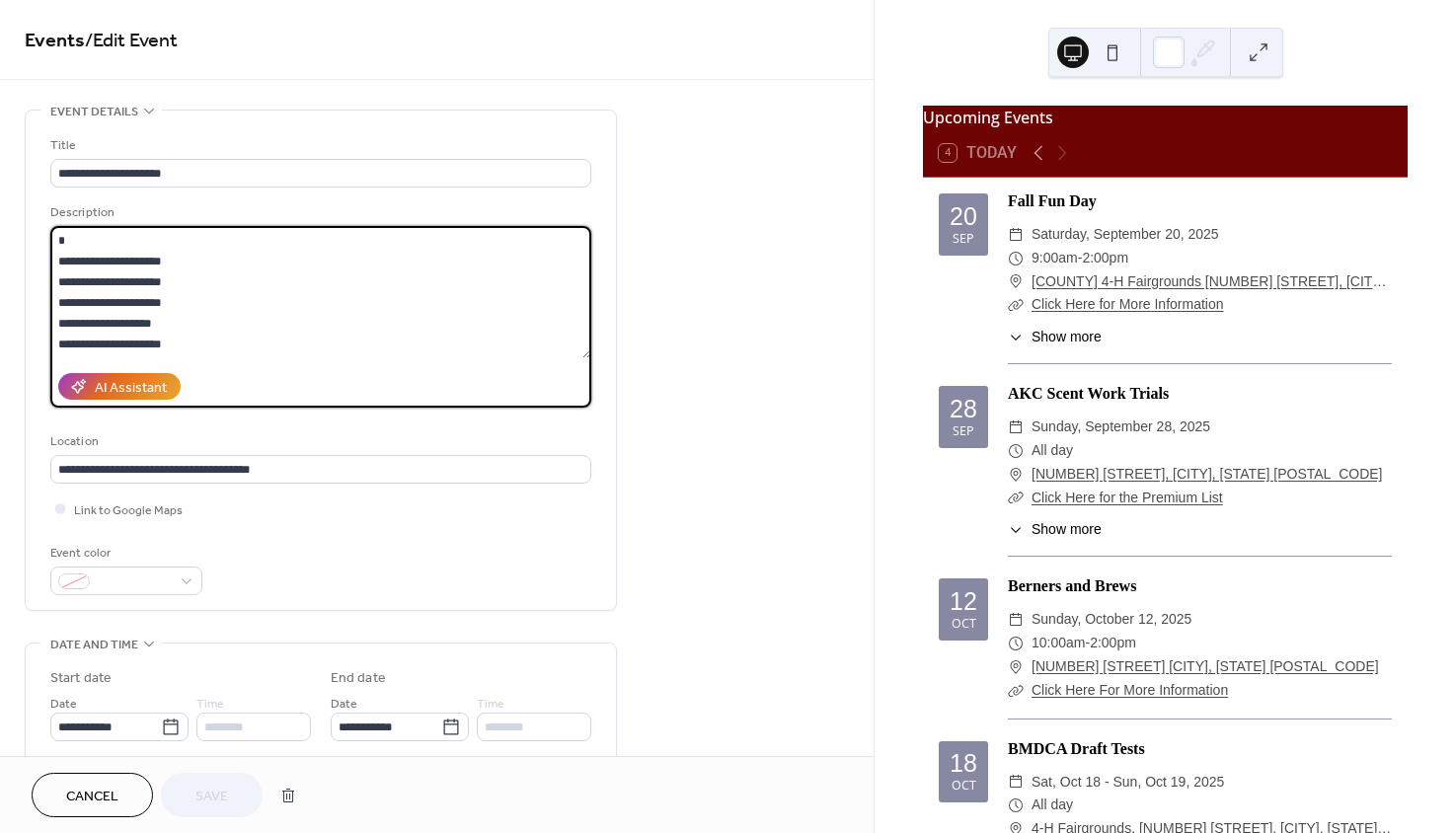 drag, startPoint x: 58, startPoint y: 312, endPoint x: 335, endPoint y: 436, distance: 303.48806 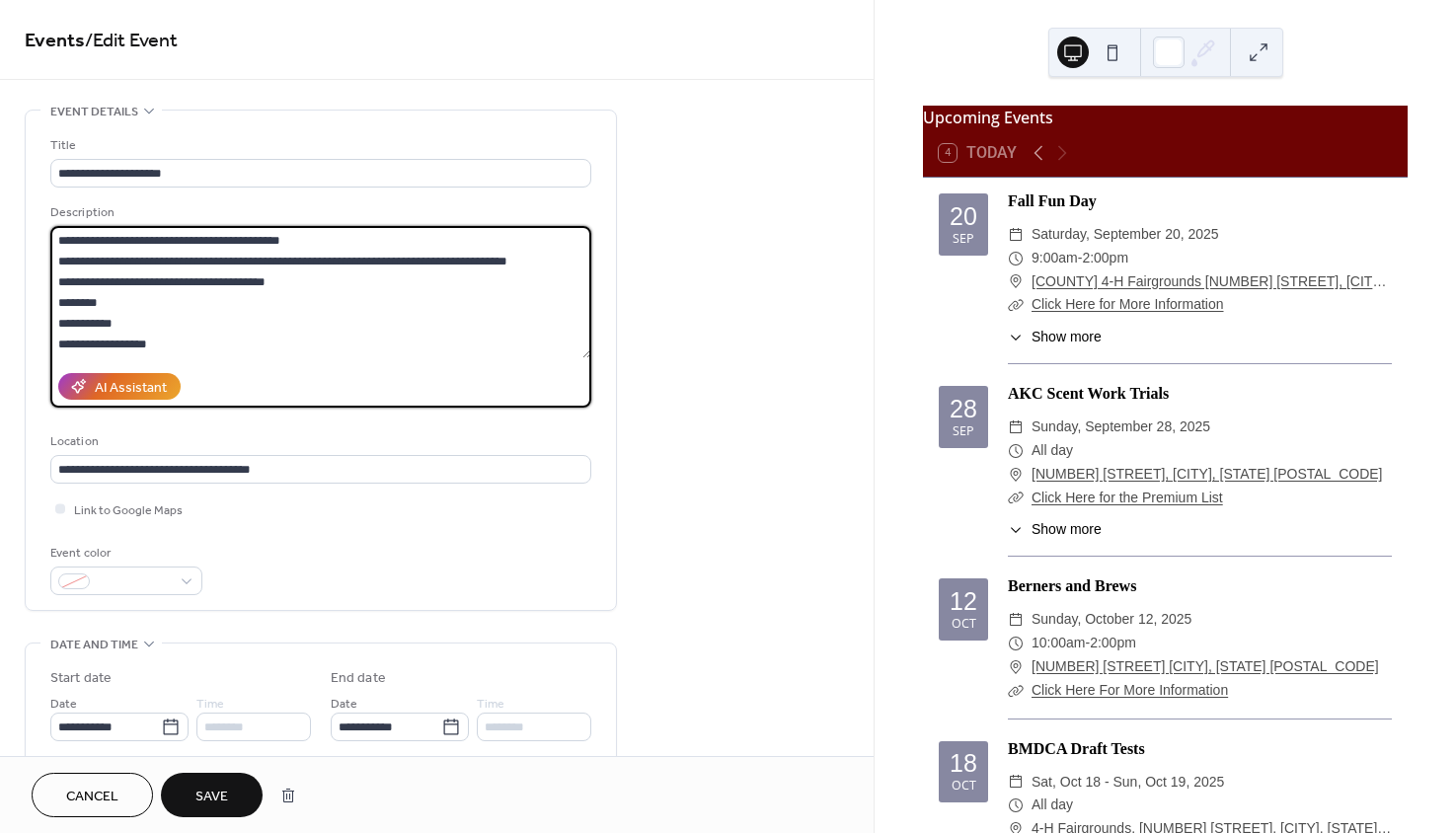 scroll, scrollTop: 0, scrollLeft: 0, axis: both 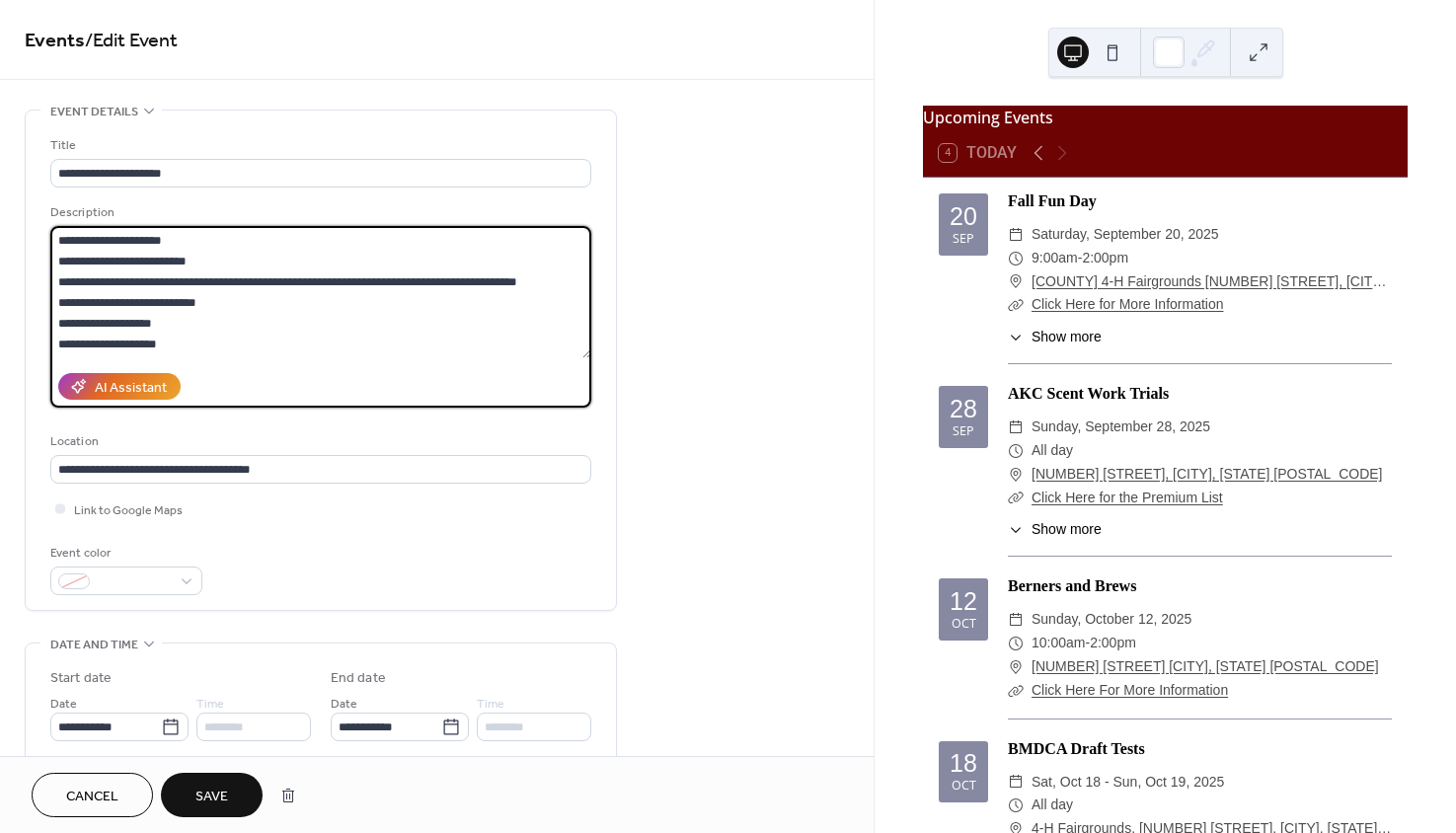 drag, startPoint x: 91, startPoint y: 248, endPoint x: 223, endPoint y: 258, distance: 132.37825 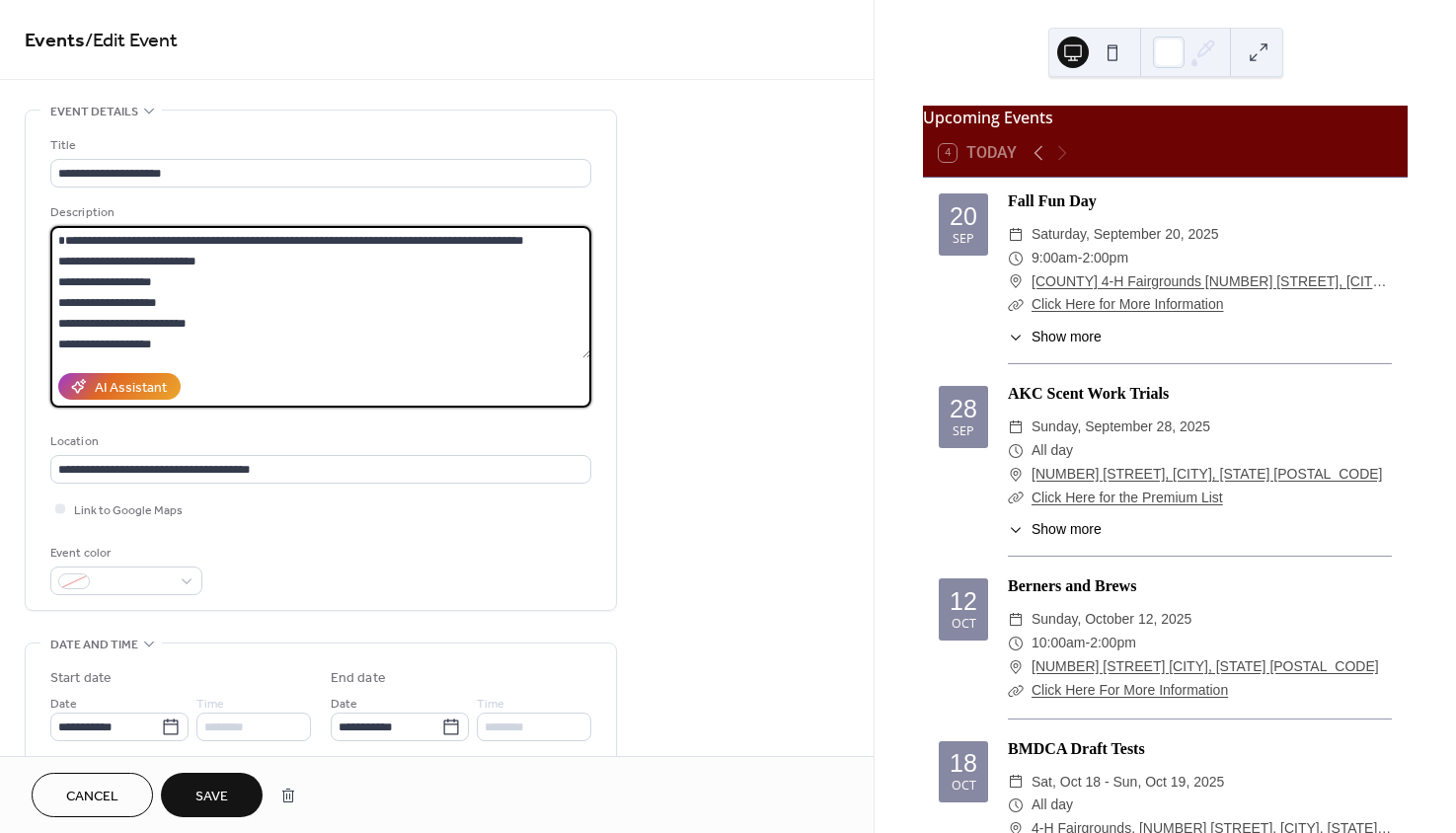click on "**********" at bounding box center [321, 292] 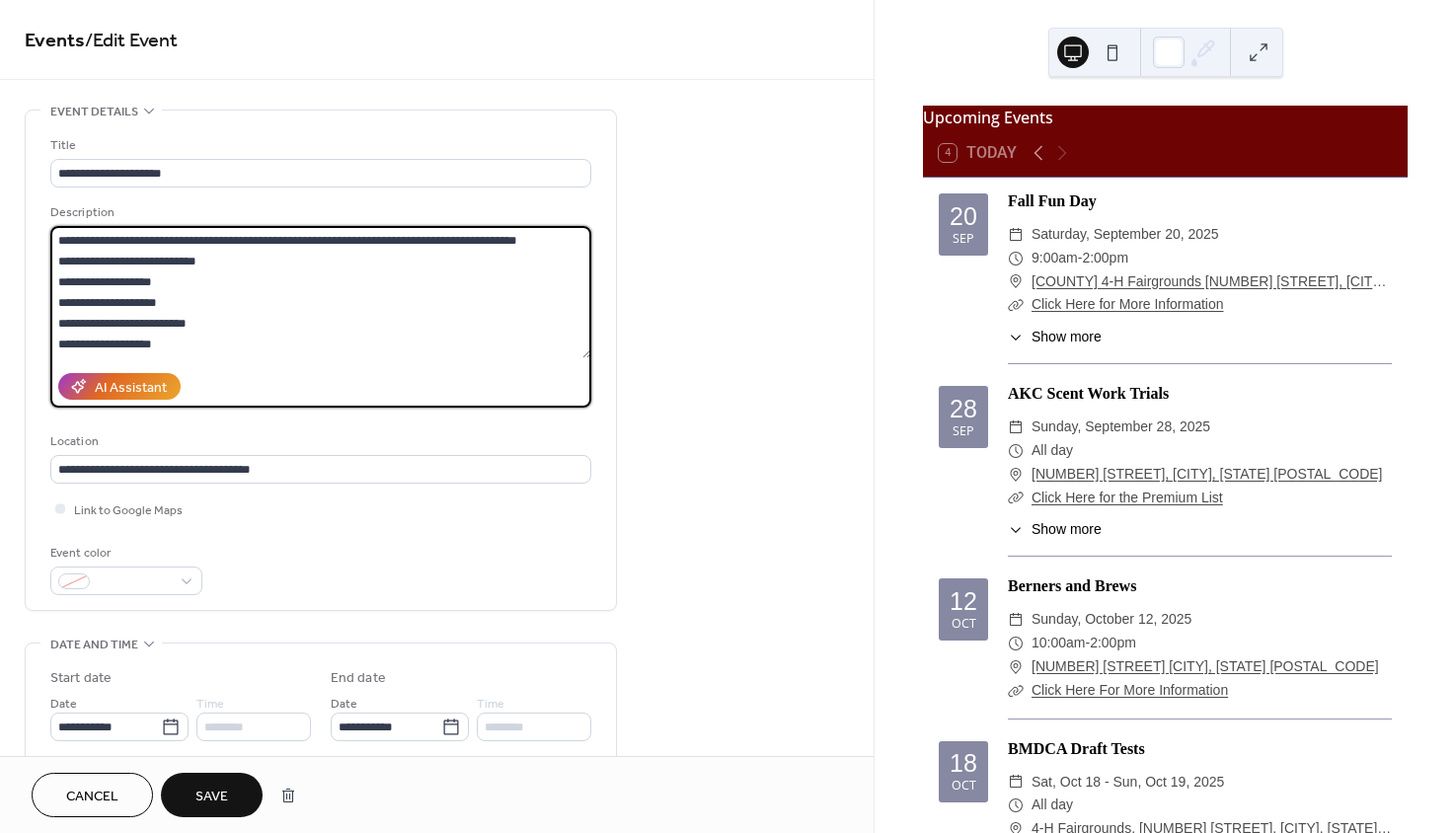 type on "**********" 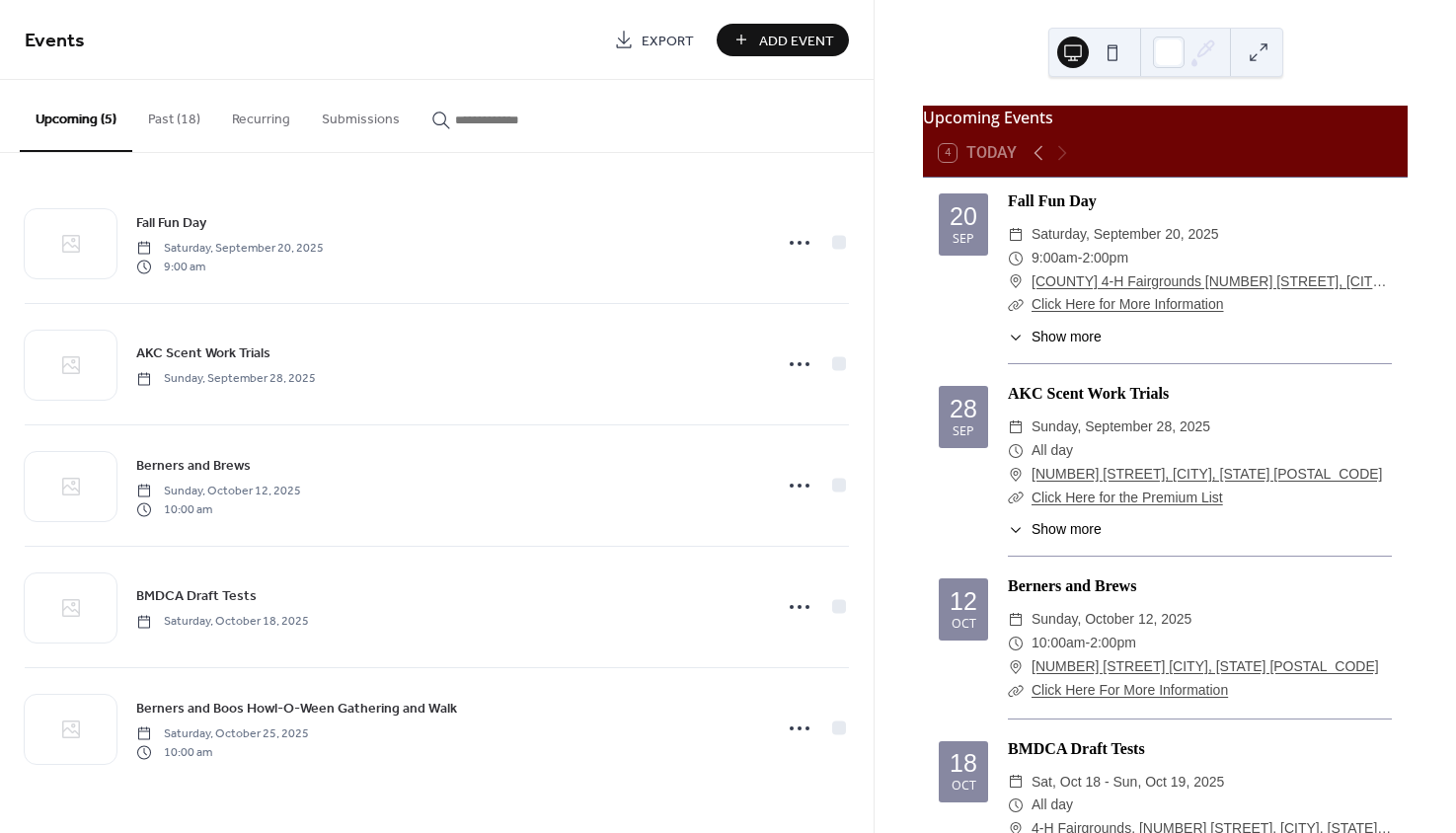 click on "Past (18)" at bounding box center [174, 114] 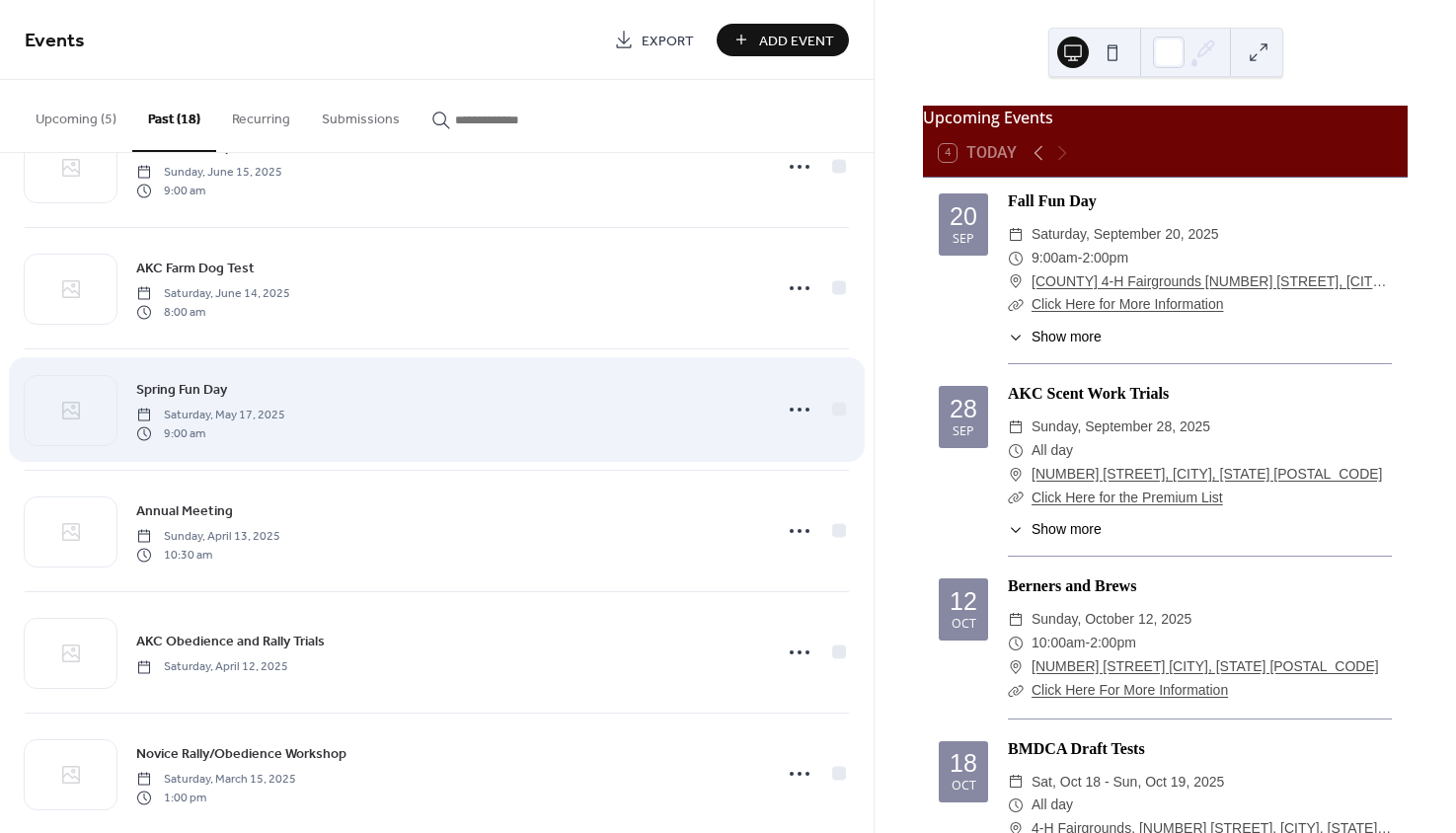 scroll, scrollTop: 323, scrollLeft: 0, axis: vertical 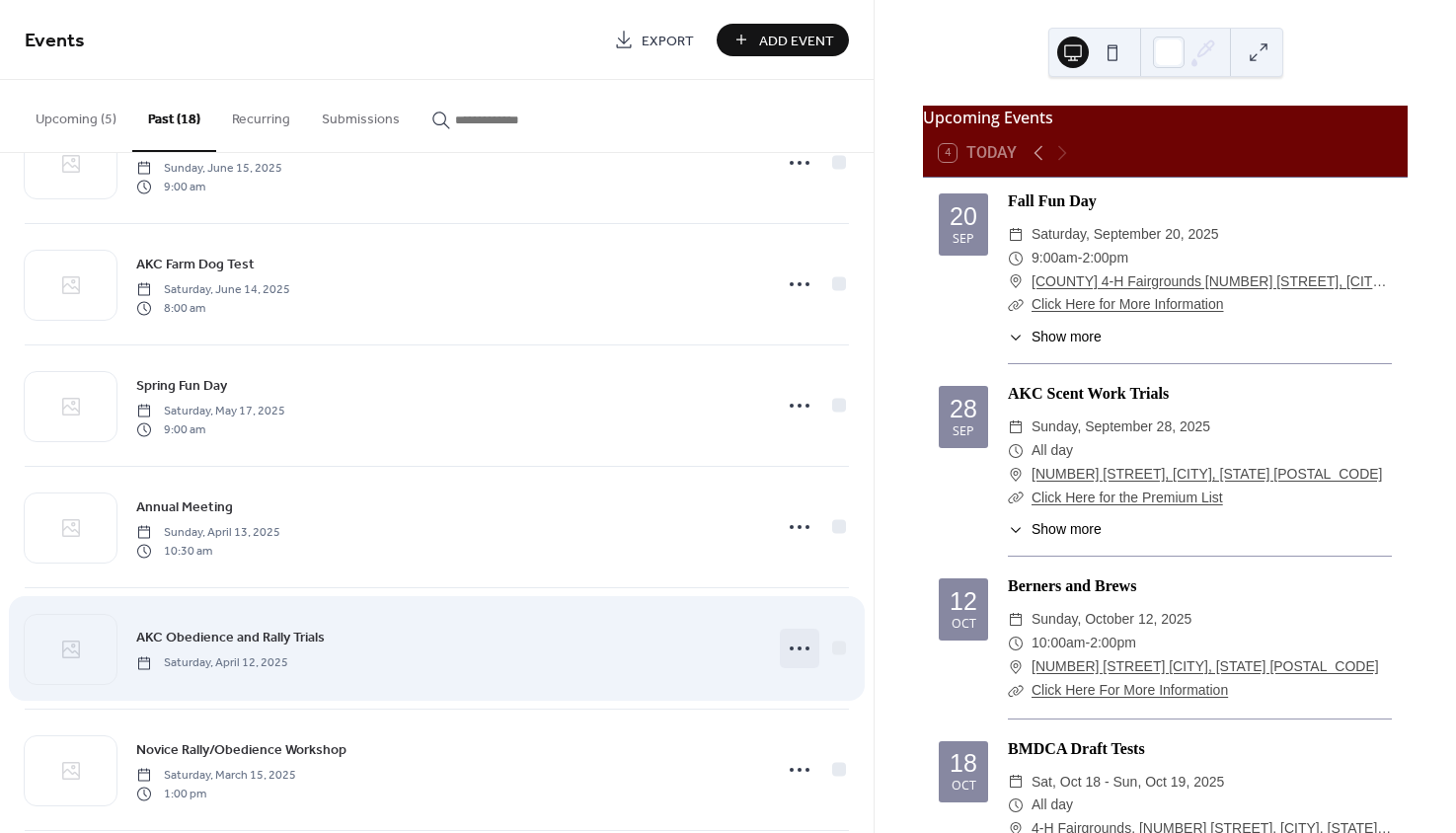 click 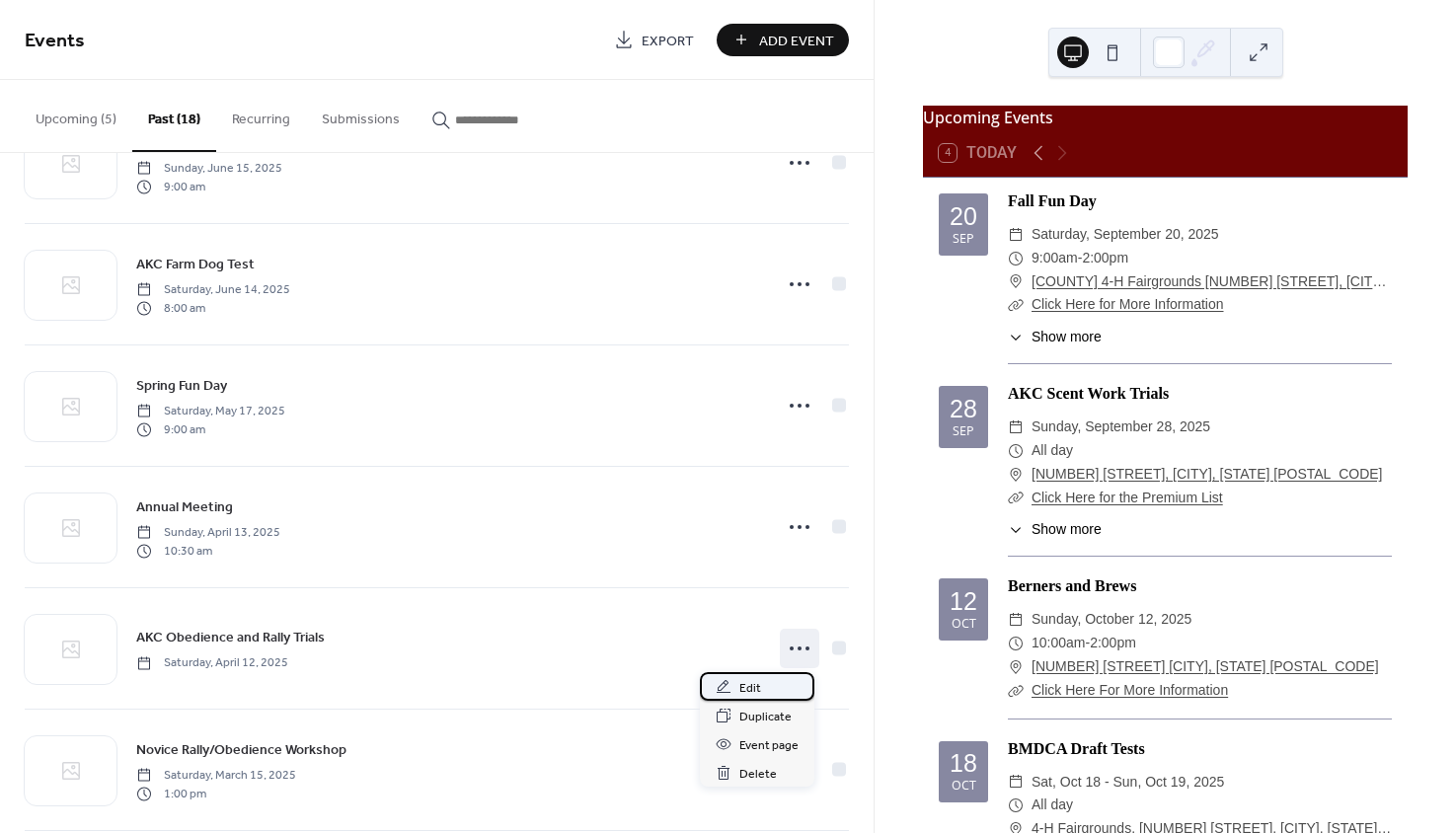 click on "Edit" at bounding box center (750, 688) 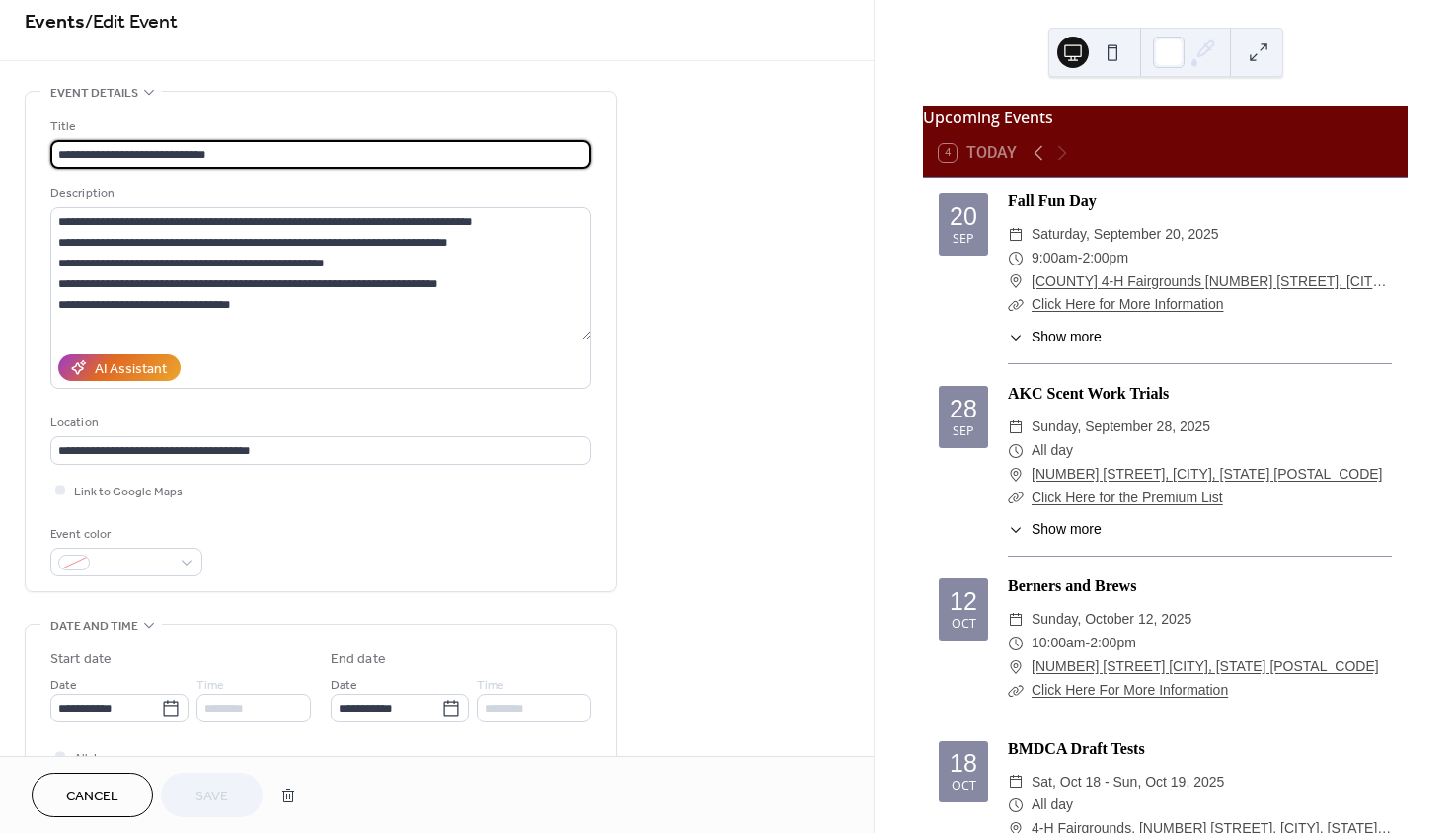 scroll, scrollTop: 55, scrollLeft: 0, axis: vertical 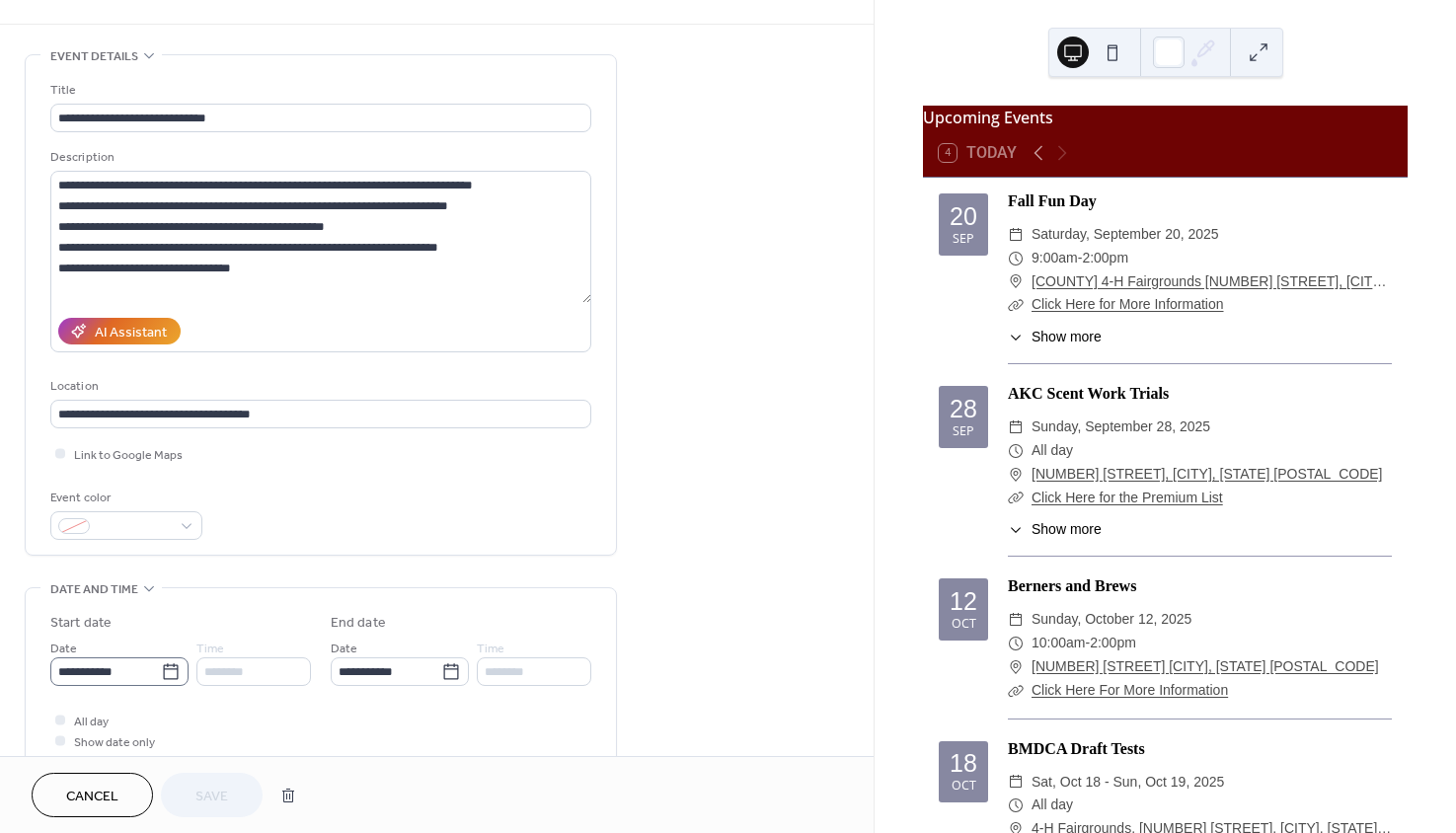click 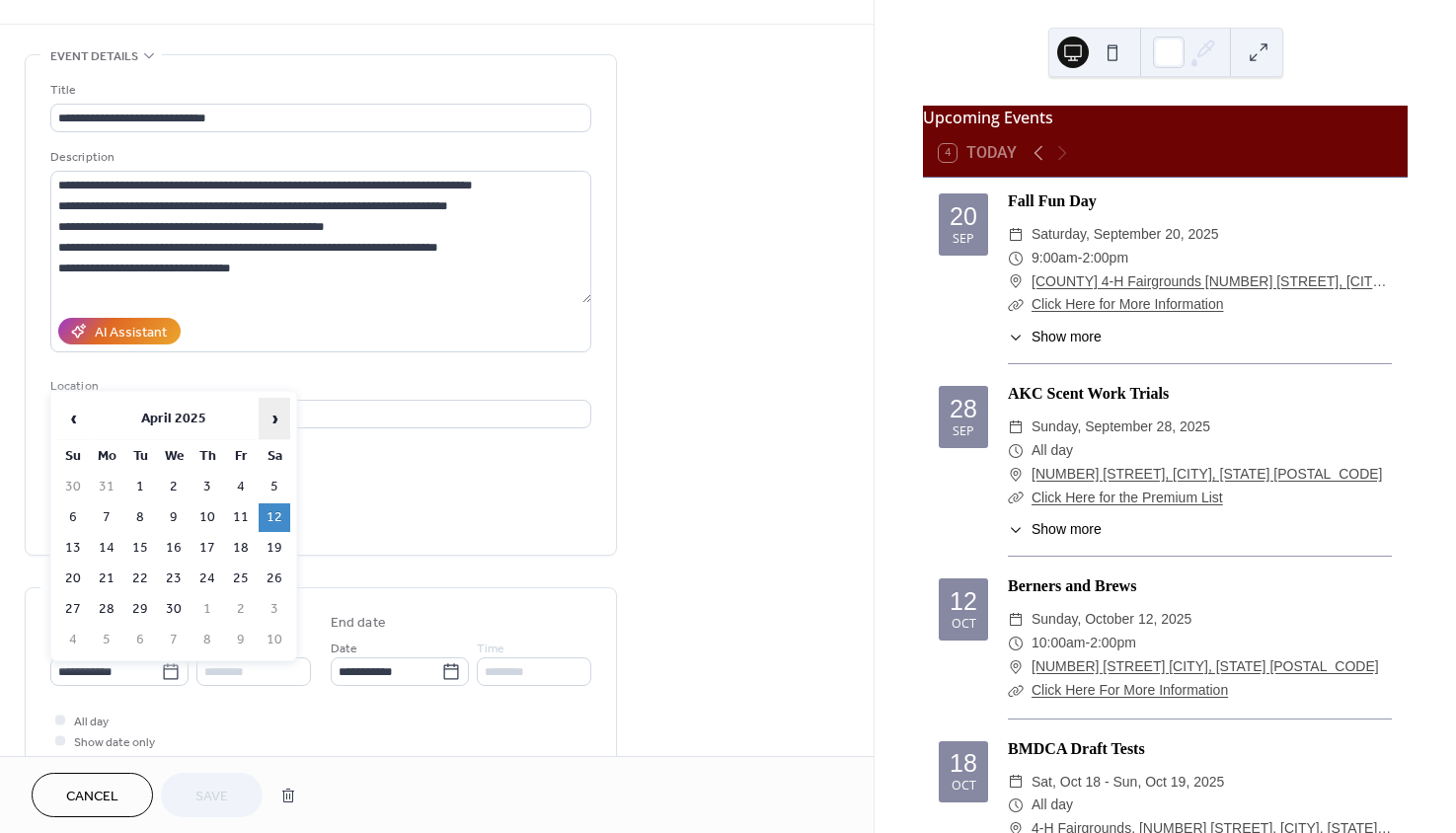 click on "›" at bounding box center [274, 418] 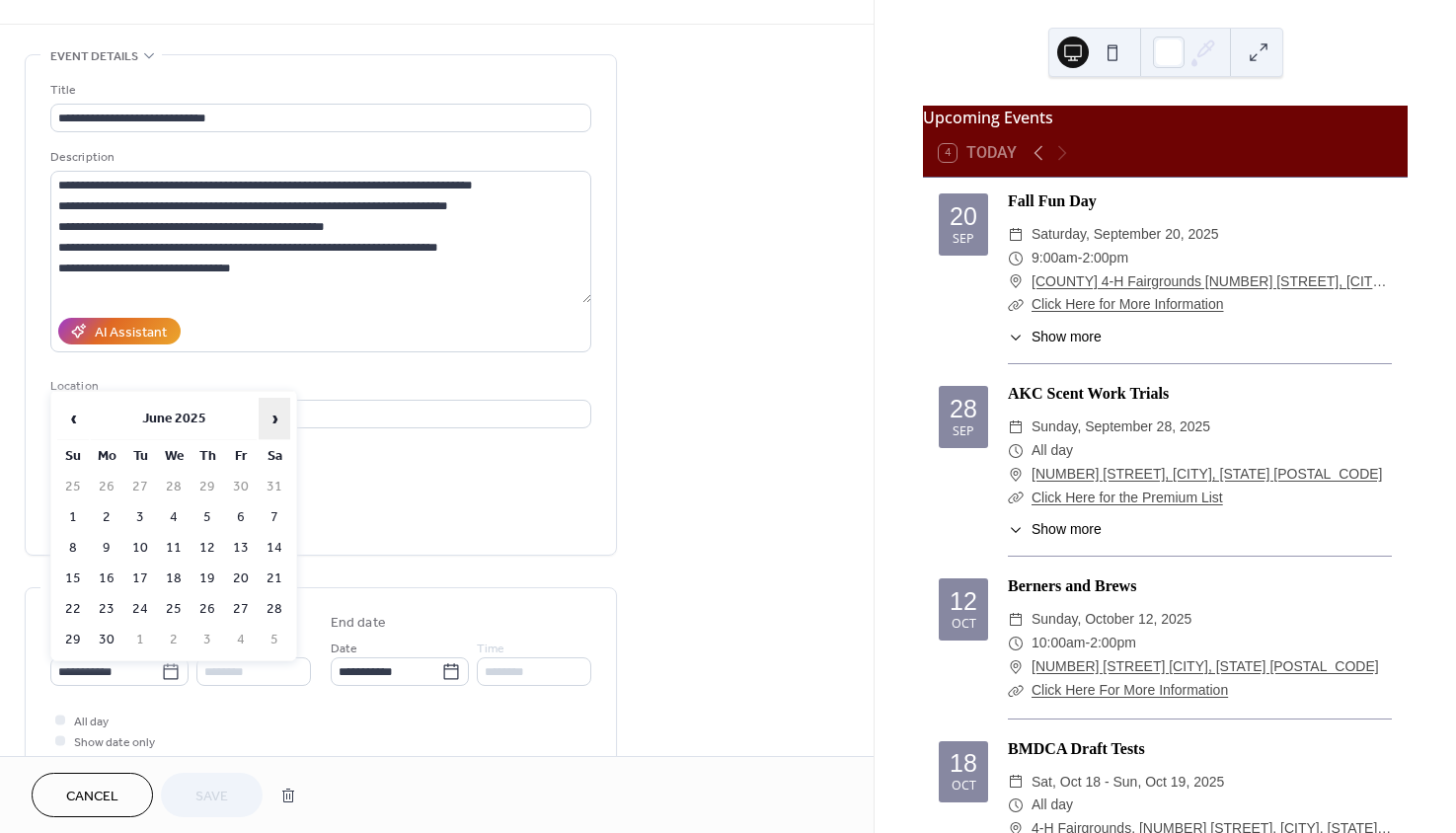 click on "›" at bounding box center [274, 418] 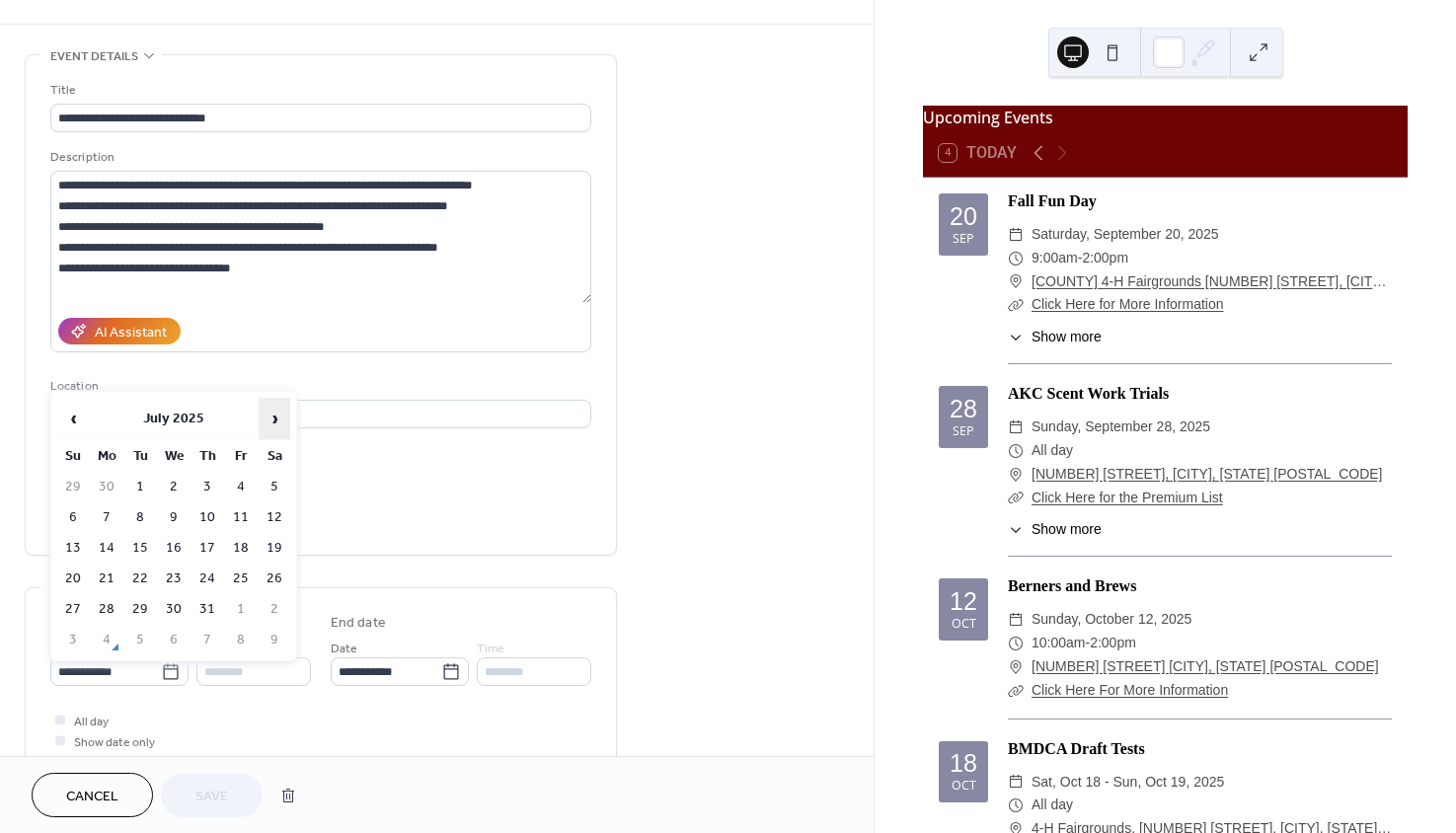 click on "›" at bounding box center [274, 418] 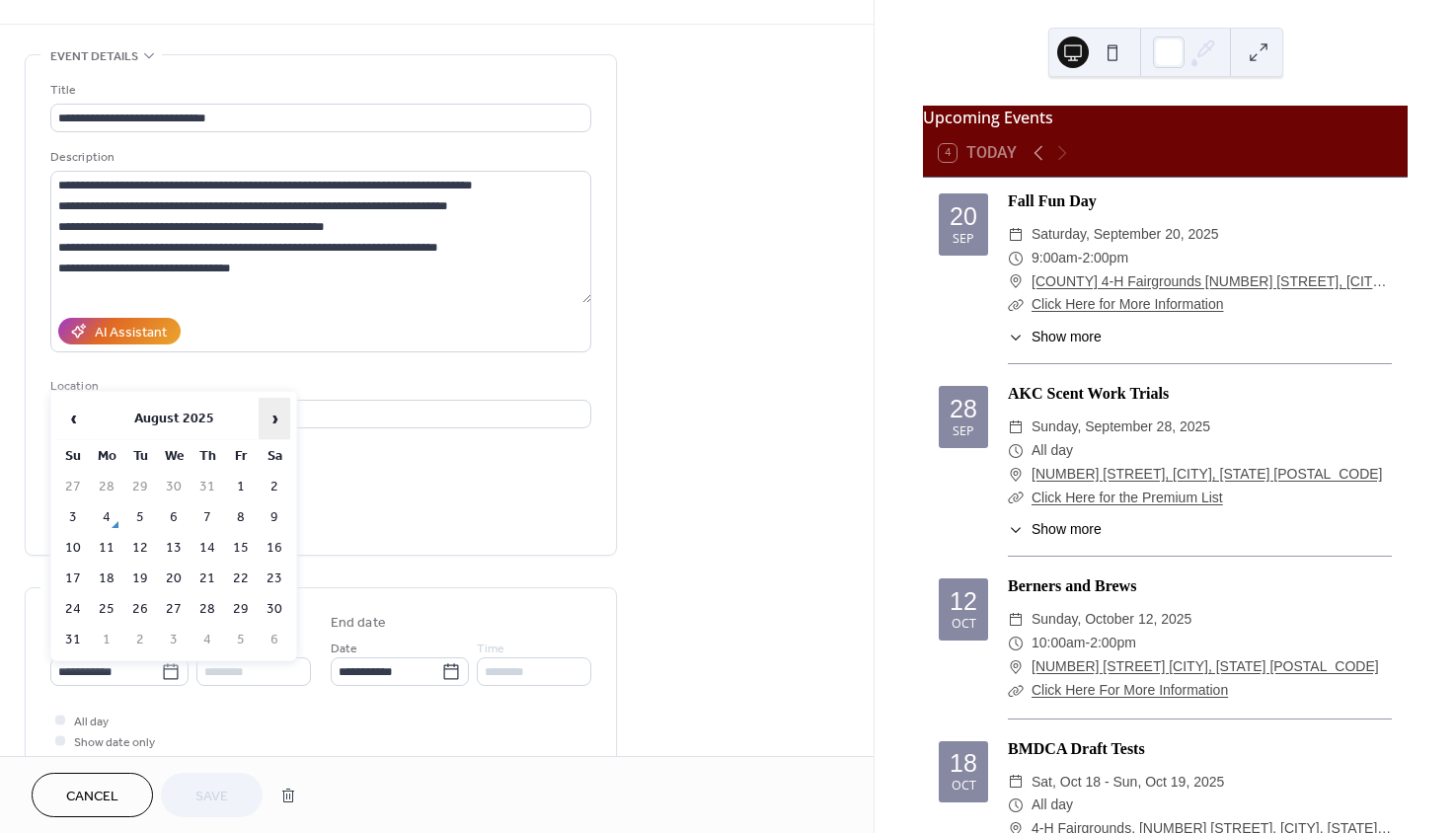 click on "›" at bounding box center (274, 418) 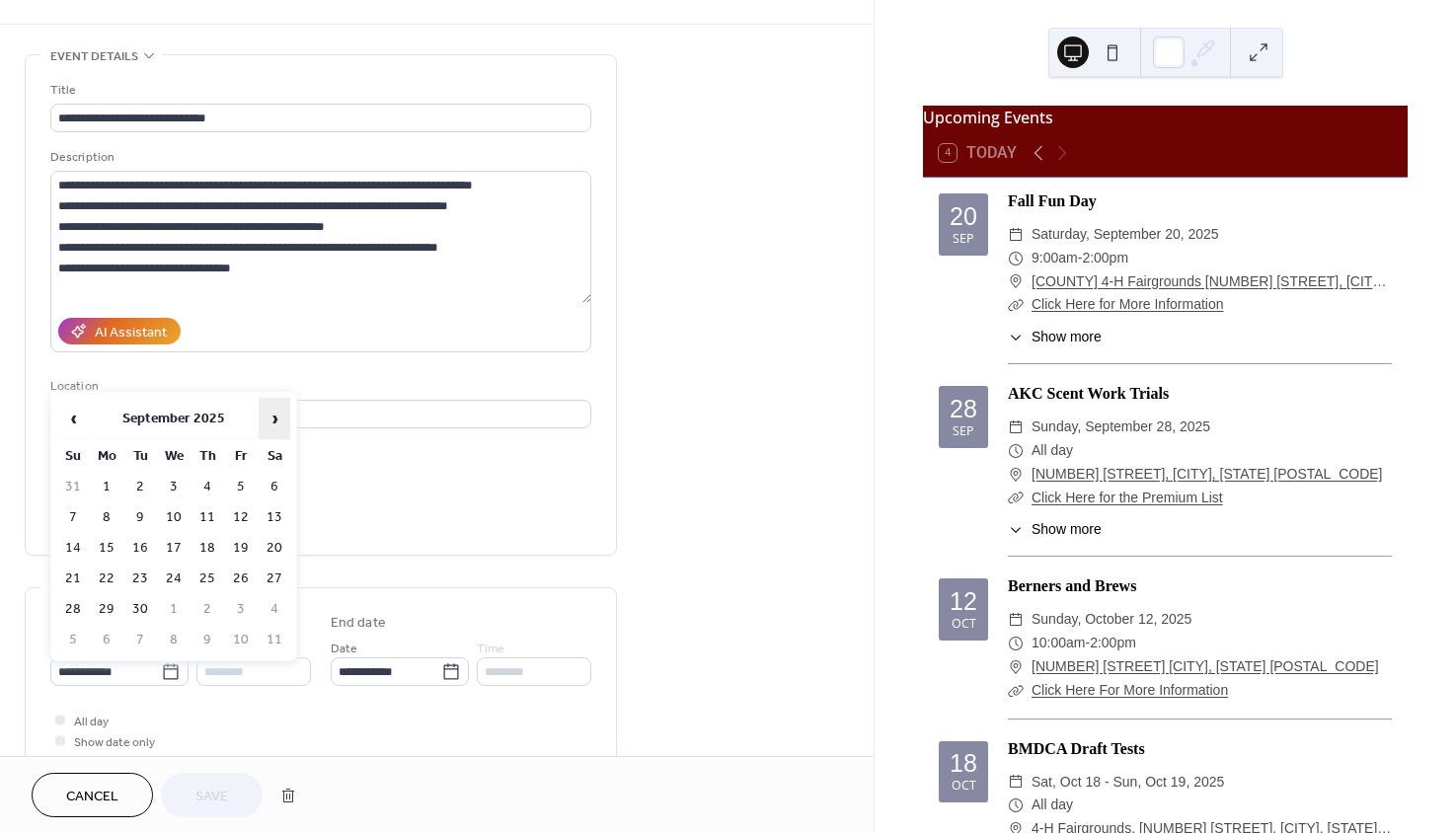 click on "›" at bounding box center (274, 418) 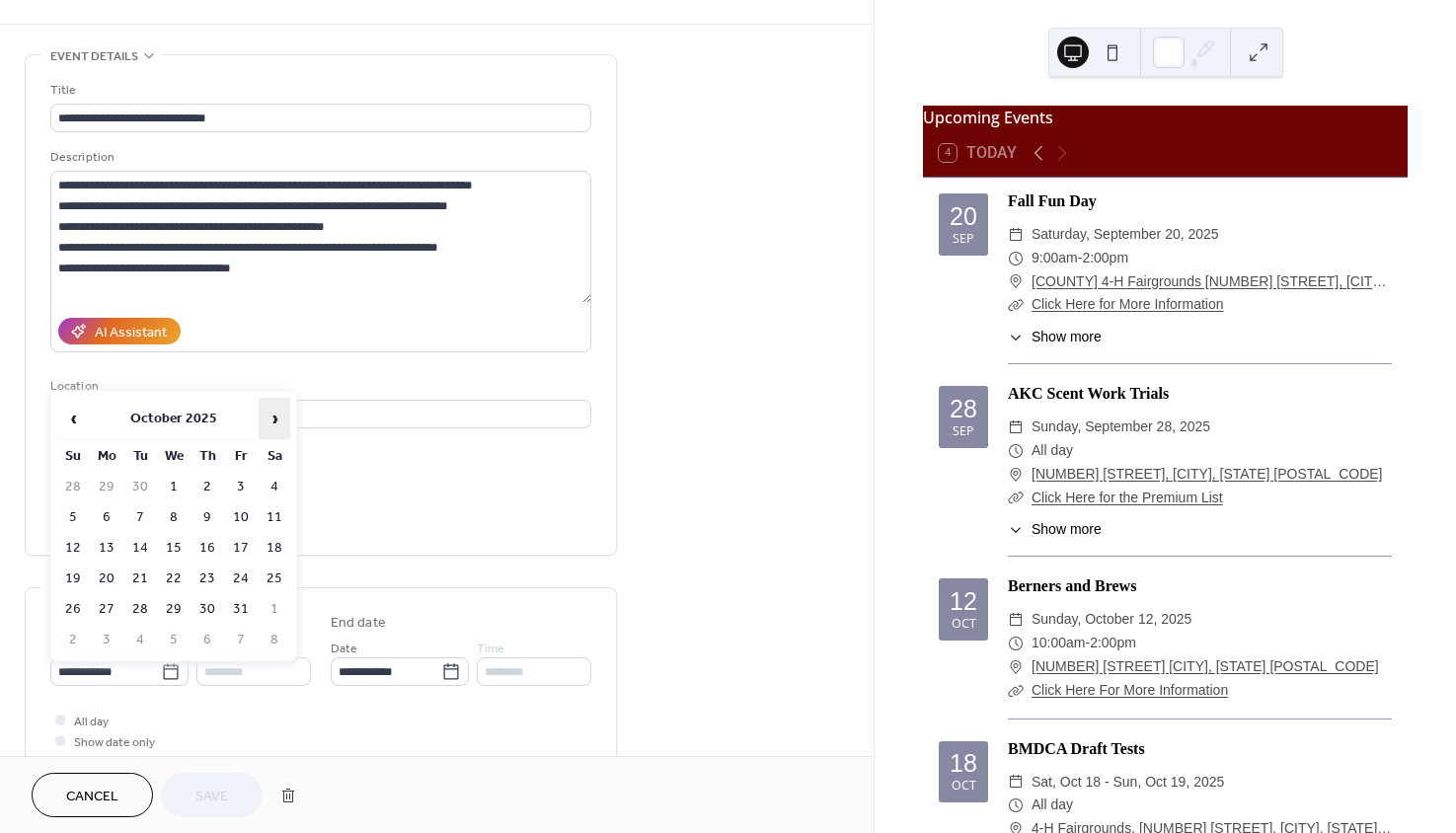 click on "›" at bounding box center (274, 418) 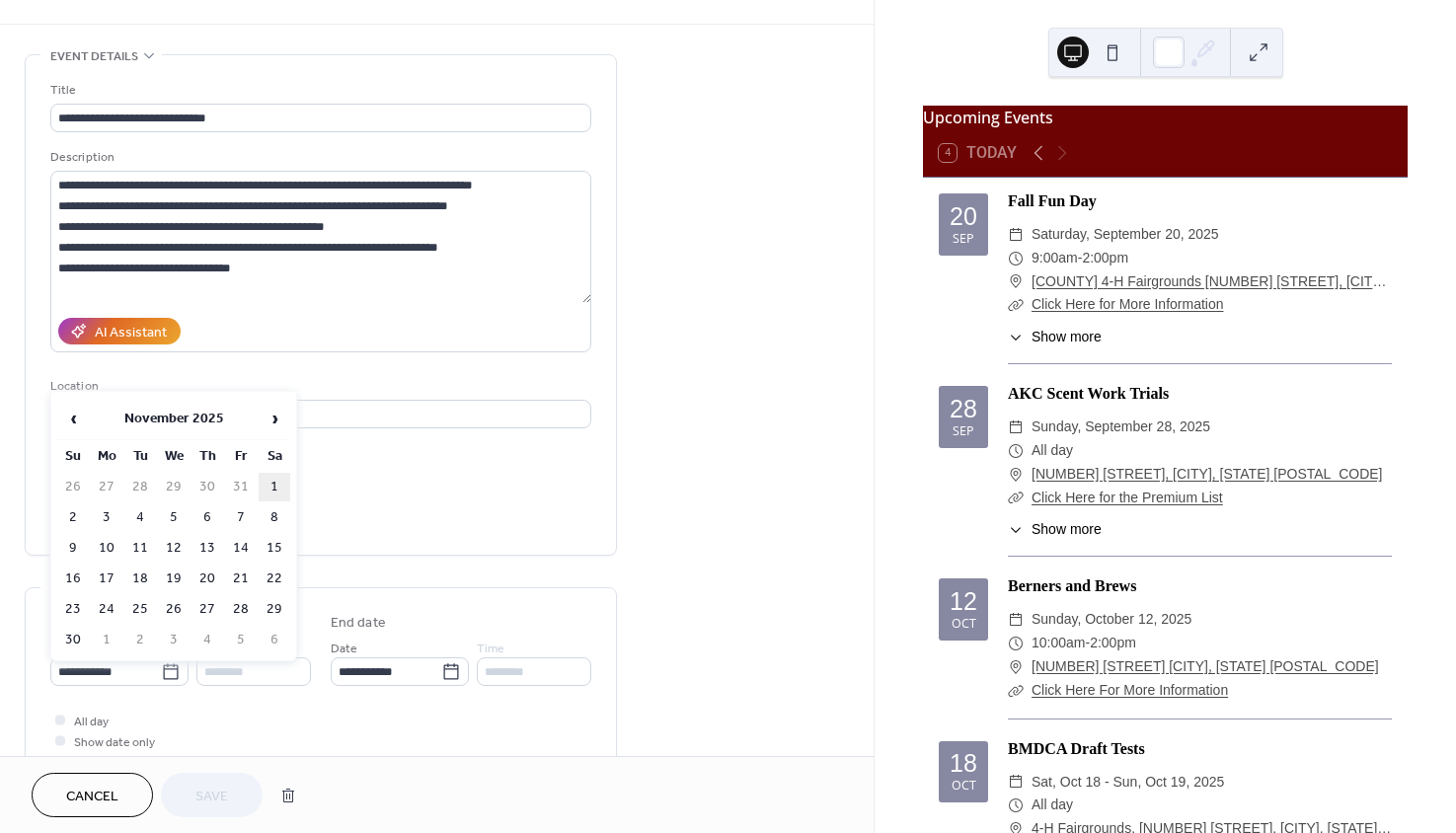 click on "1" at bounding box center [274, 487] 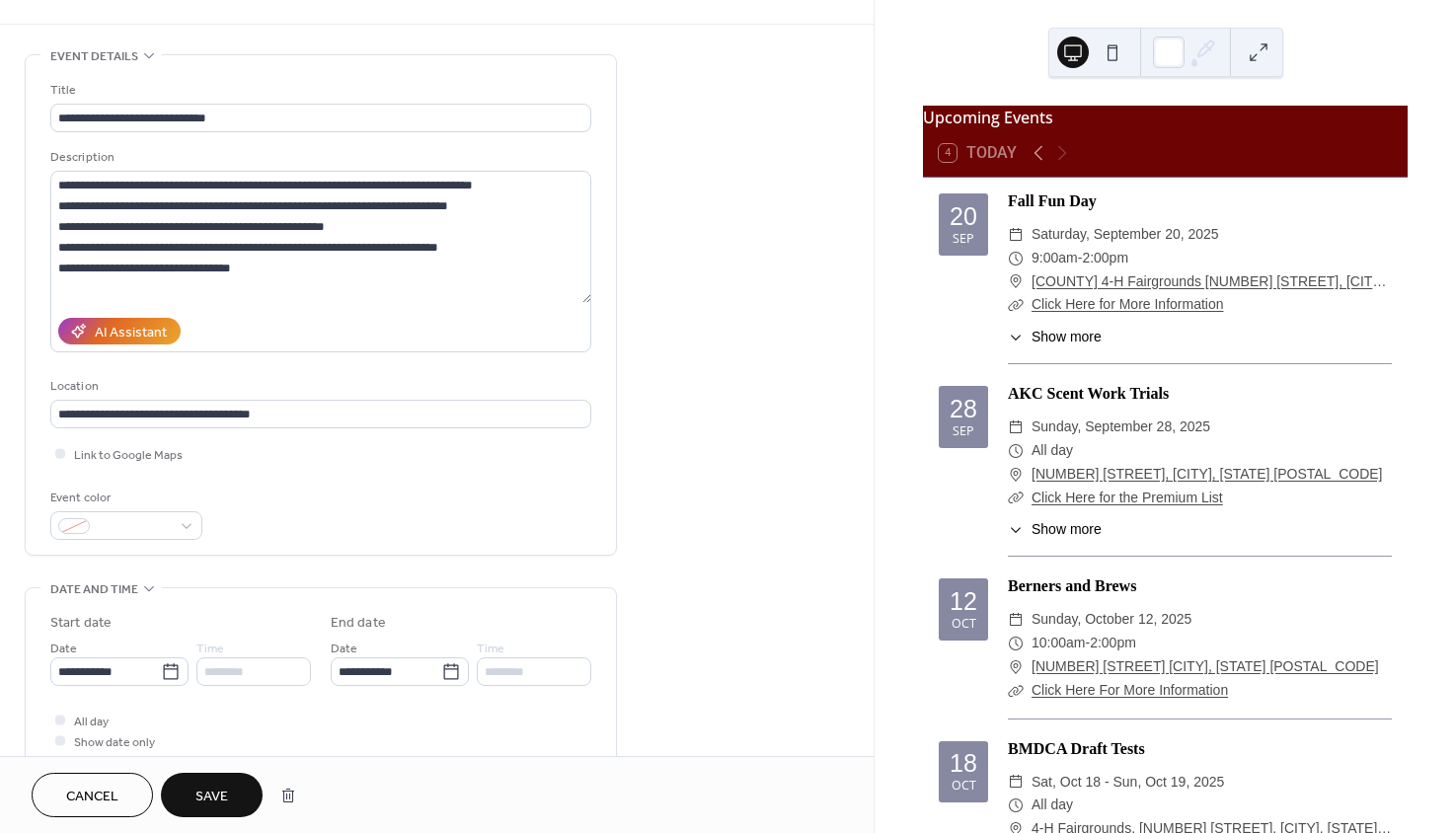 type on "**********" 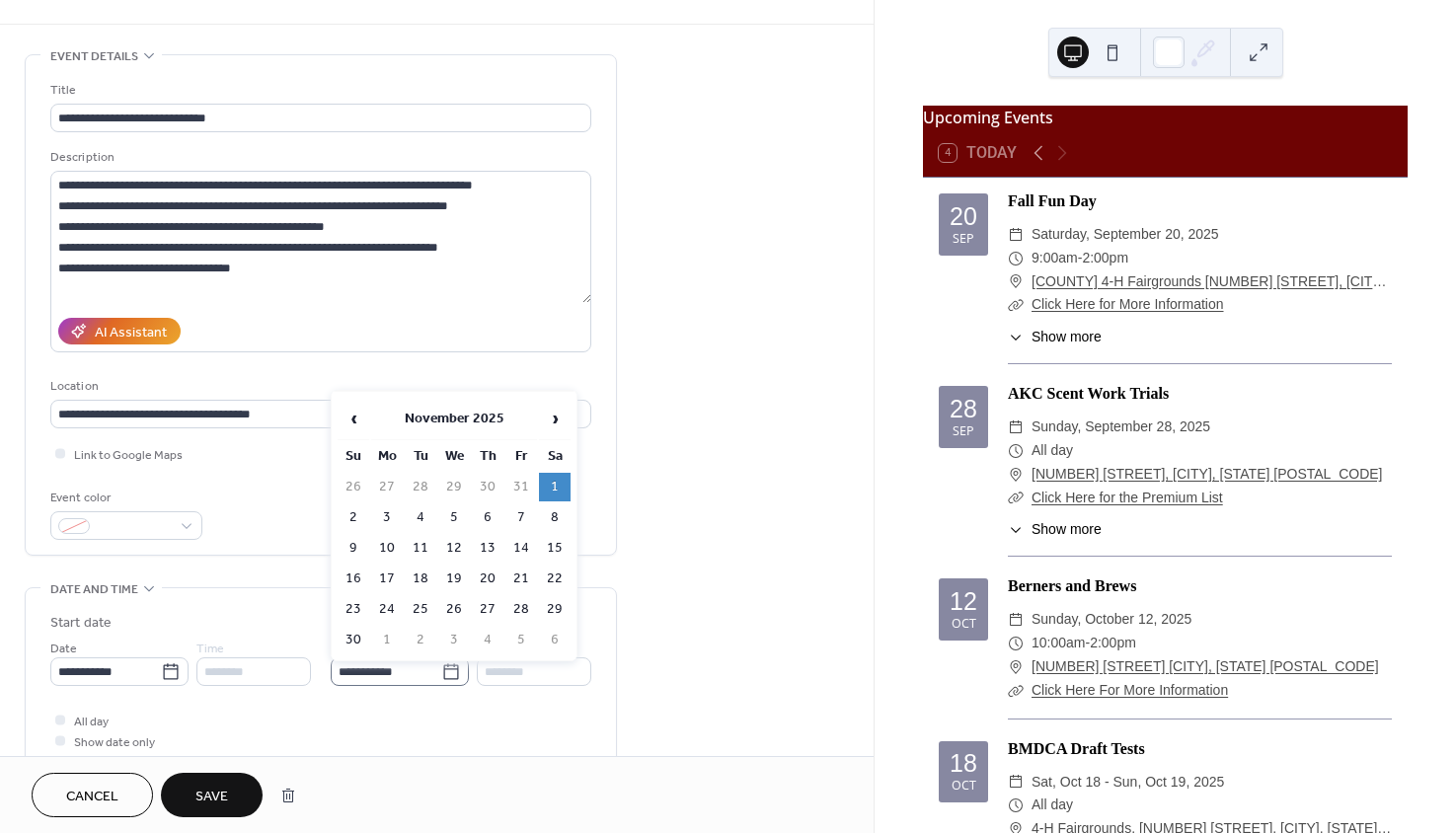 click 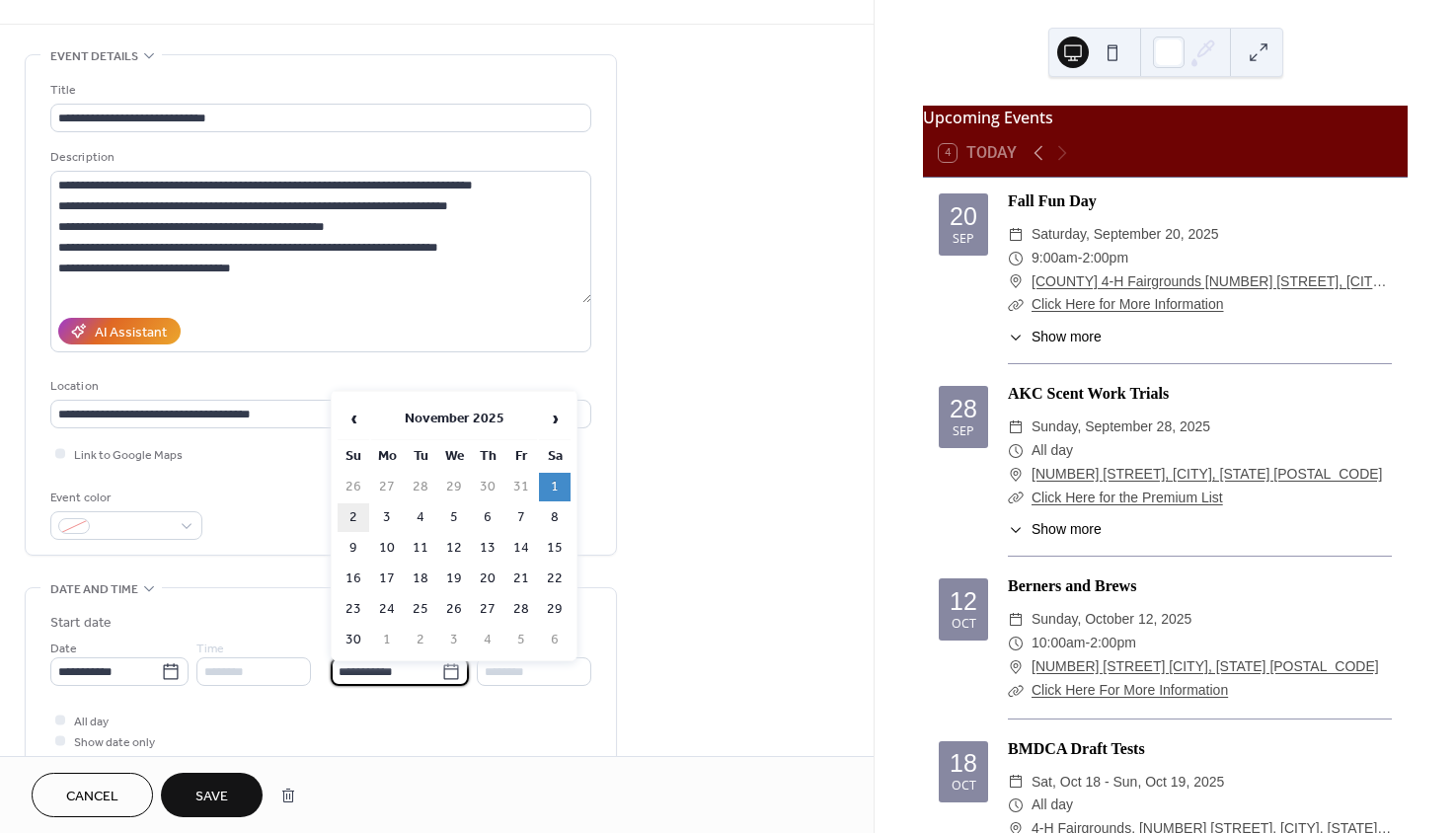 click on "2" at bounding box center [353, 517] 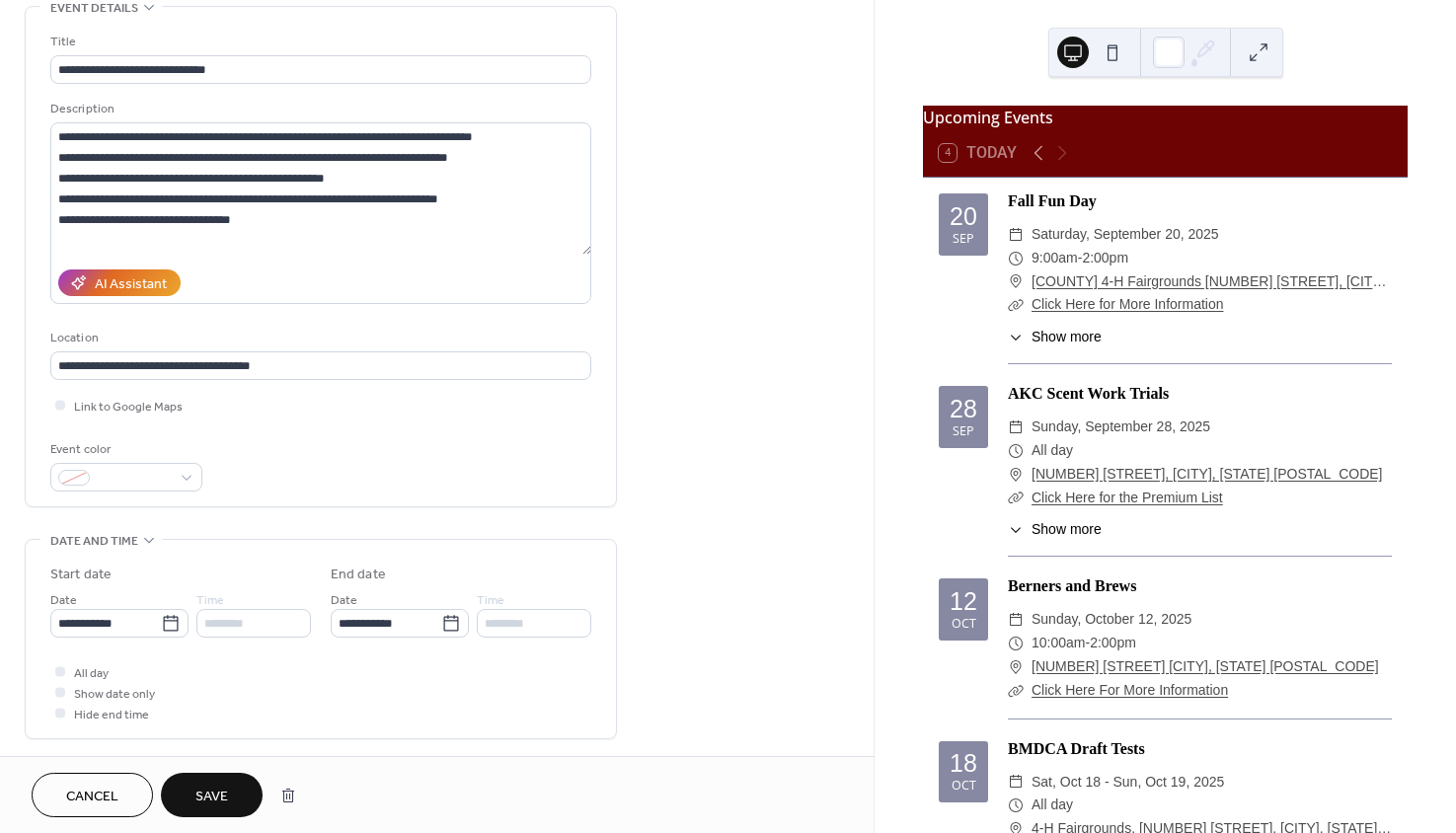 scroll, scrollTop: 136, scrollLeft: 0, axis: vertical 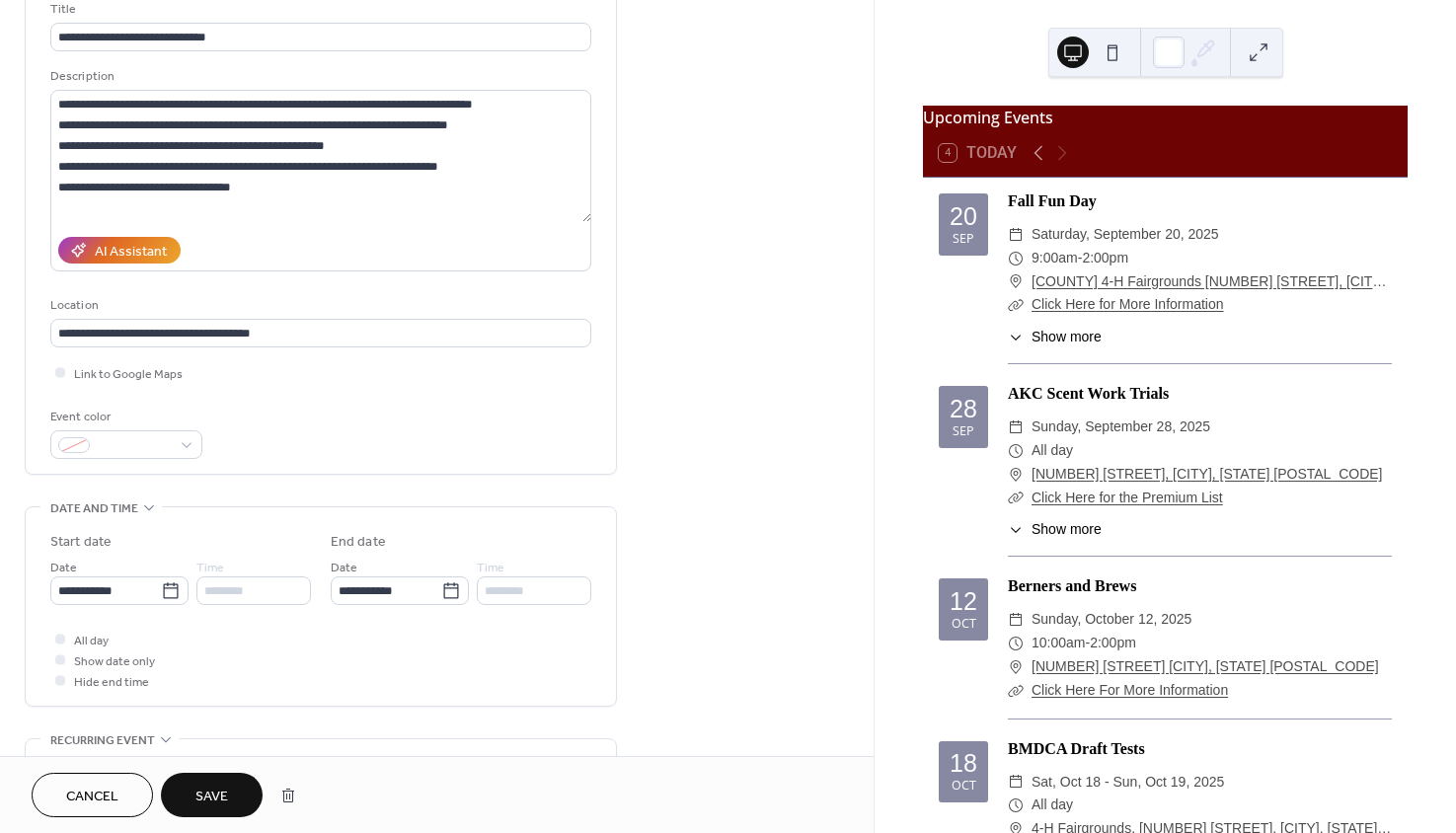 click at bounding box center (60, 639) 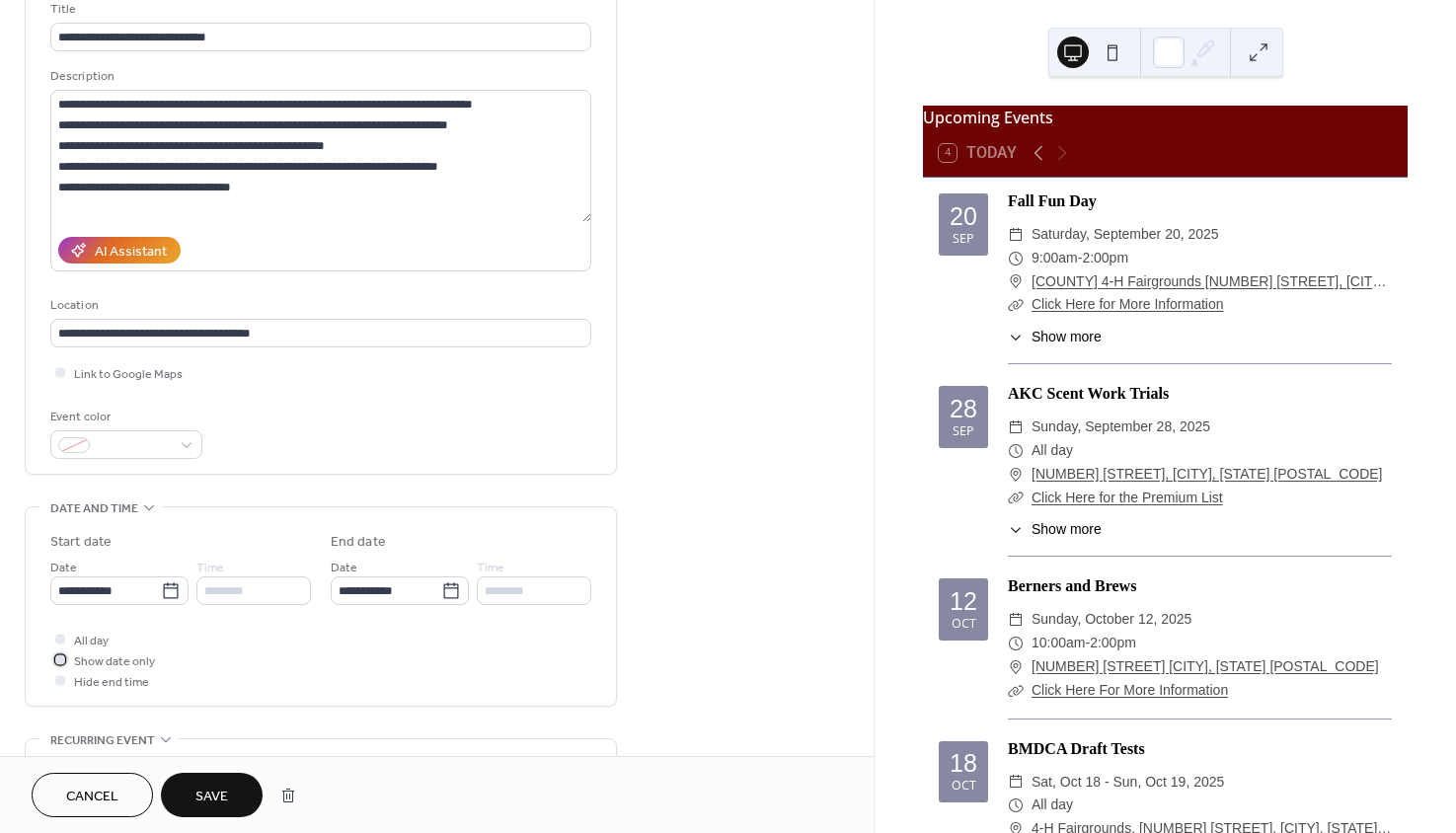 click at bounding box center (60, 659) 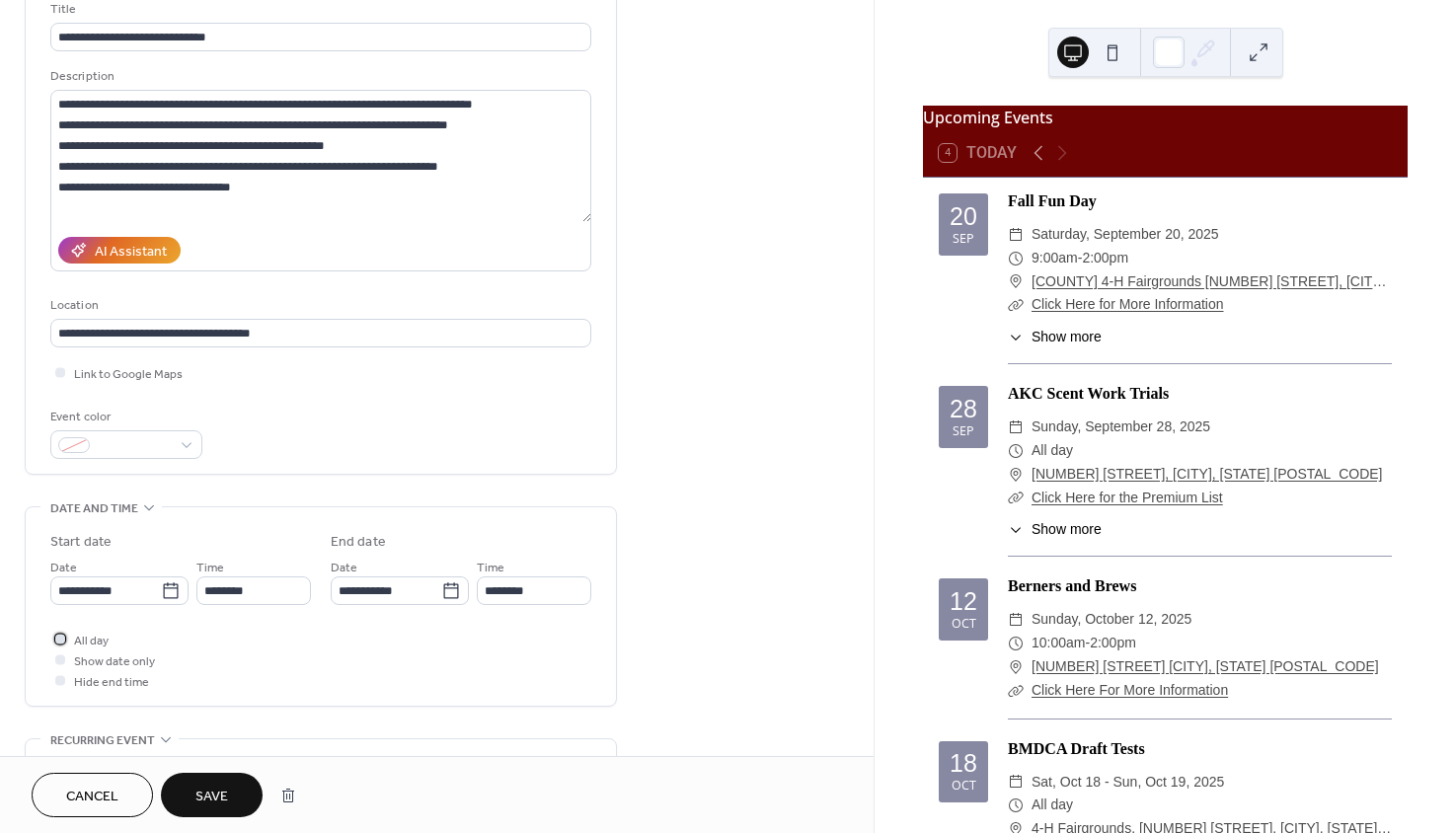 click at bounding box center (60, 639) 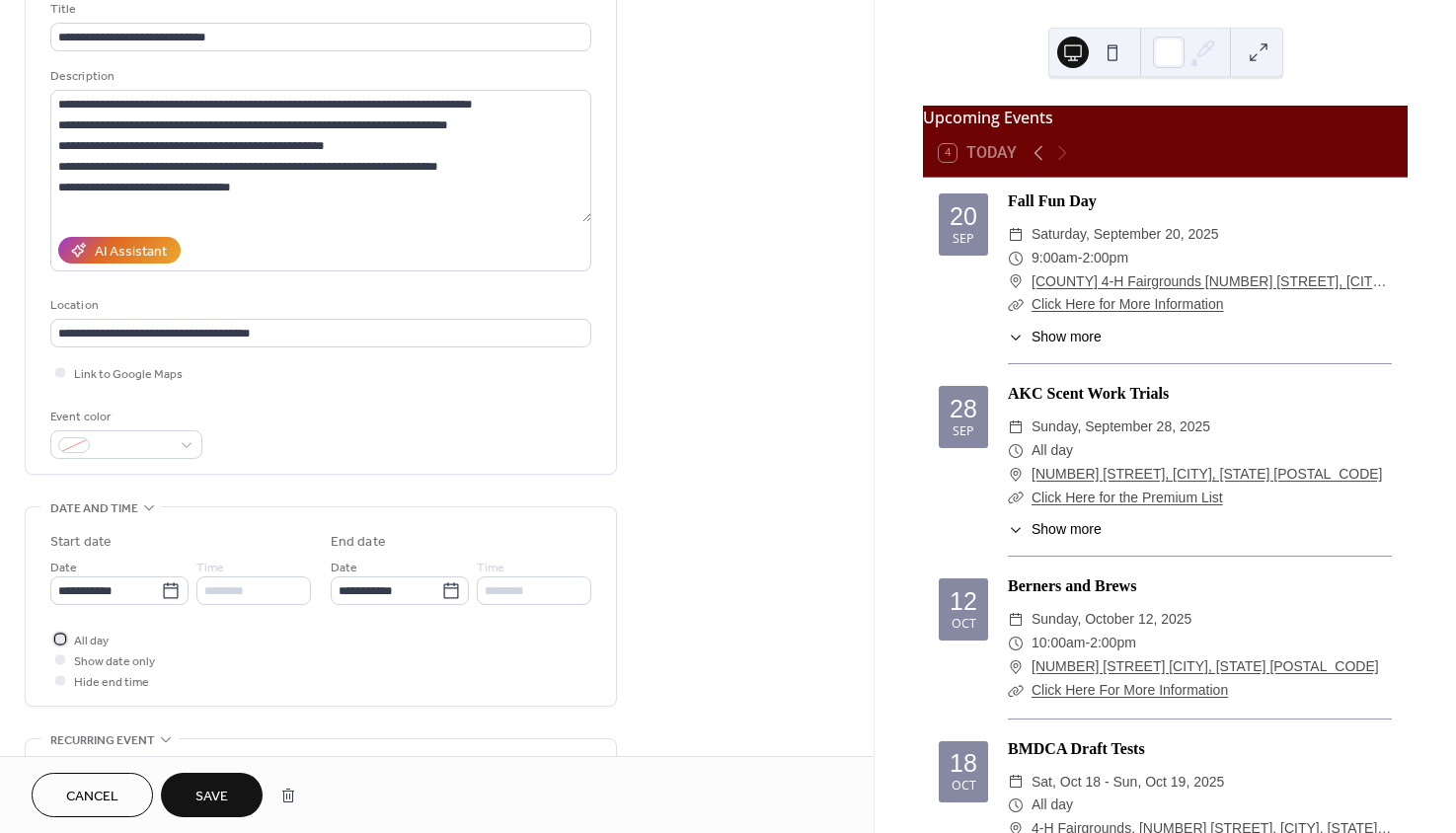 scroll, scrollTop: 21, scrollLeft: 0, axis: vertical 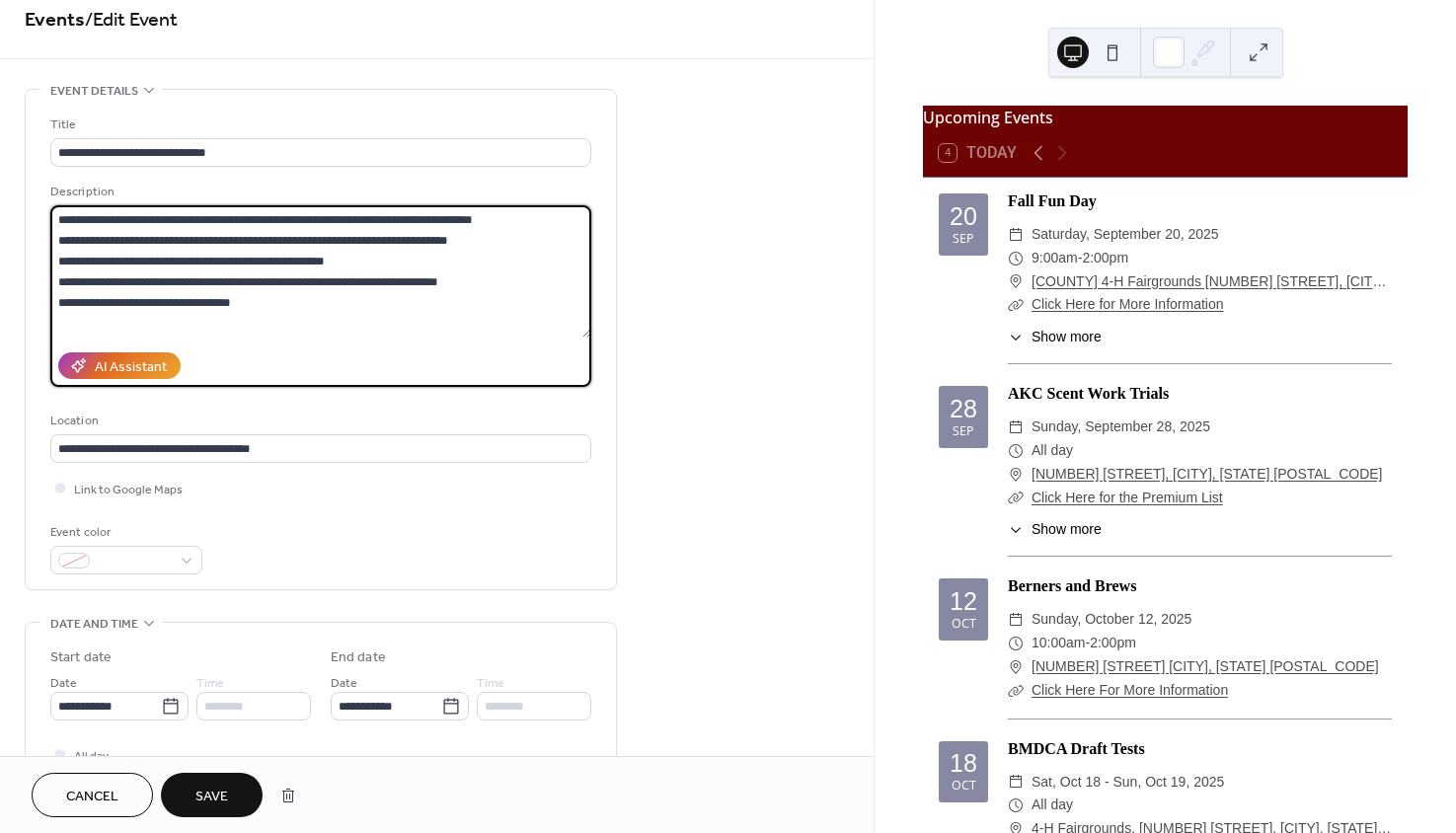 drag, startPoint x: 130, startPoint y: 240, endPoint x: 293, endPoint y: 312, distance: 178.19371 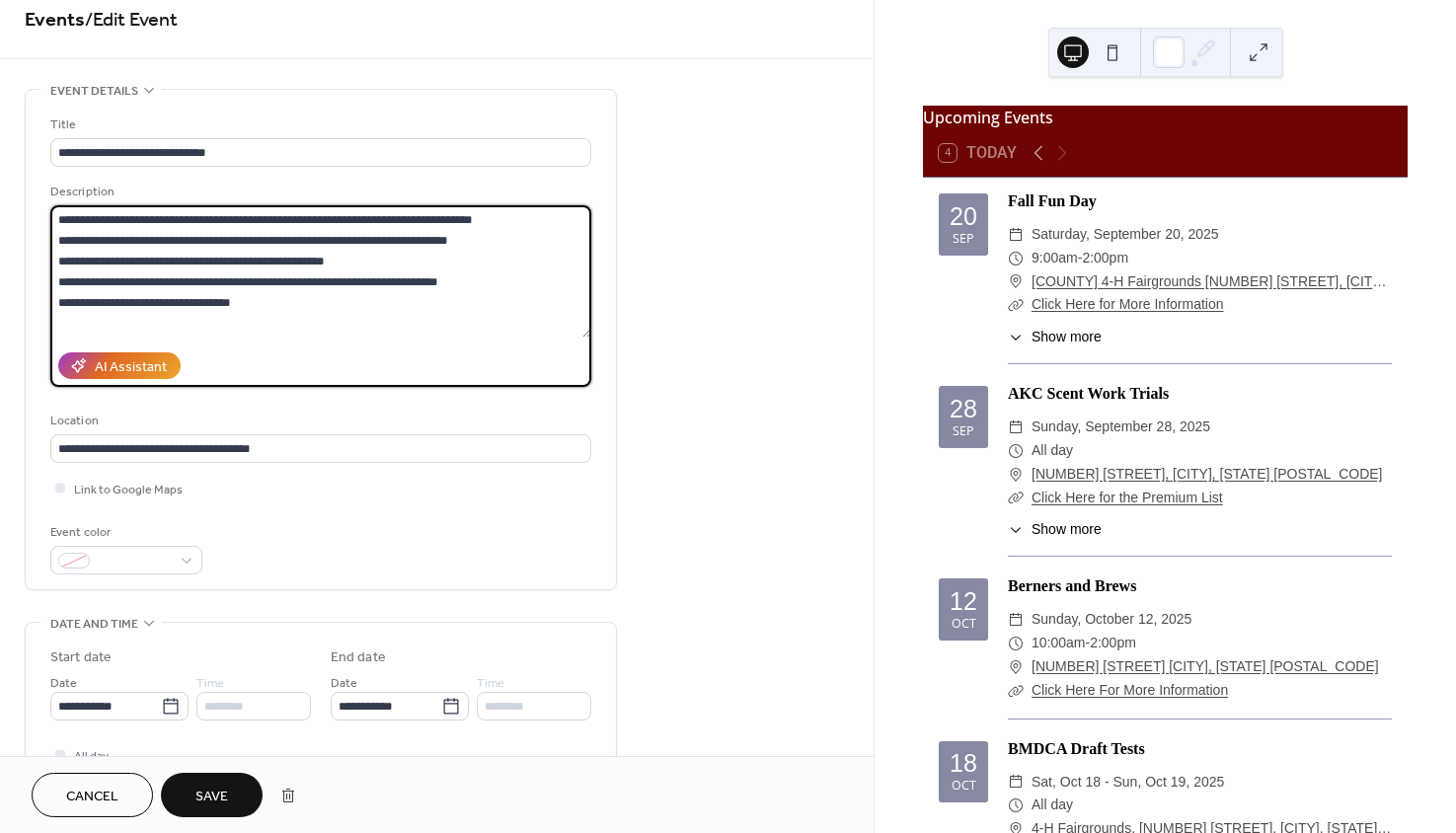 click on "**********" at bounding box center [321, 271] 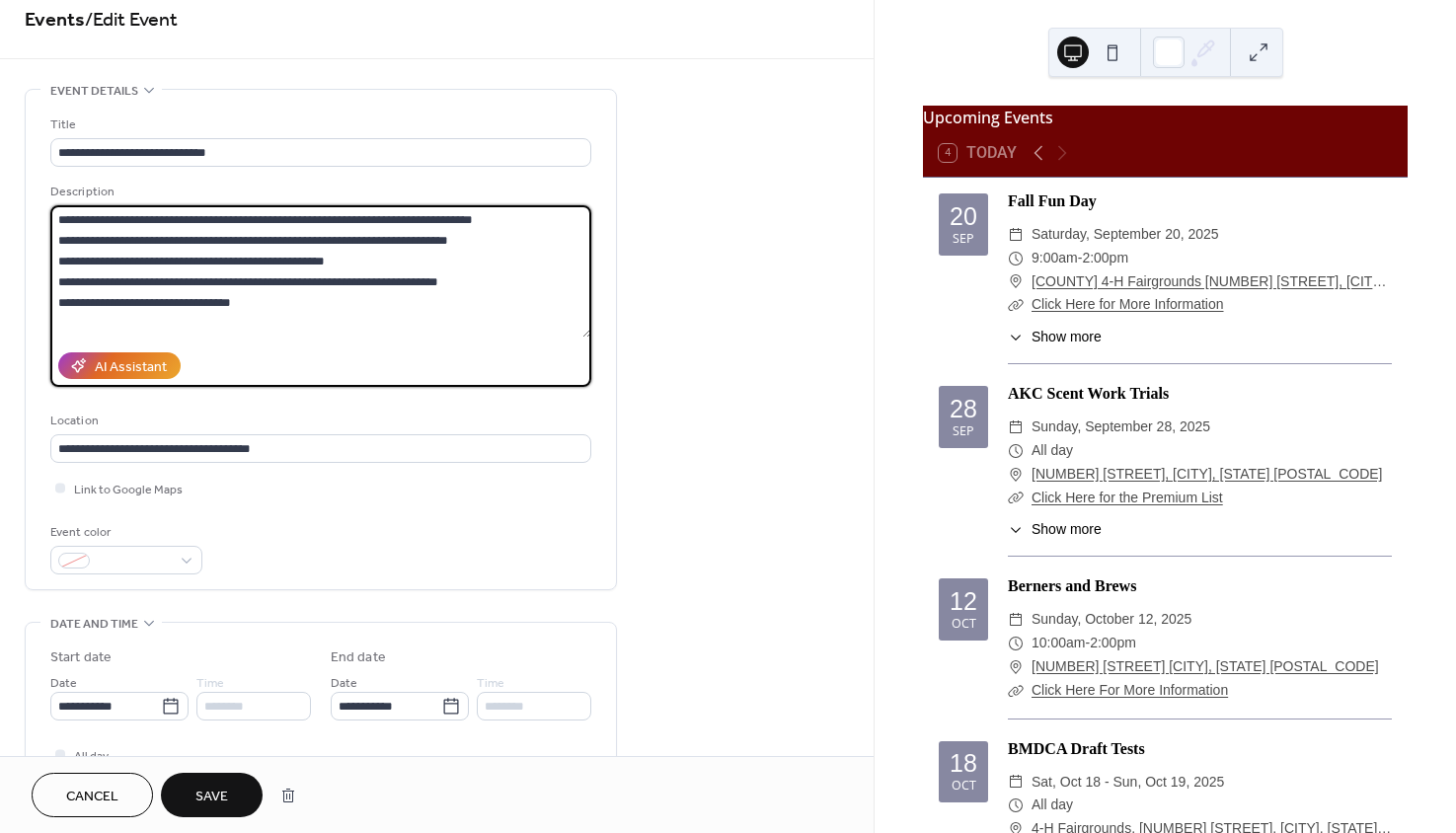paste on "**********" 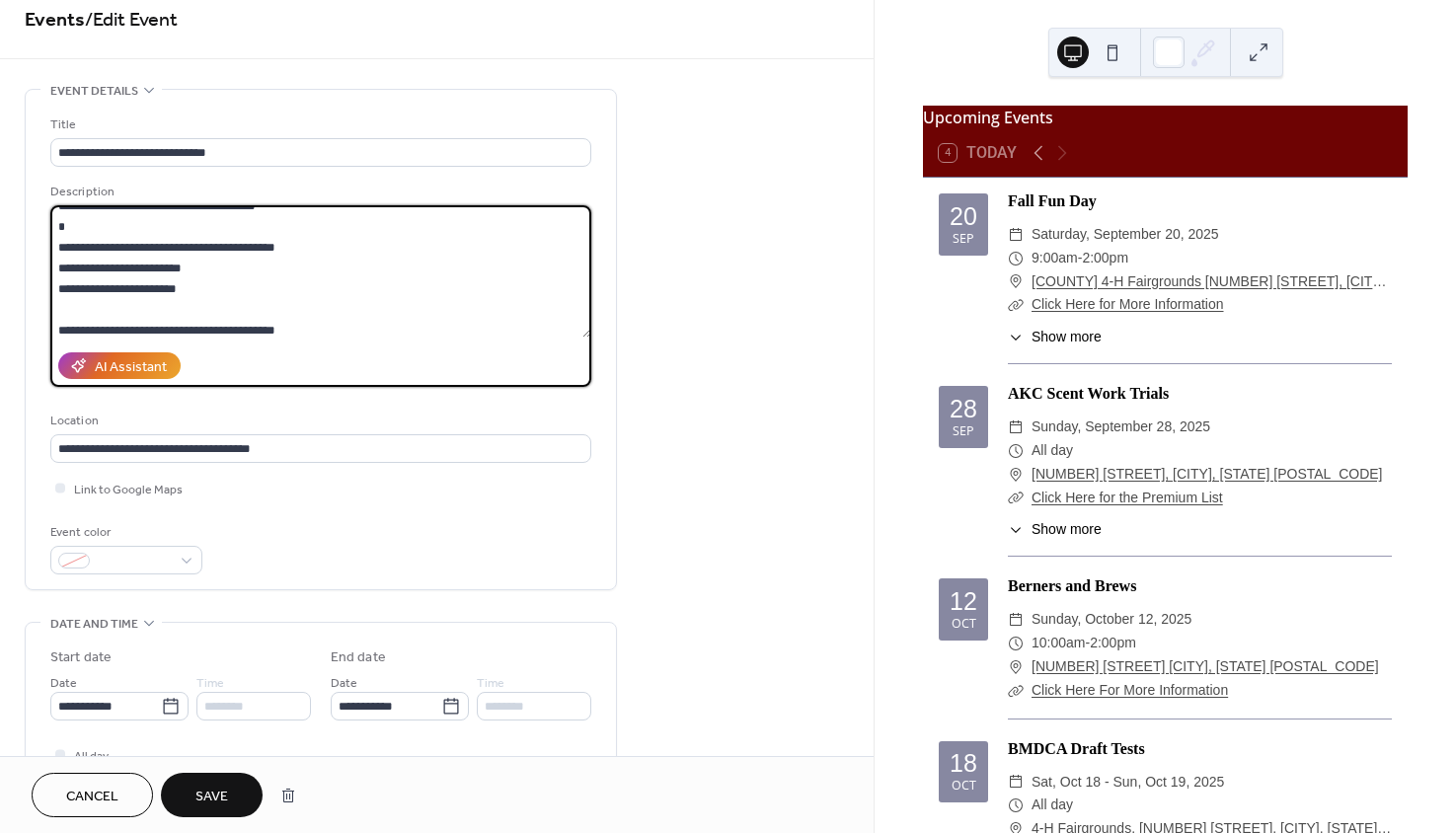 scroll, scrollTop: 0, scrollLeft: 0, axis: both 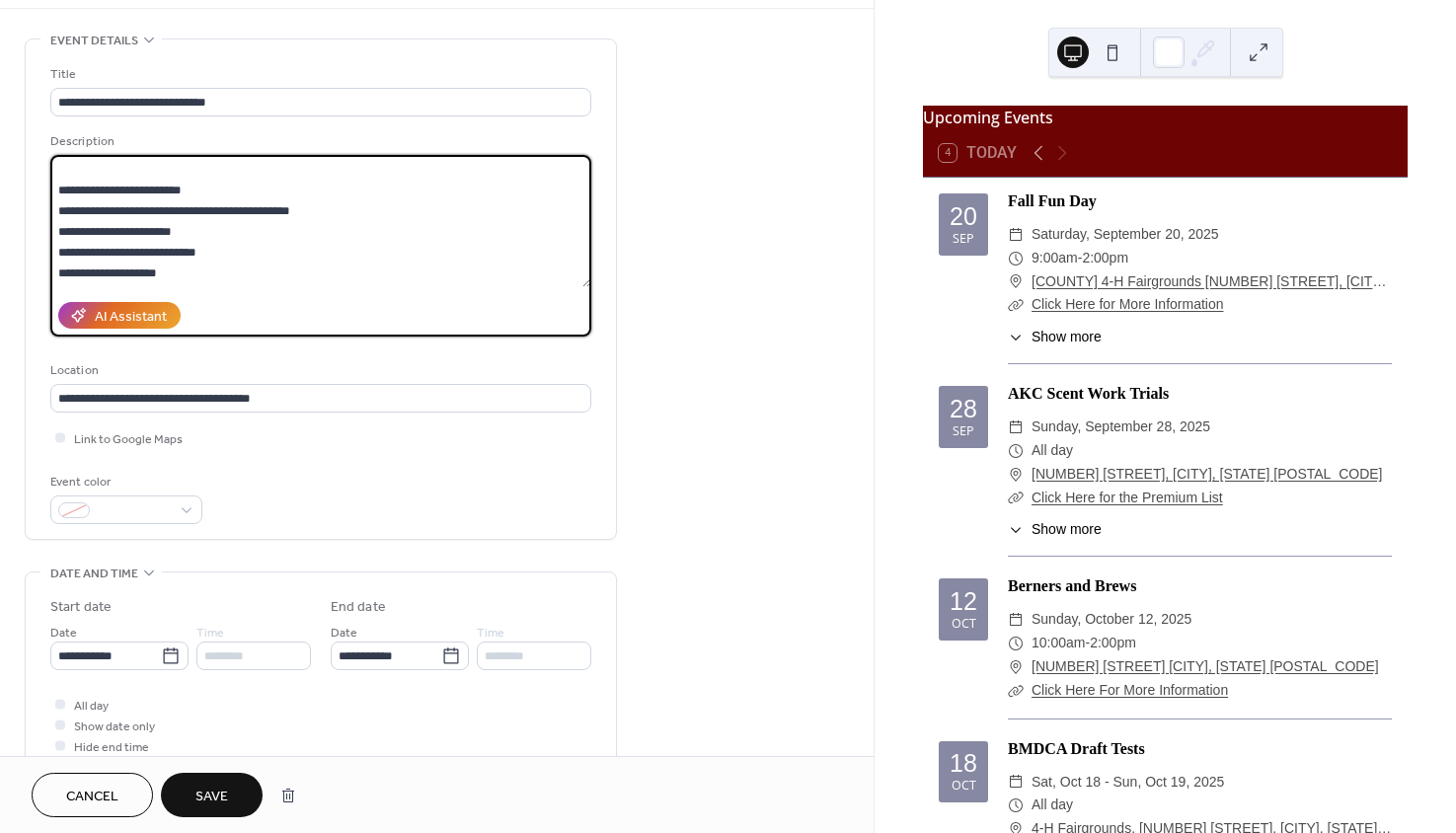 type on "**********" 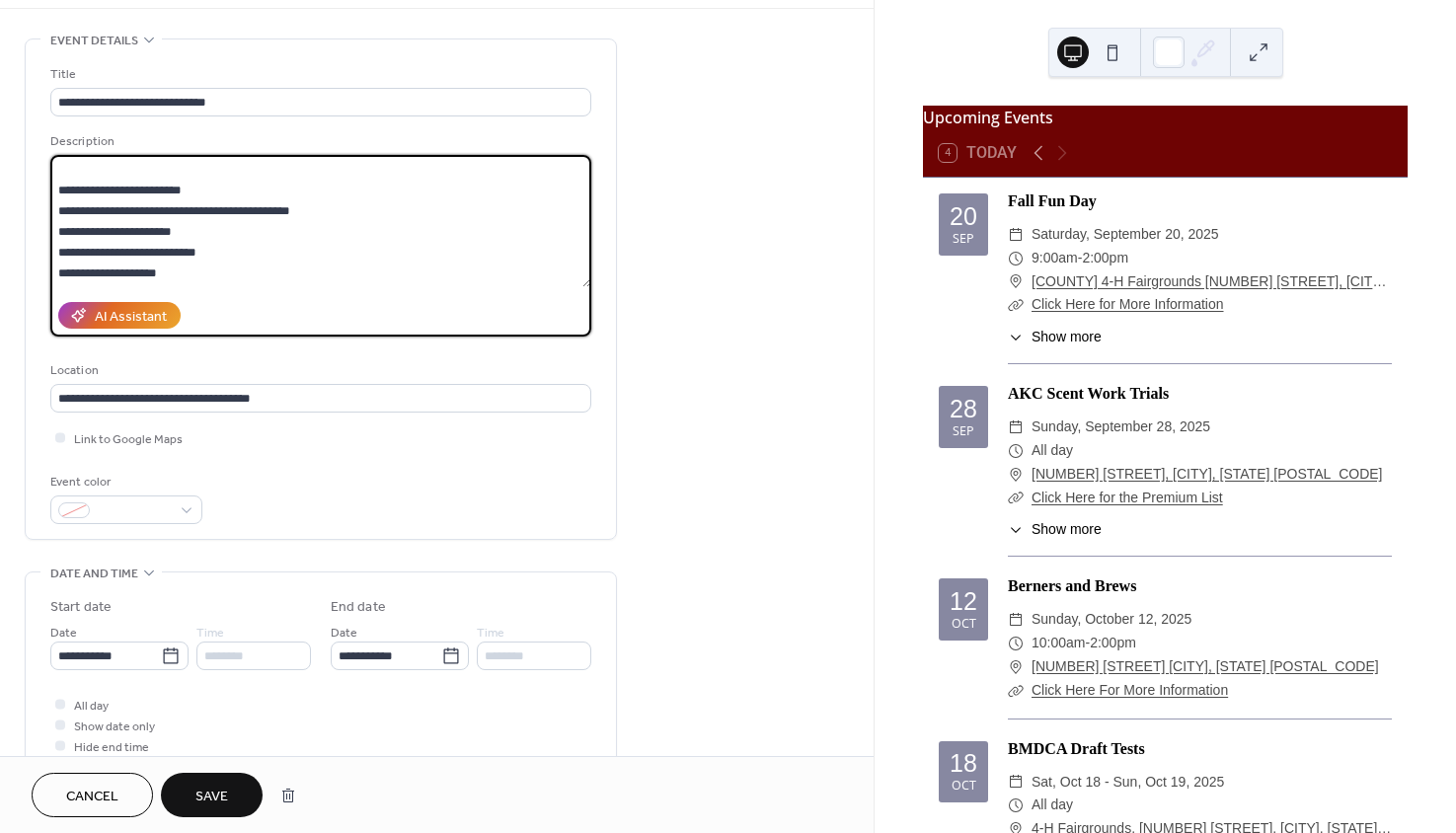 click on "Save" at bounding box center (211, 796) 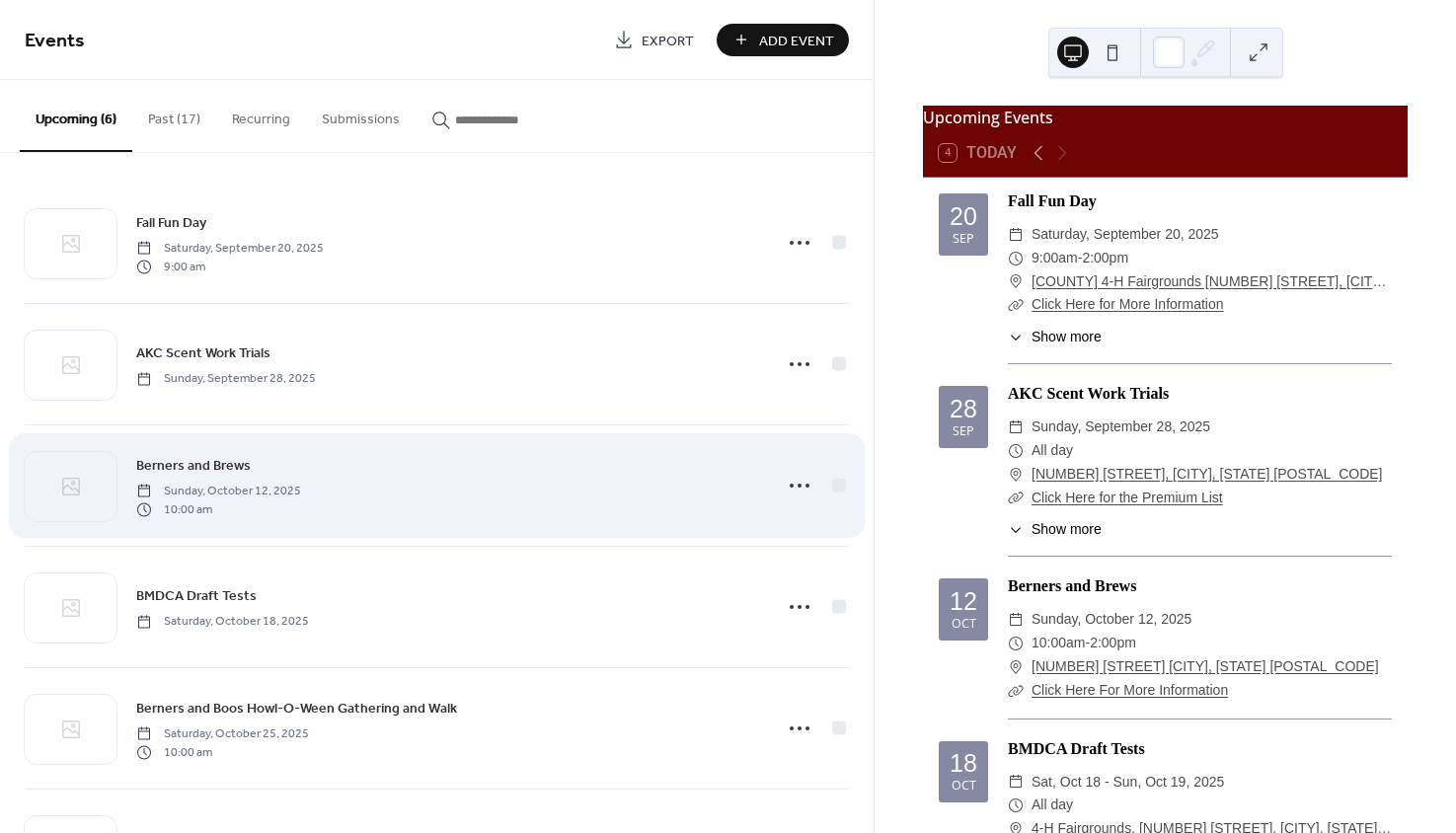 scroll, scrollTop: 107, scrollLeft: 0, axis: vertical 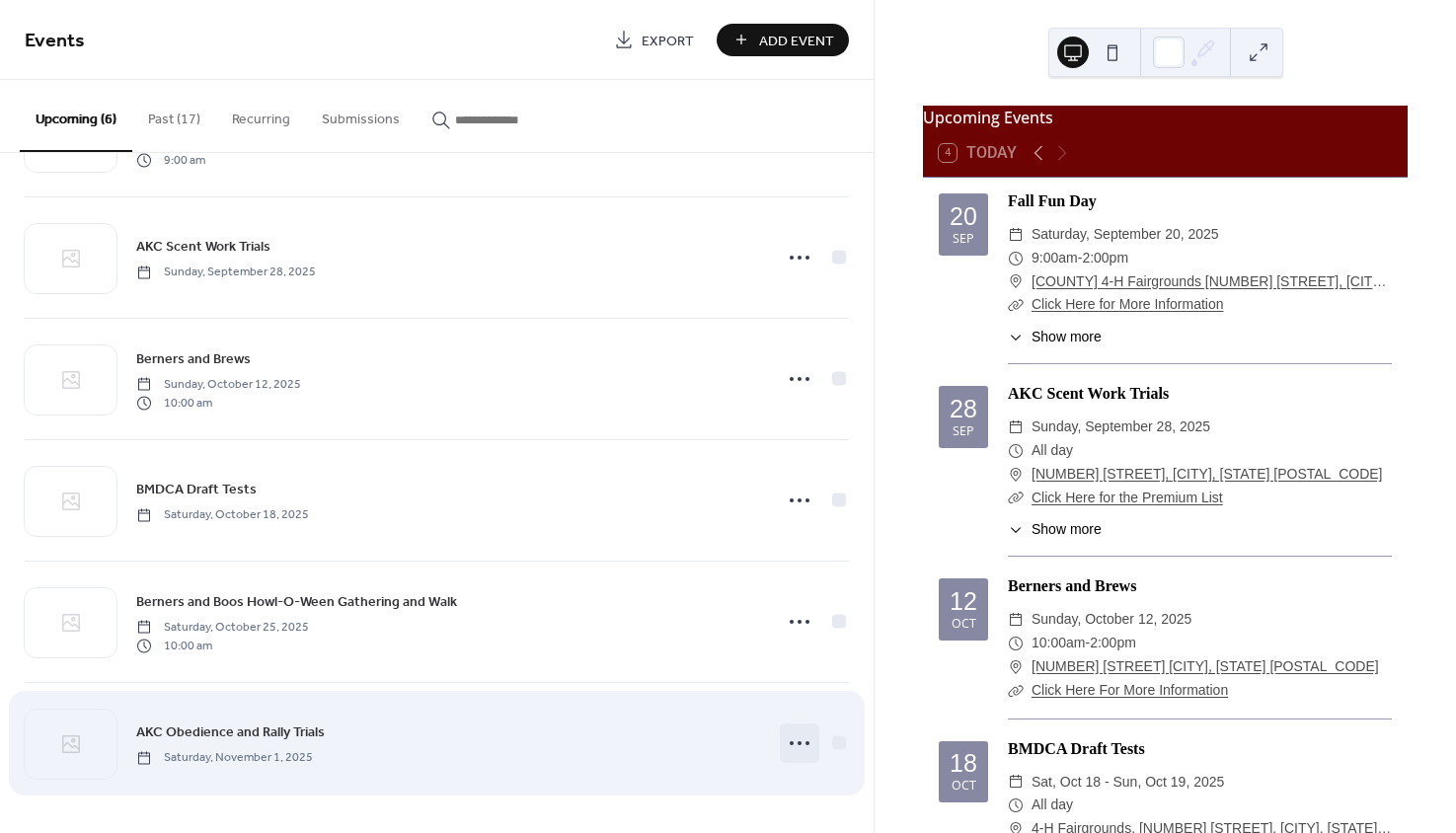 click 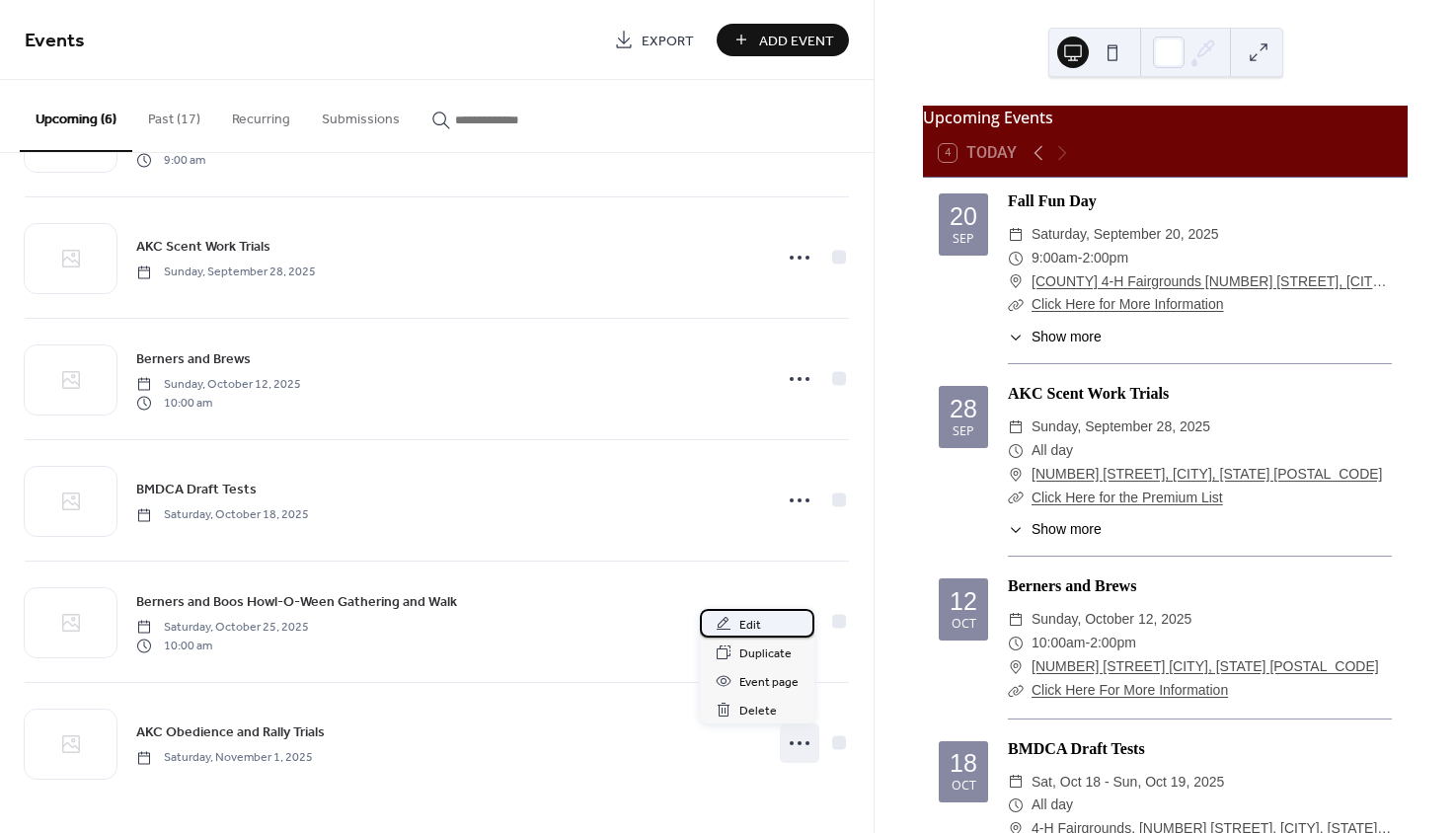 click on "Edit" at bounding box center (750, 625) 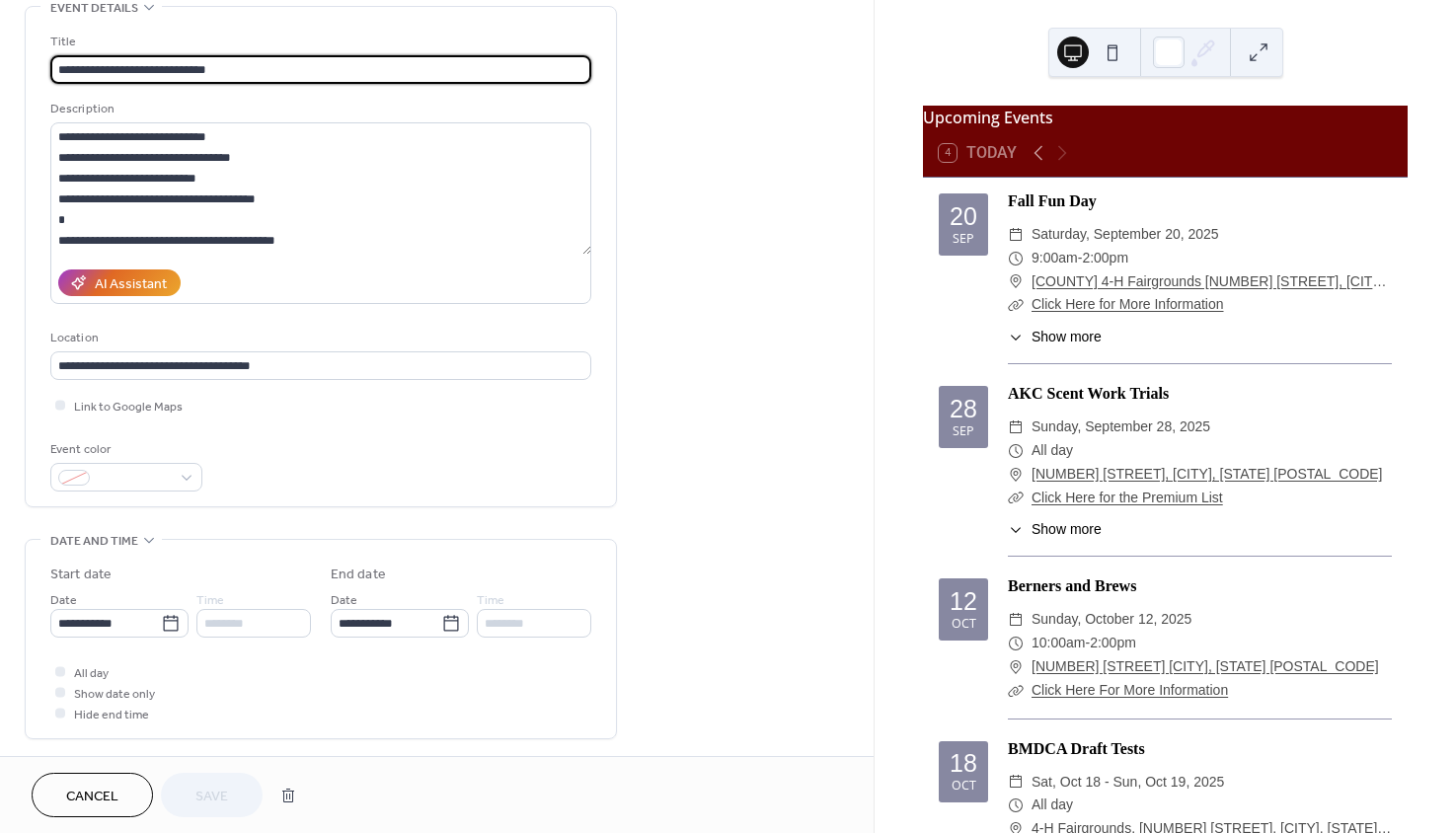 scroll, scrollTop: 108, scrollLeft: 0, axis: vertical 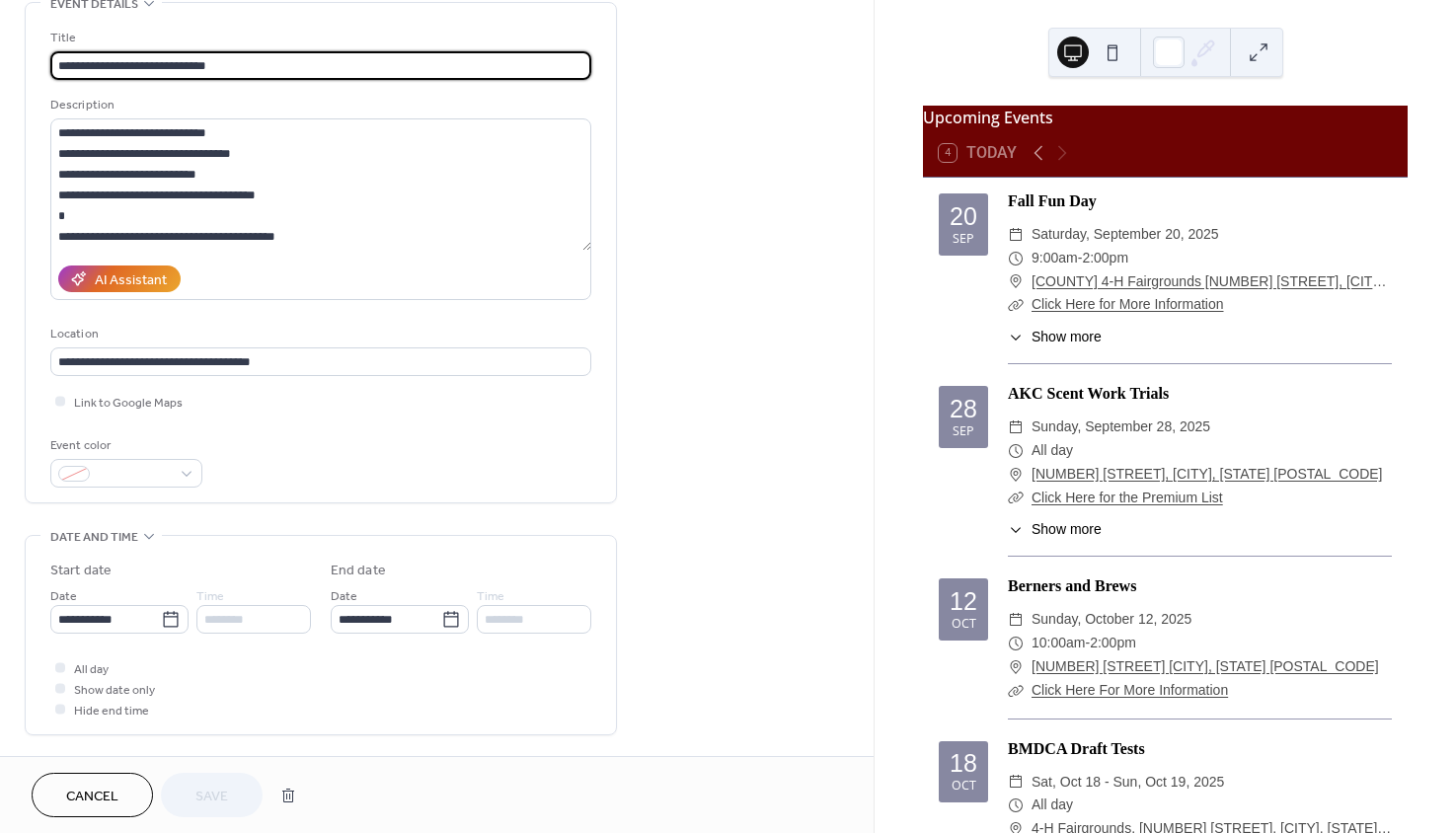 click at bounding box center [60, 688] 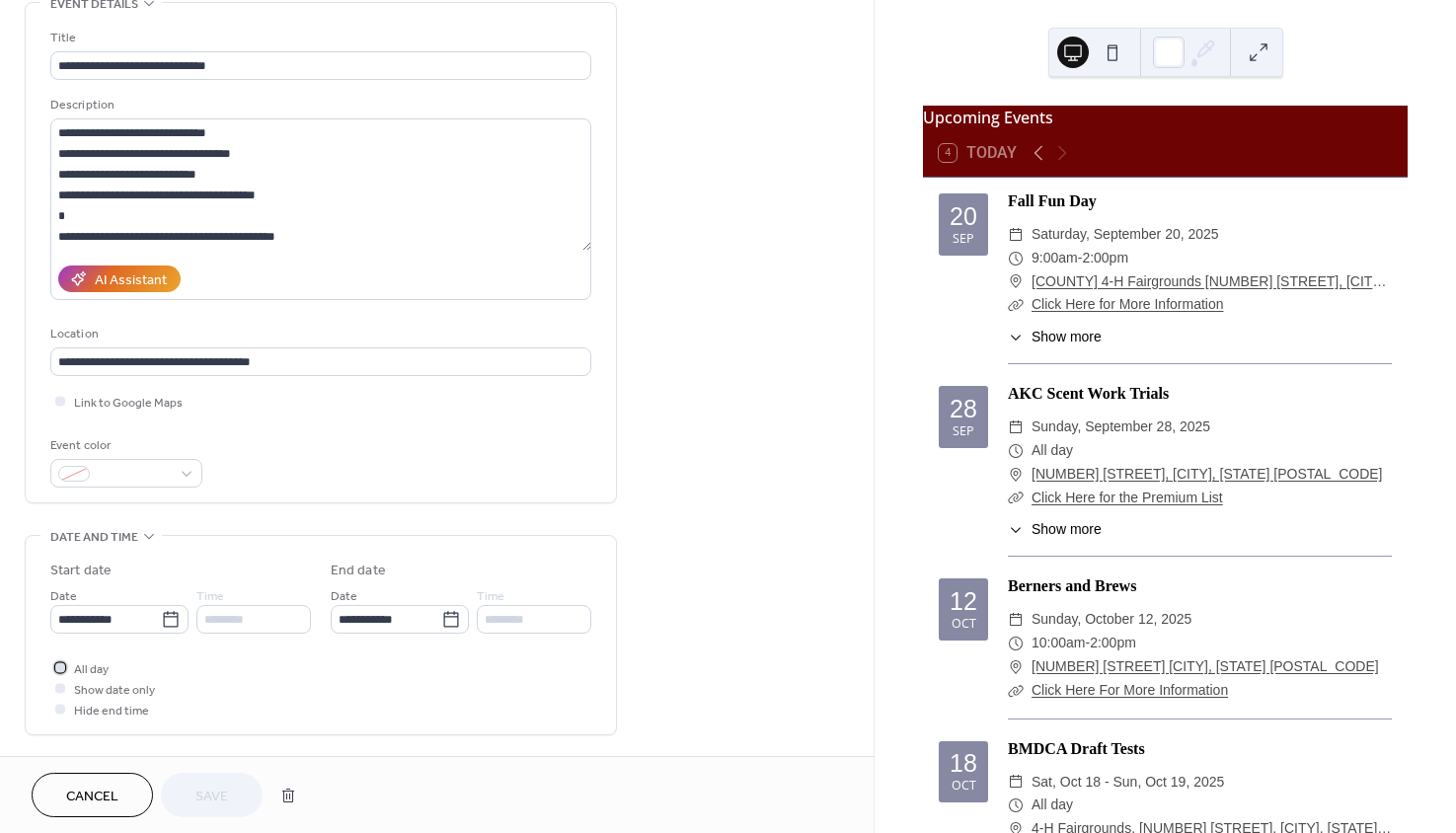 click 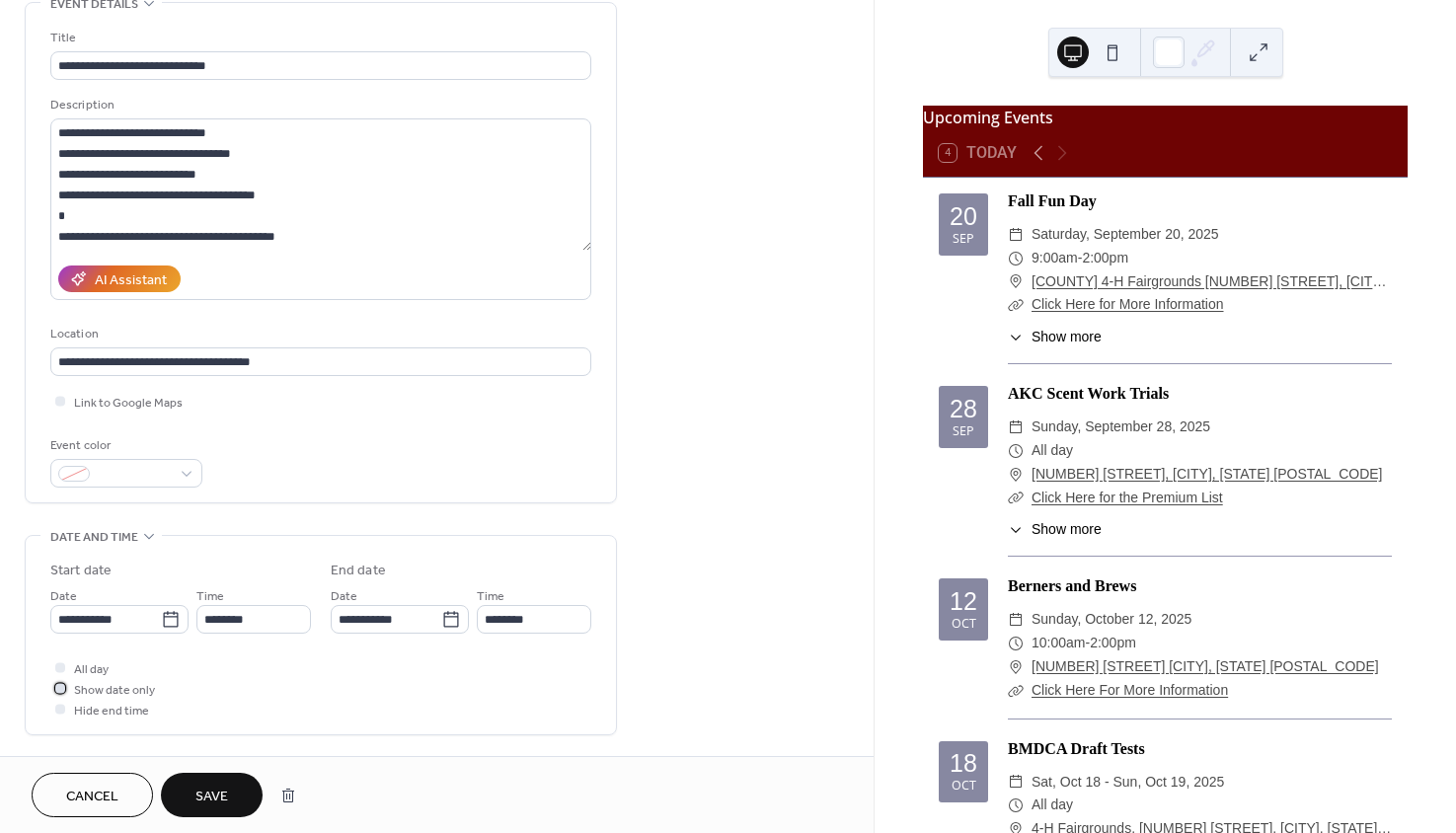 click at bounding box center (60, 688) 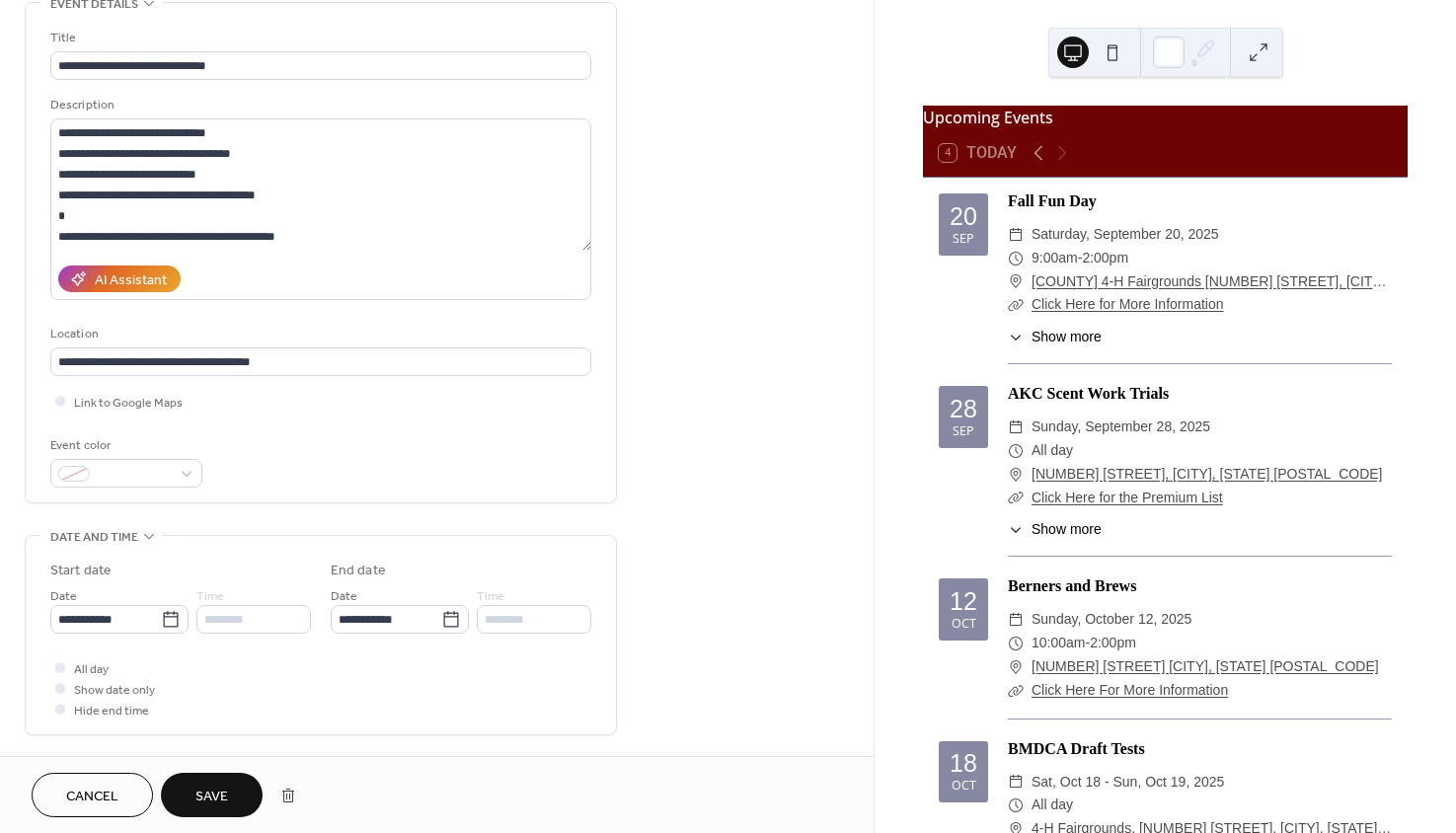 click on "Save" at bounding box center [211, 796] 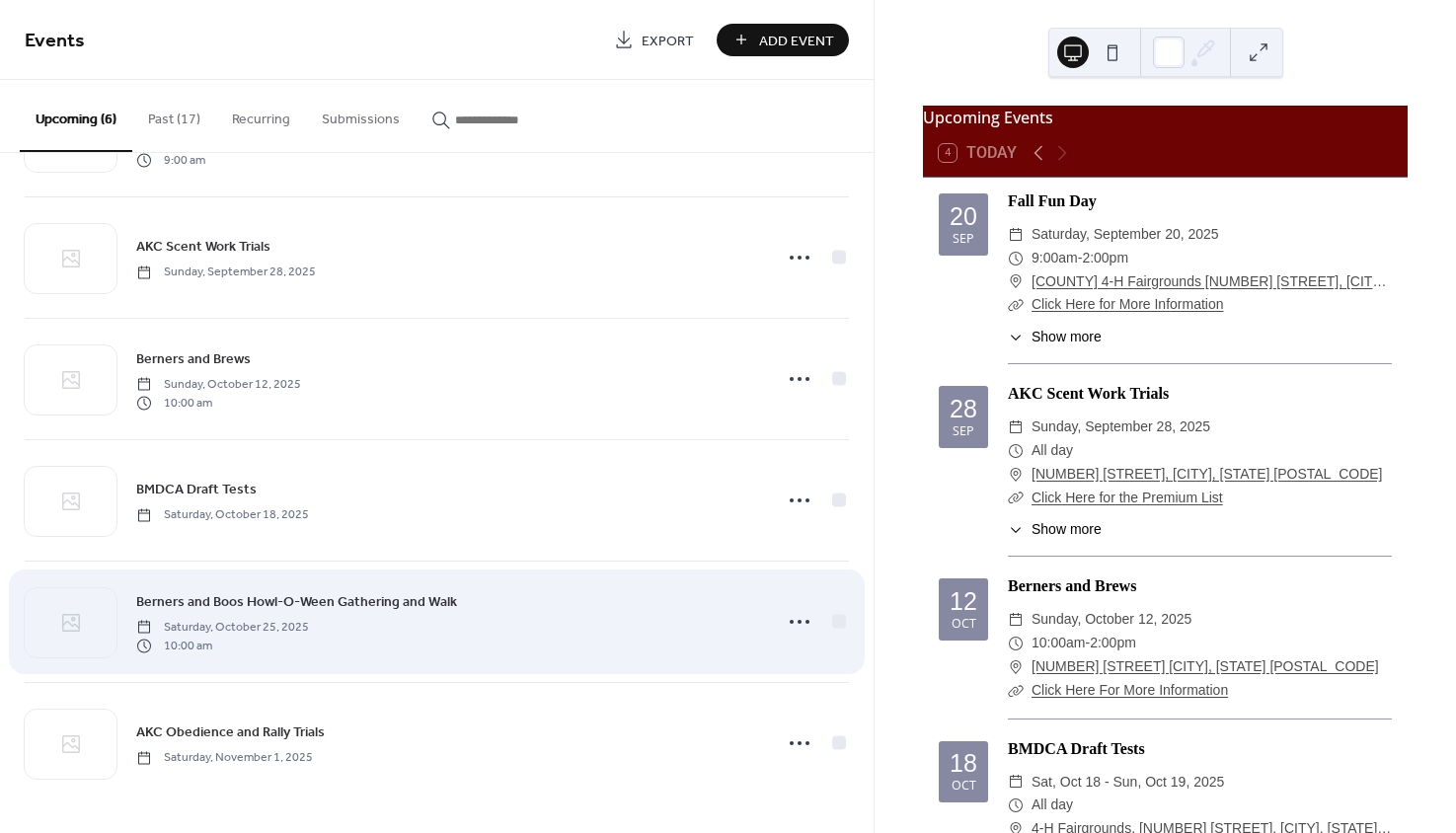 scroll, scrollTop: 0, scrollLeft: 0, axis: both 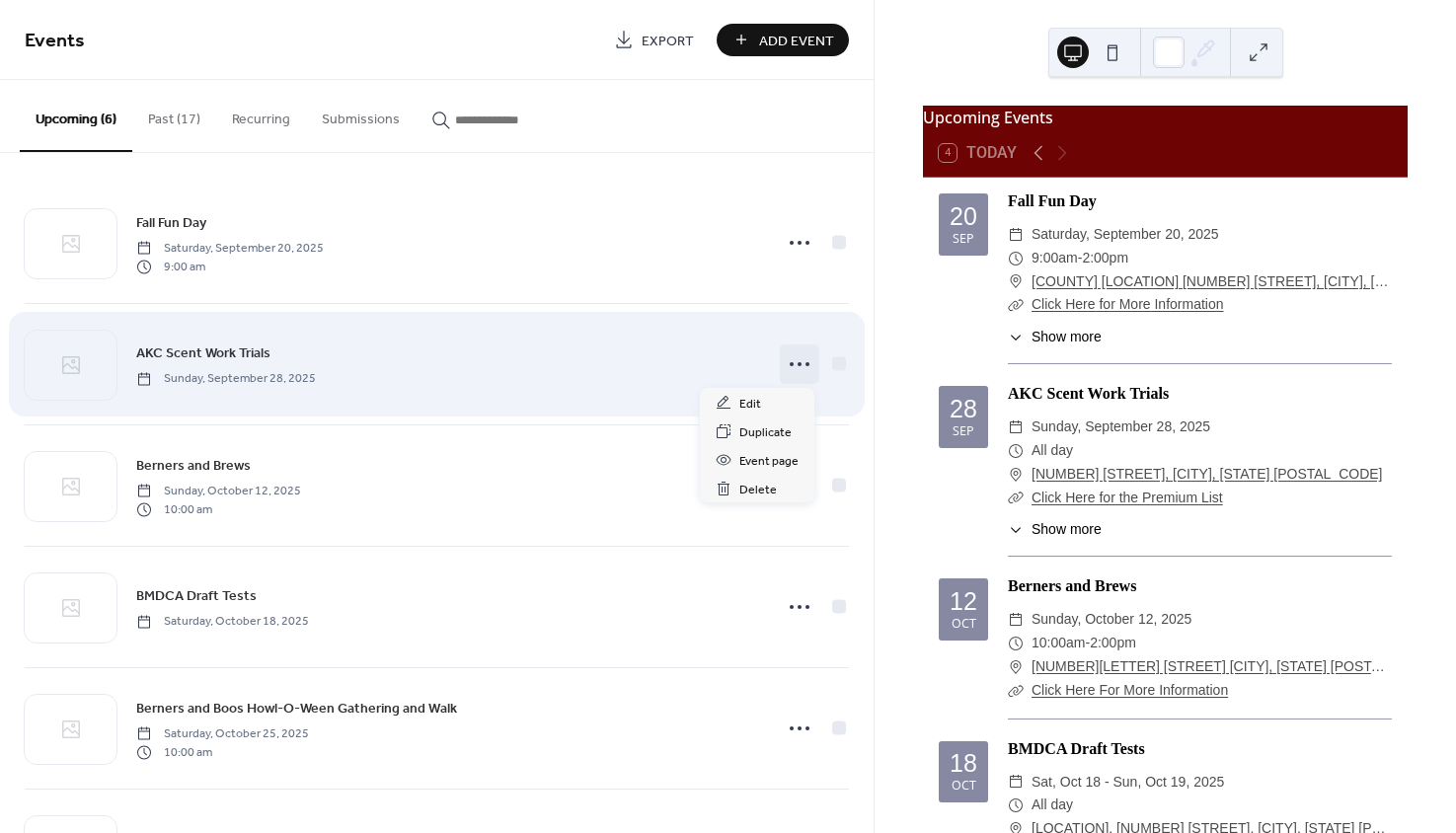 click 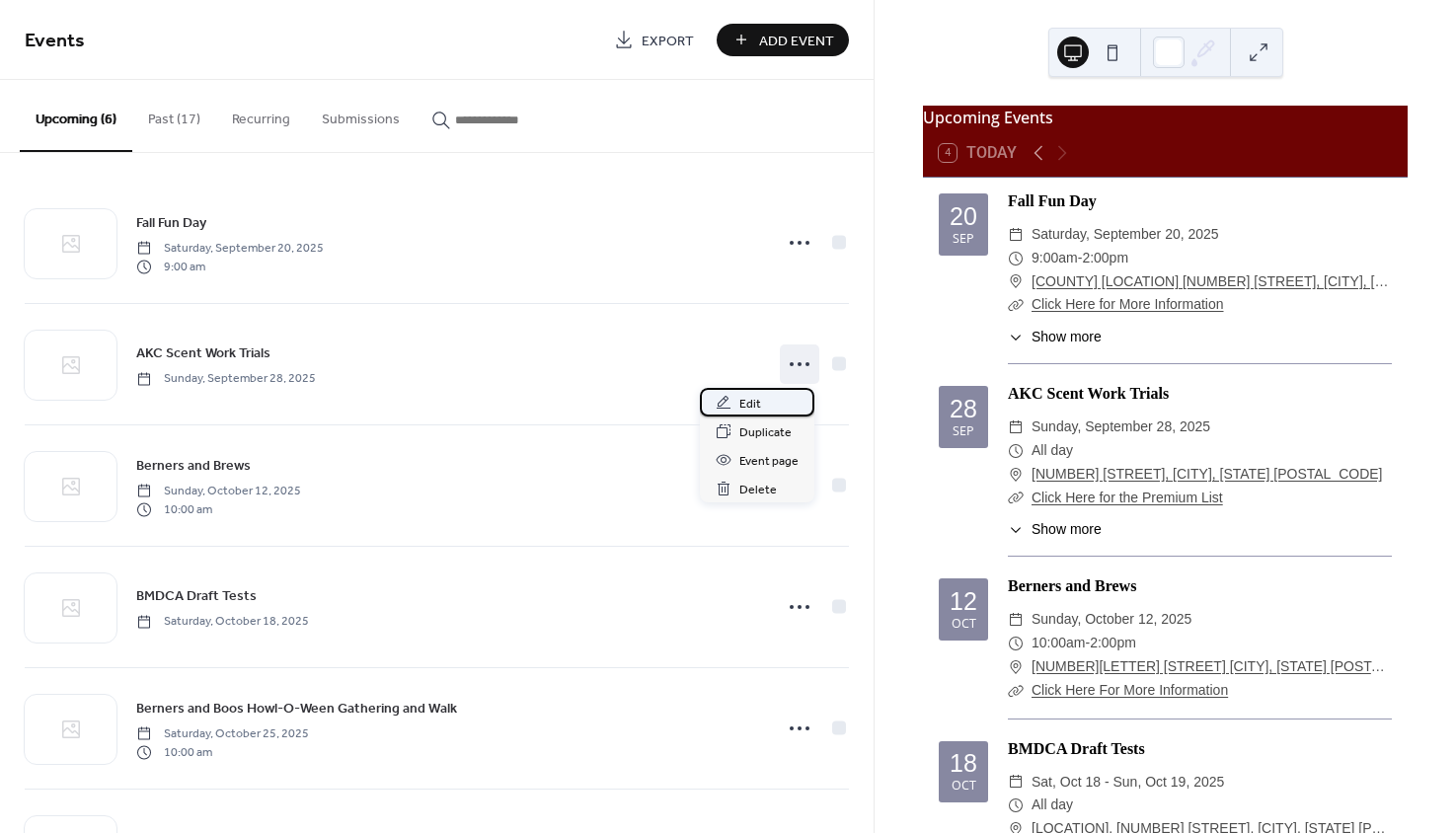 click on "Edit" at bounding box center [750, 404] 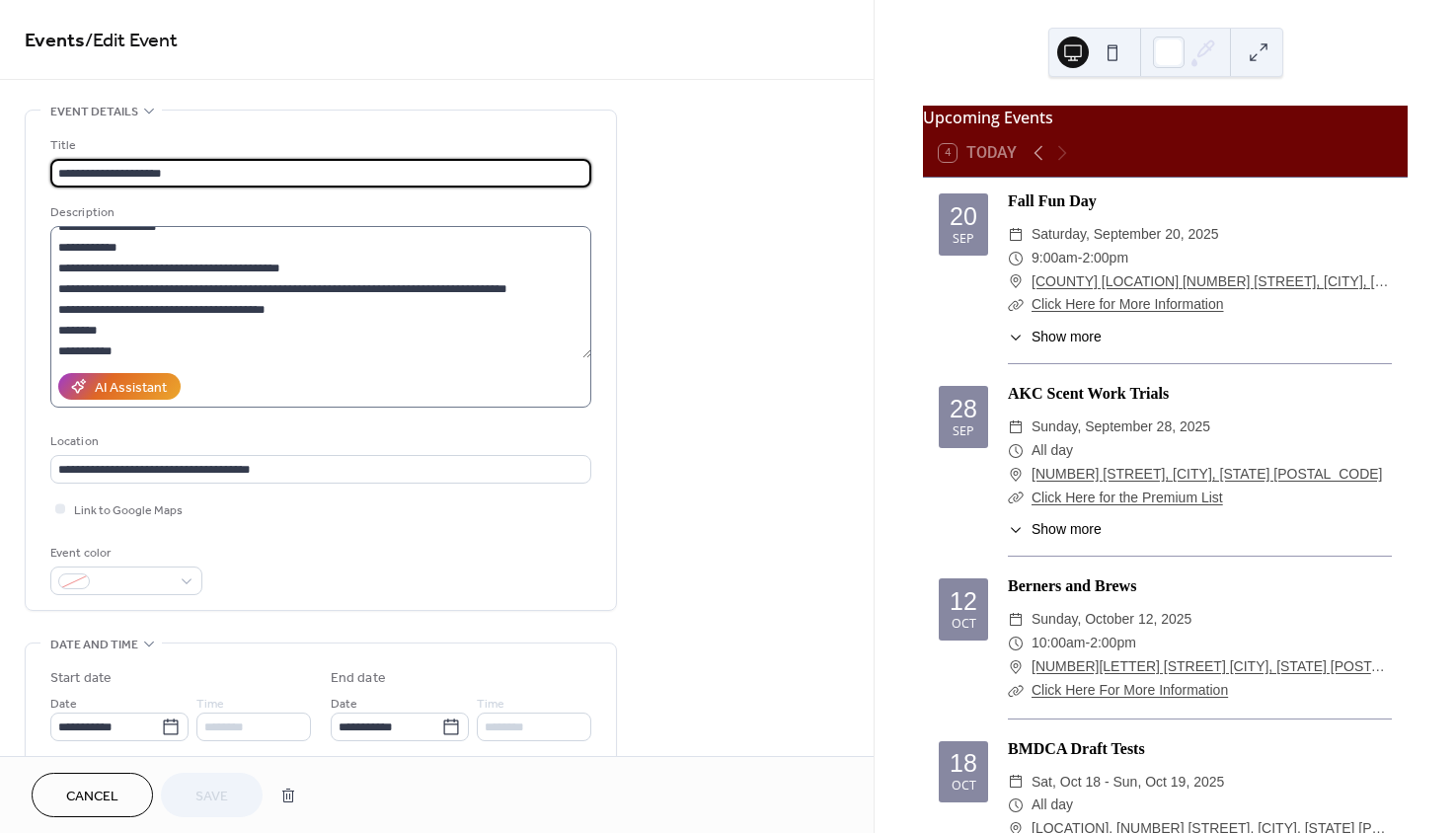 scroll, scrollTop: 361, scrollLeft: 0, axis: vertical 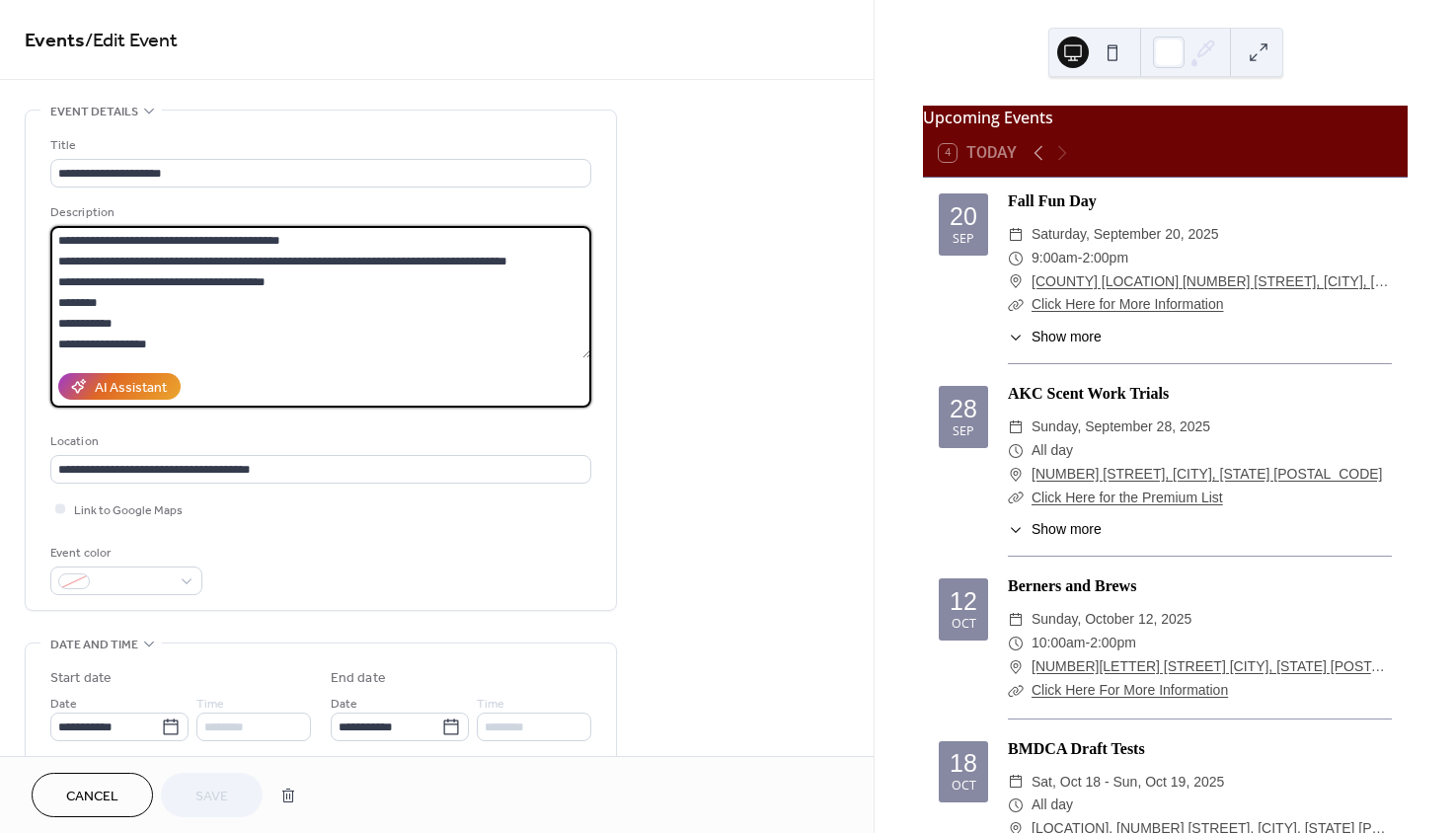 drag, startPoint x: 54, startPoint y: 316, endPoint x: 192, endPoint y: 366, distance: 147 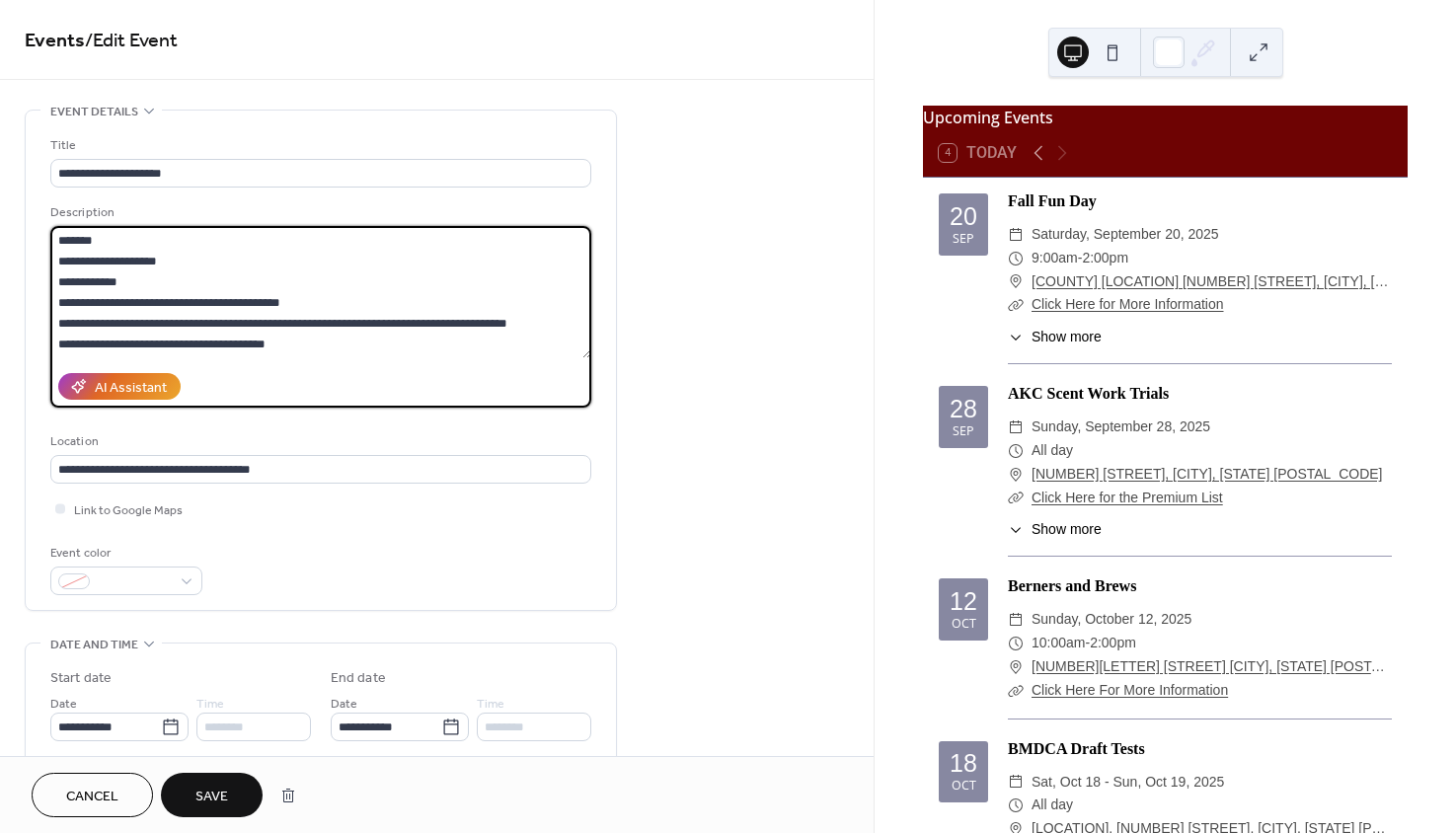 scroll, scrollTop: 311, scrollLeft: 0, axis: vertical 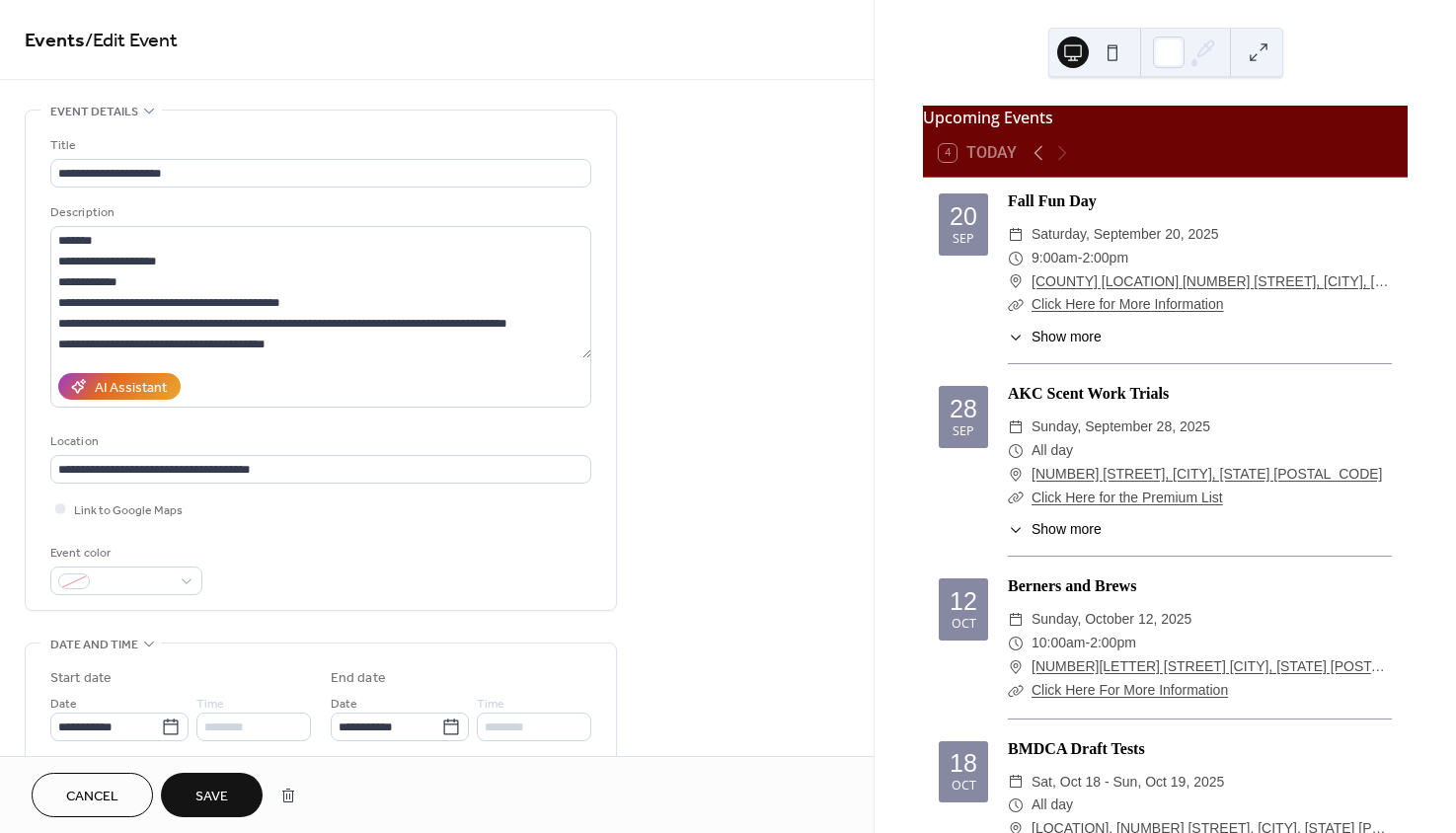 click on "Save" at bounding box center (211, 796) 